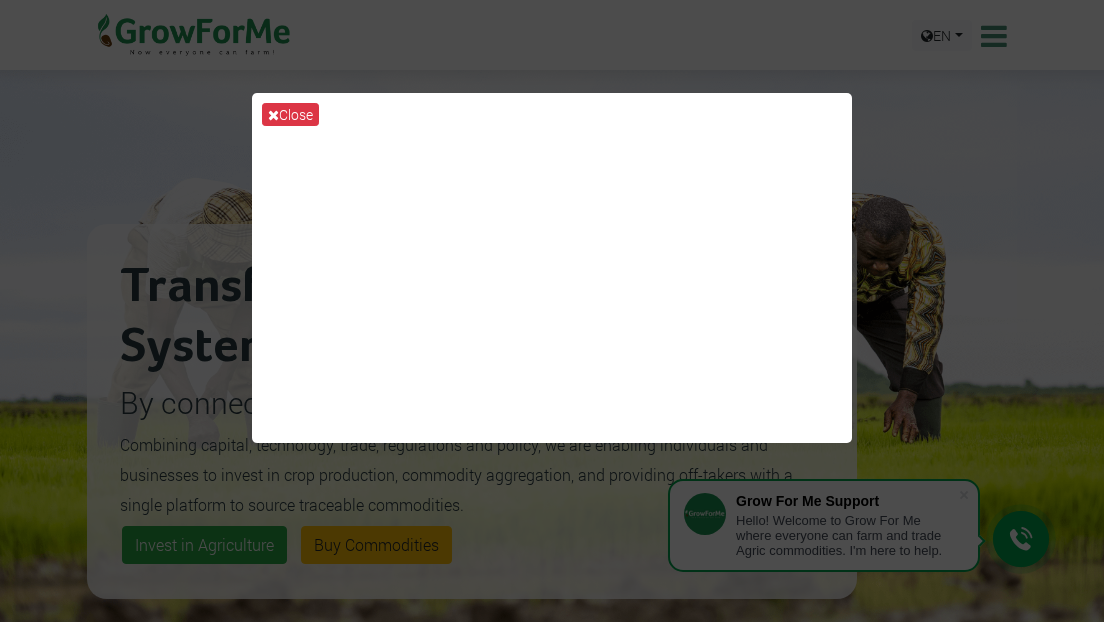 scroll, scrollTop: 600, scrollLeft: 0, axis: vertical 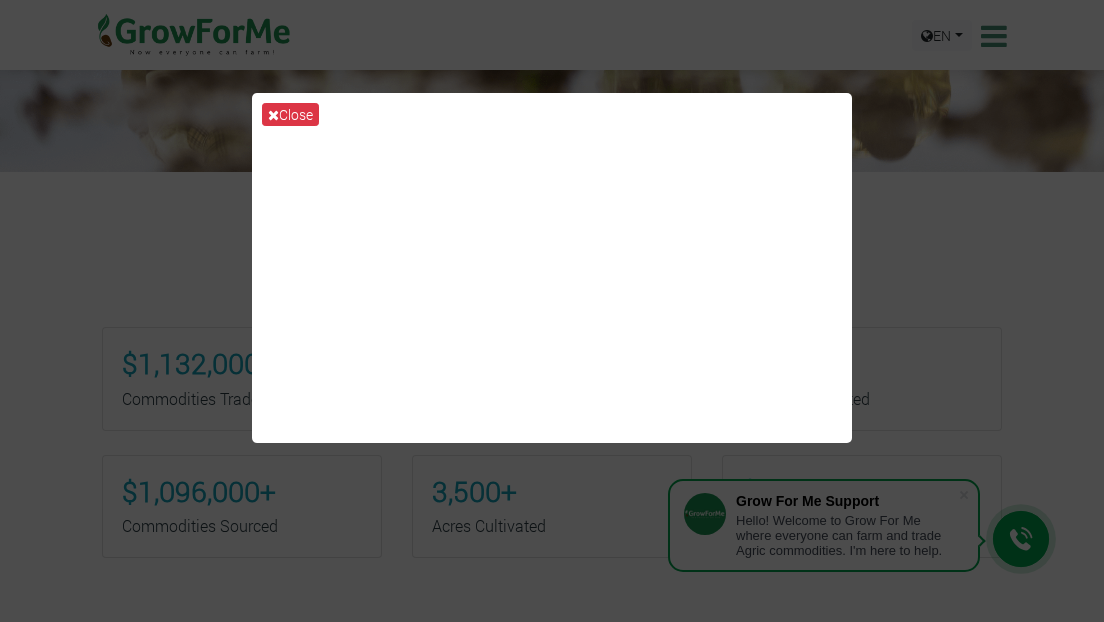 click on "Close" at bounding box center [552, 311] 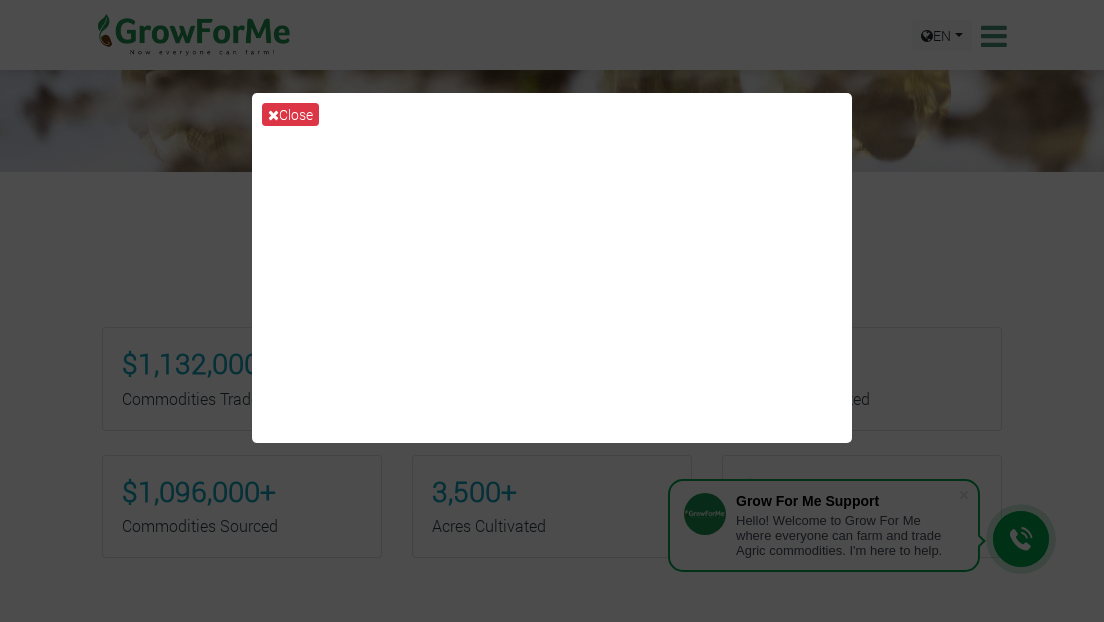 click on "Close" at bounding box center [552, 311] 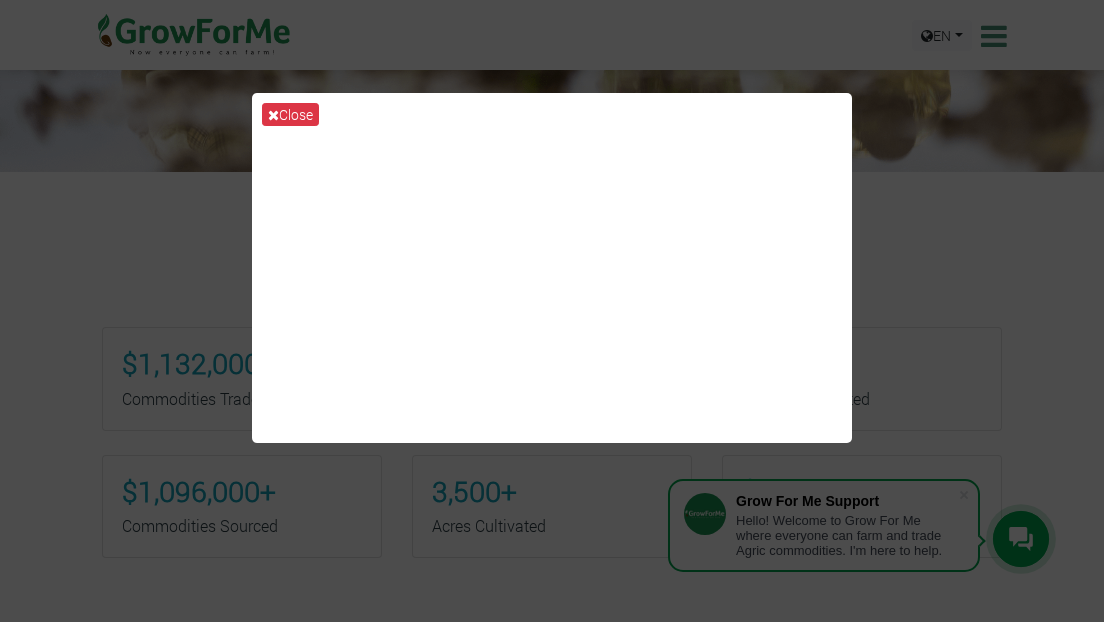 click on "Close" at bounding box center [552, 311] 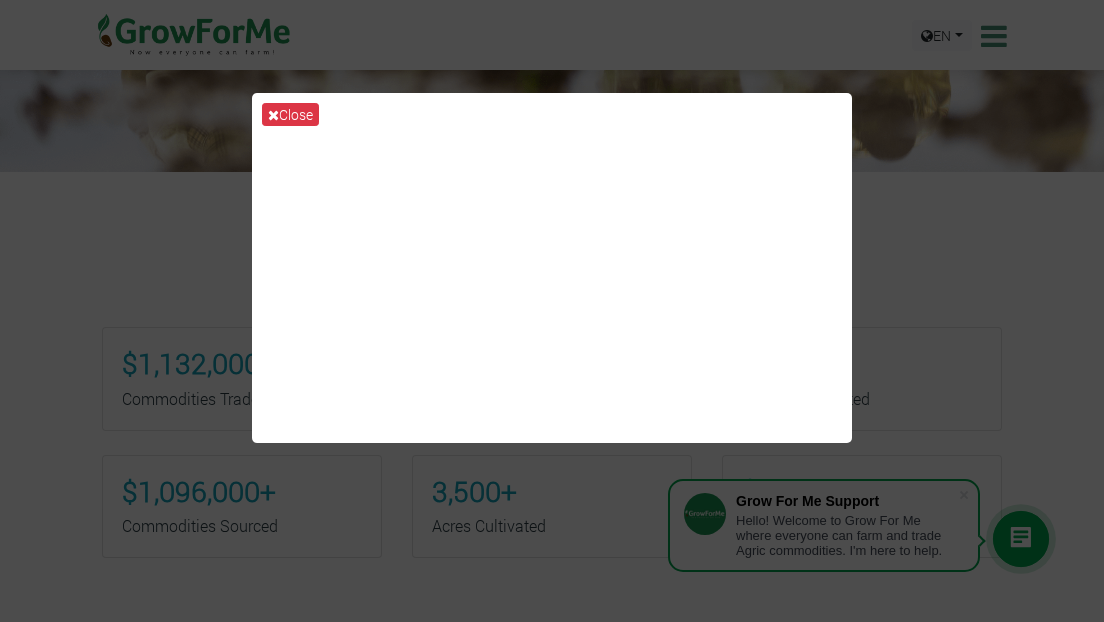 drag, startPoint x: 203, startPoint y: 166, endPoint x: 964, endPoint y: 365, distance: 786.58887 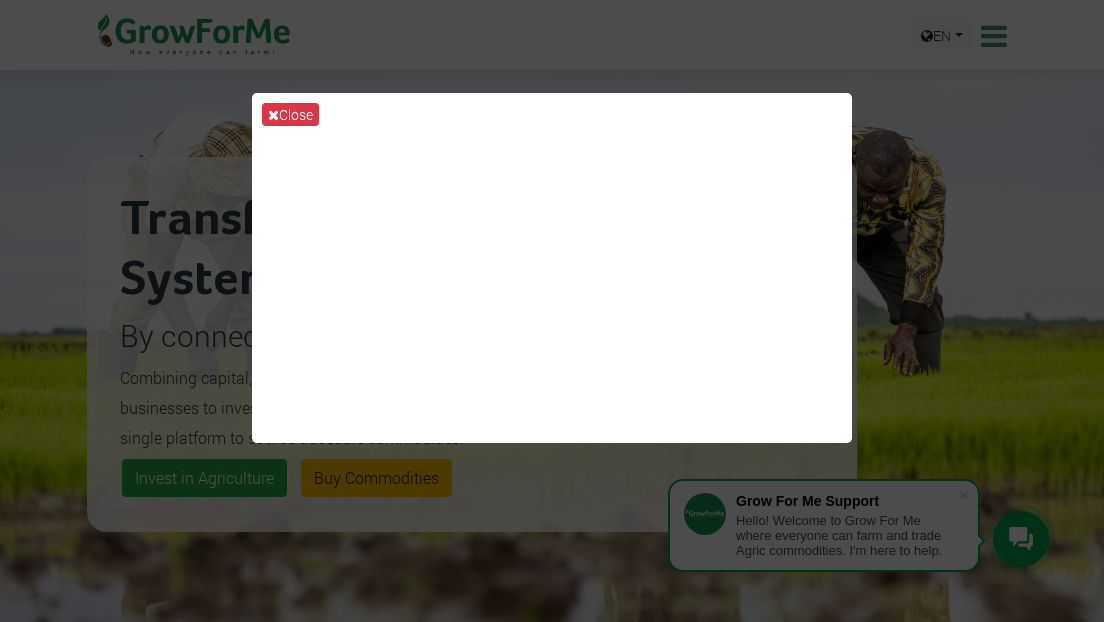 scroll, scrollTop: 0, scrollLeft: 0, axis: both 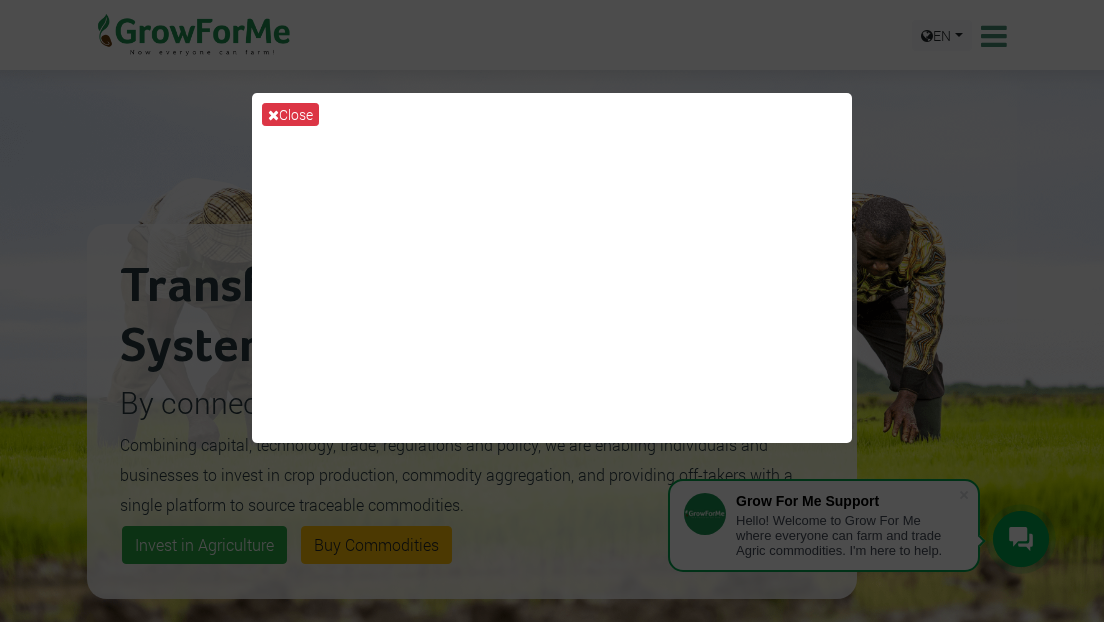 click on "Close" at bounding box center (552, 311) 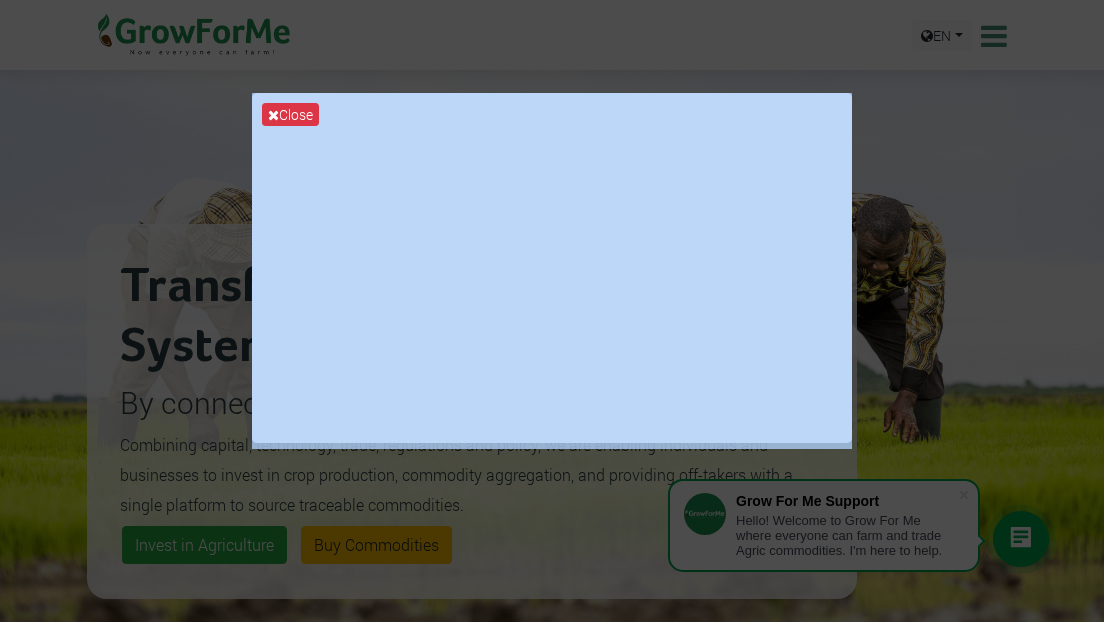 click on "Close" at bounding box center (552, 311) 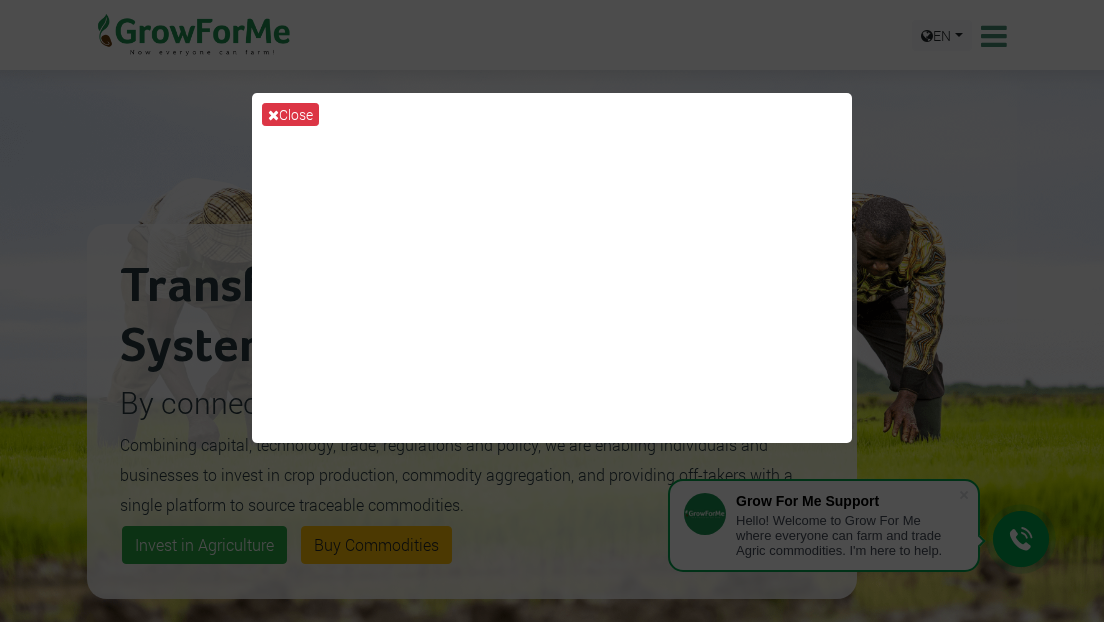 click on "Close" at bounding box center (552, 311) 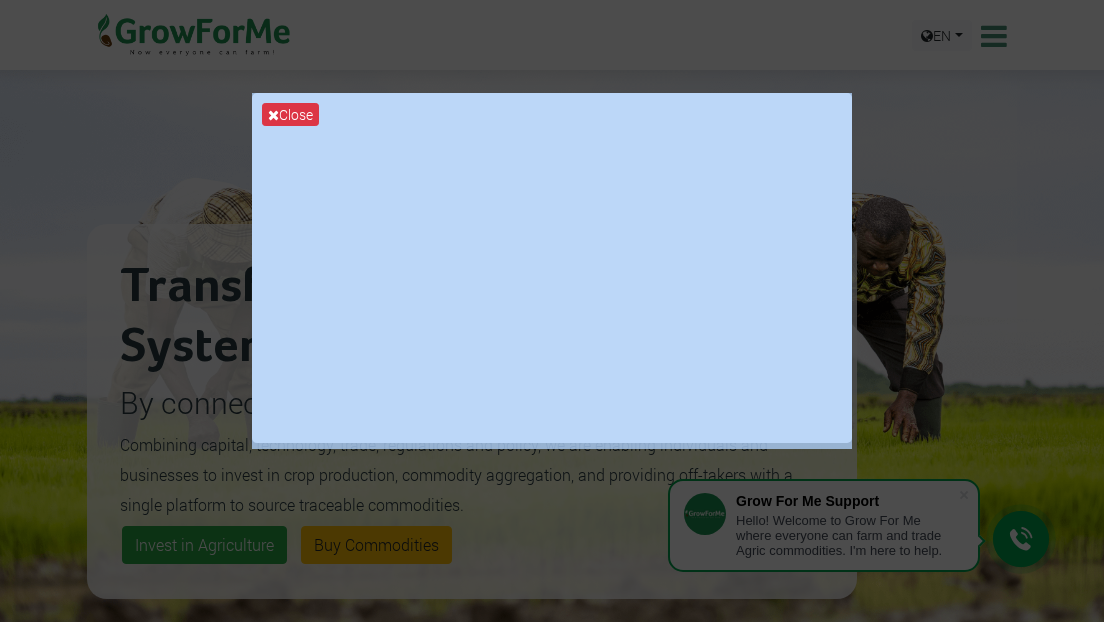 click on "Close" at bounding box center (552, 311) 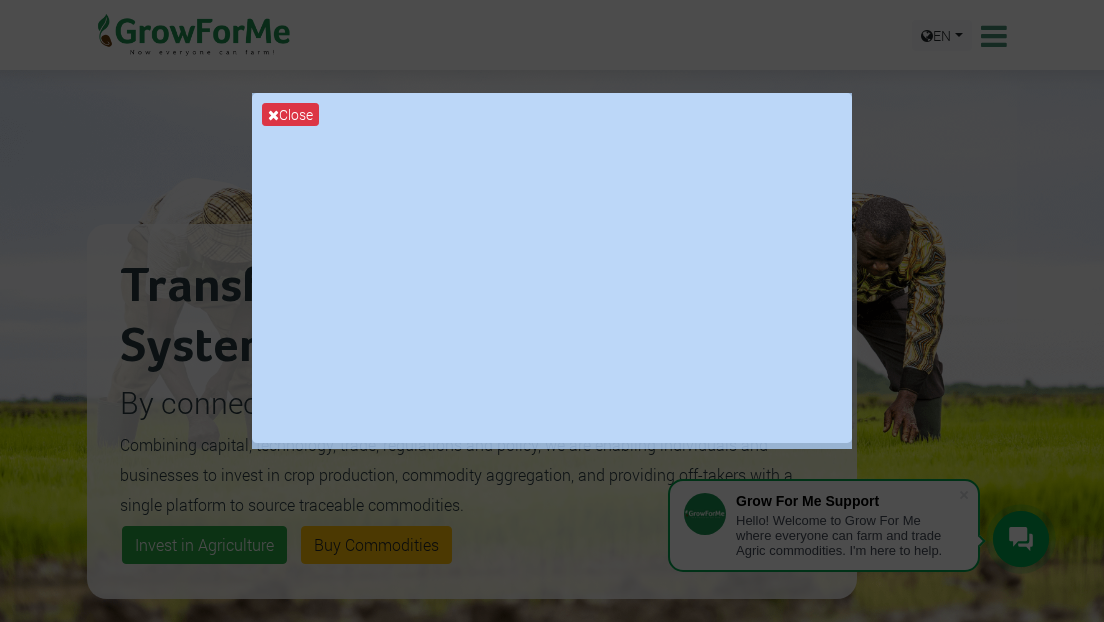 click on "Close" at bounding box center (552, 311) 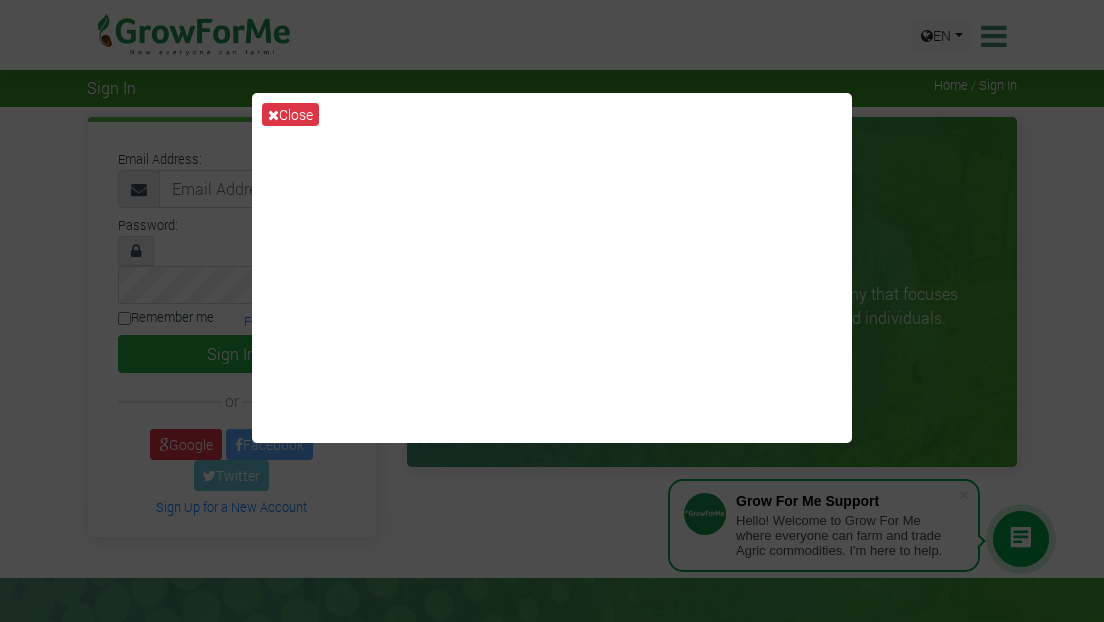 scroll, scrollTop: 0, scrollLeft: 0, axis: both 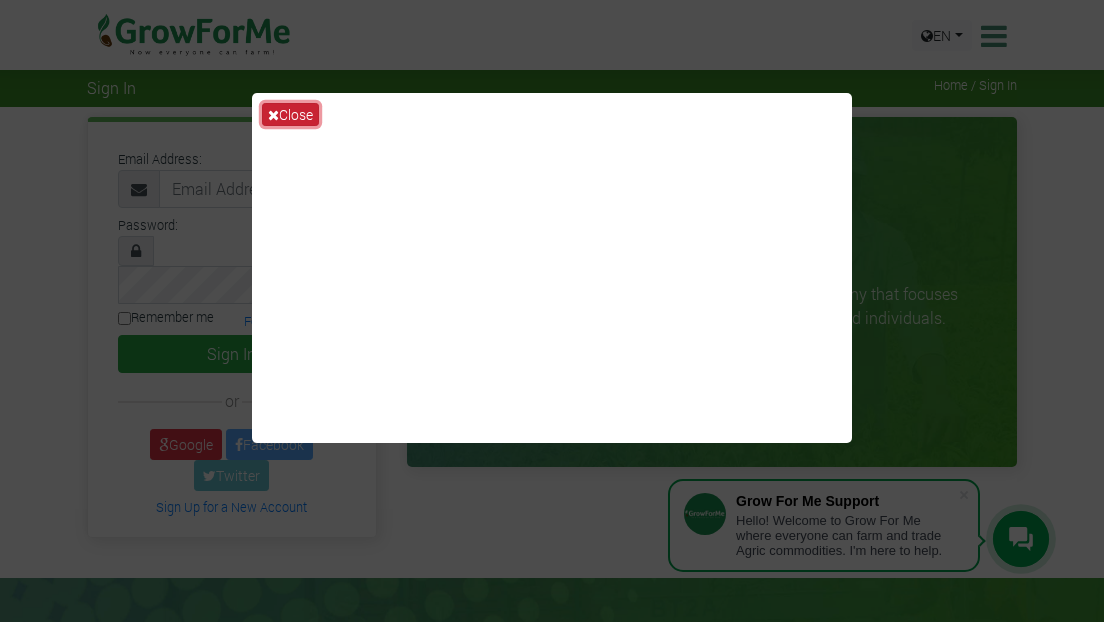 click at bounding box center (273, 115) 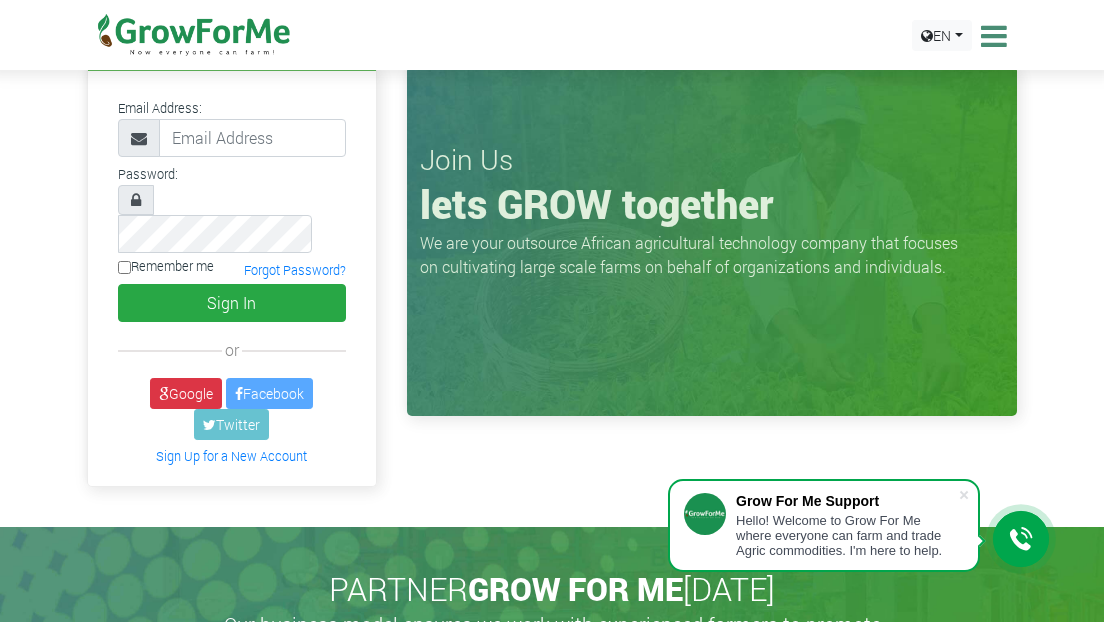 scroll, scrollTop: 0, scrollLeft: 0, axis: both 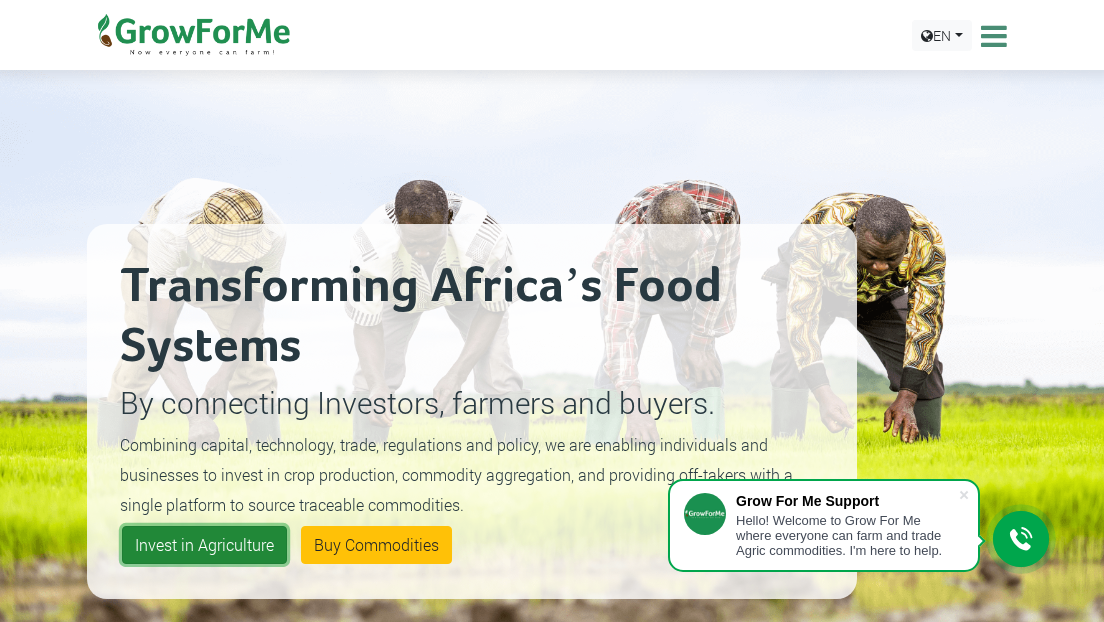 click on "Invest in Agriculture" at bounding box center (204, 545) 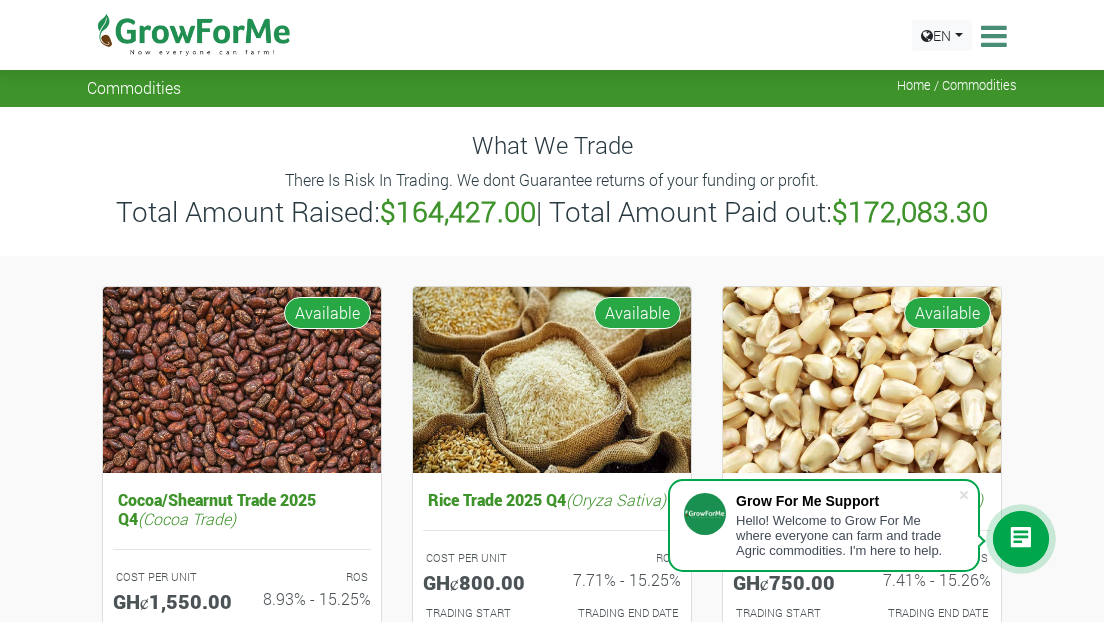 scroll, scrollTop: 0, scrollLeft: 0, axis: both 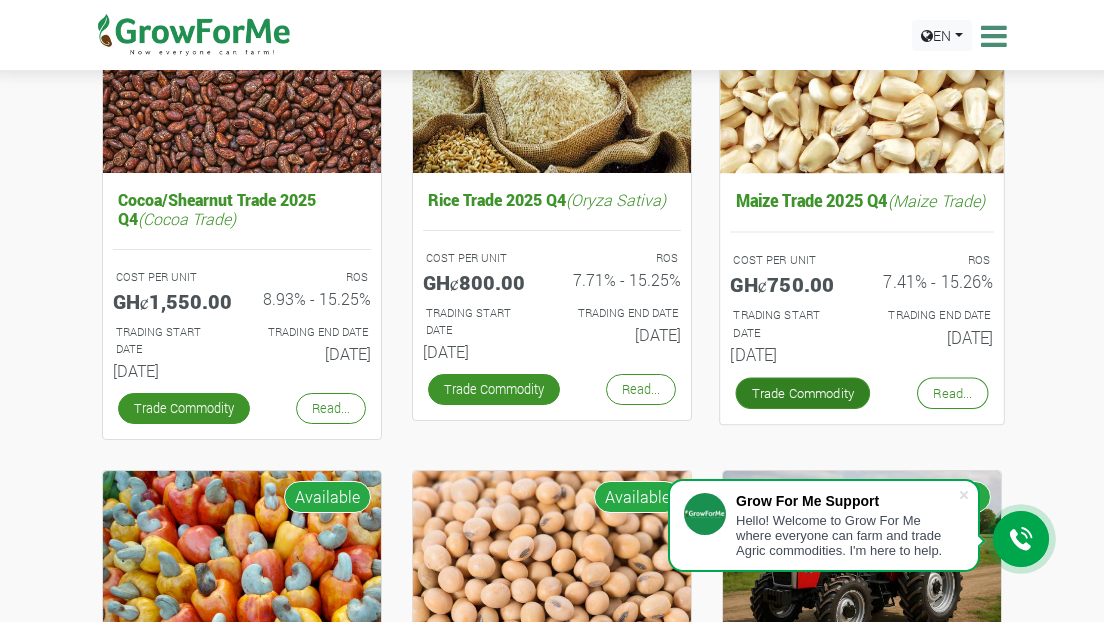 click on "Trade Commodity" at bounding box center (802, 393) 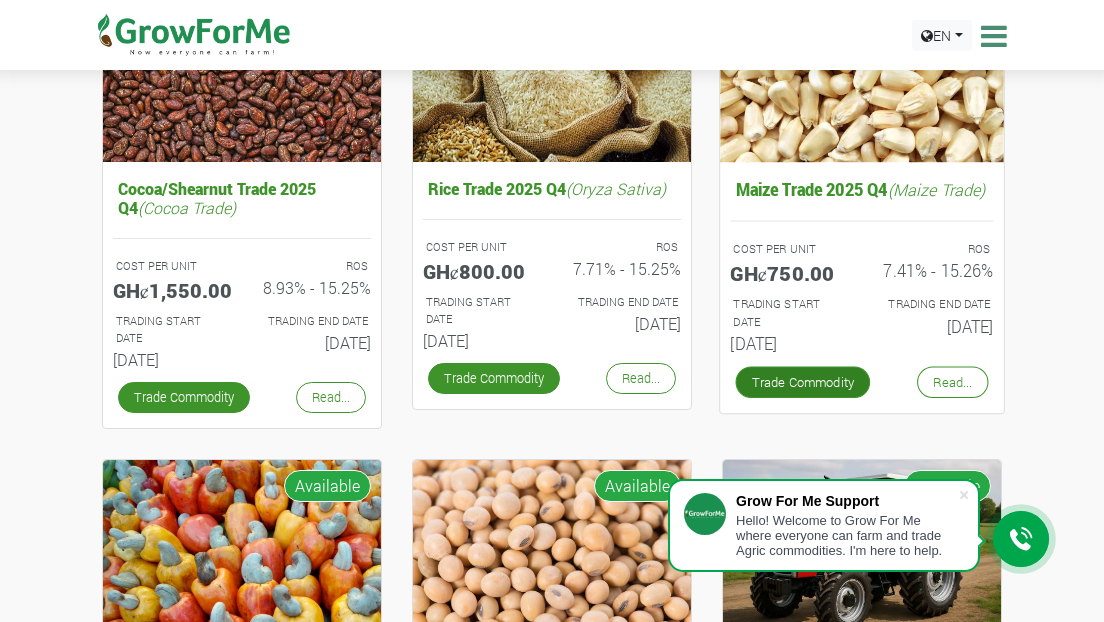 scroll, scrollTop: 300, scrollLeft: 0, axis: vertical 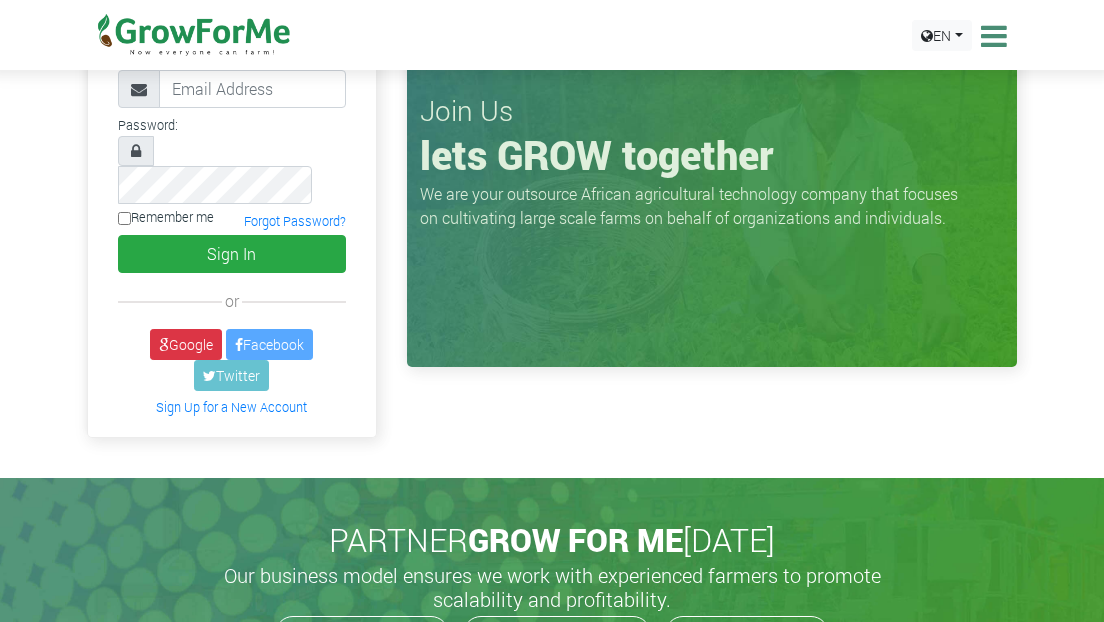 click on "Sign Up for a New Account" at bounding box center [231, 407] 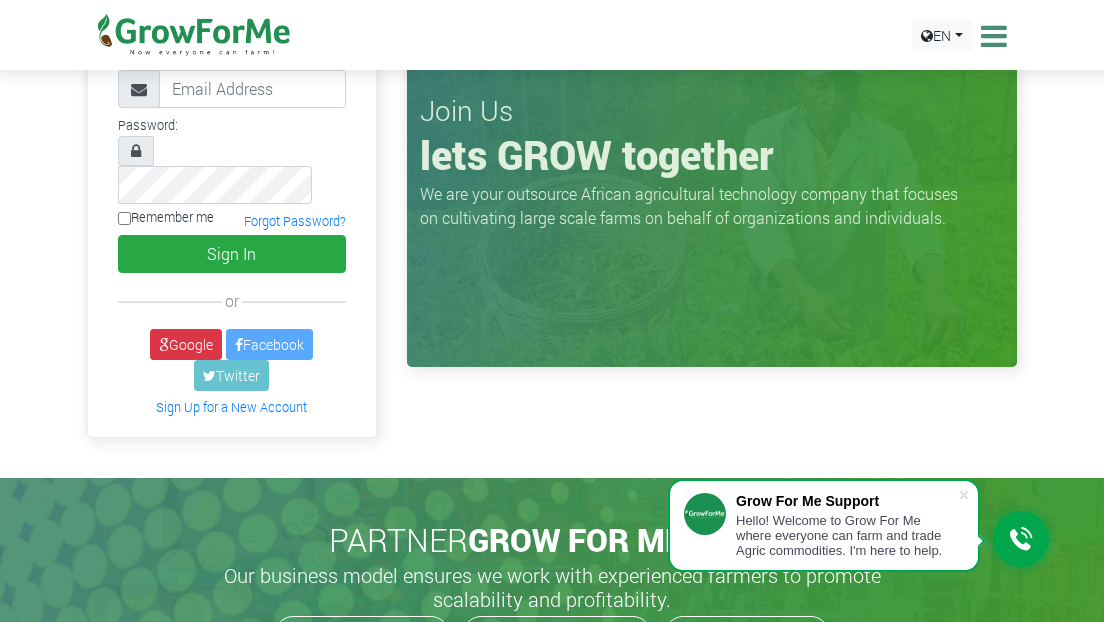 click on "Sign Up for a New Account" at bounding box center [231, 407] 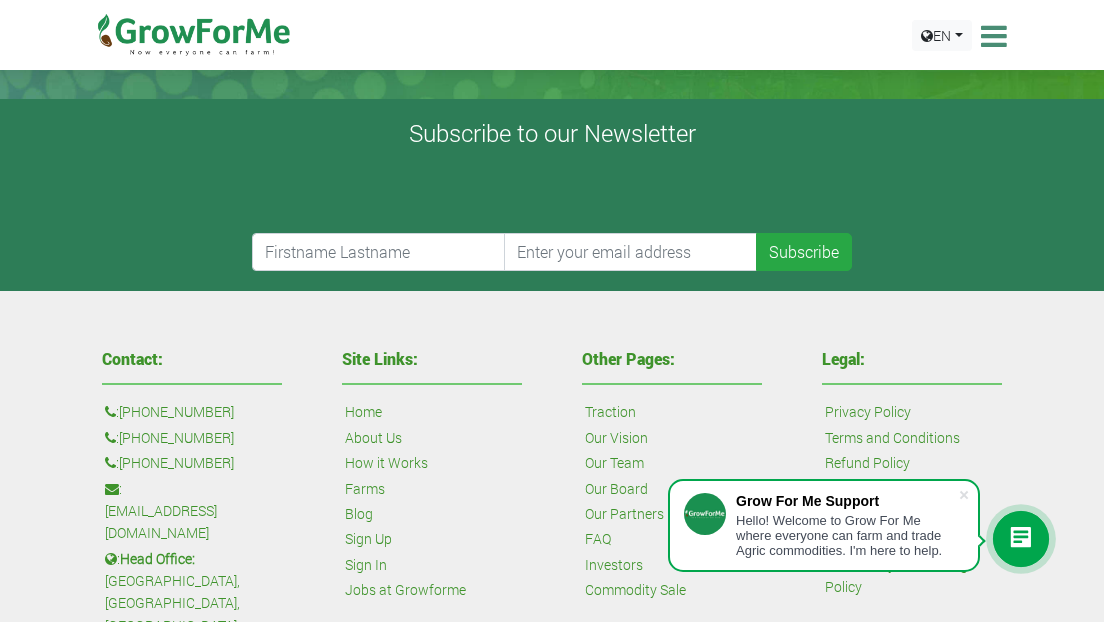 scroll, scrollTop: 700, scrollLeft: 0, axis: vertical 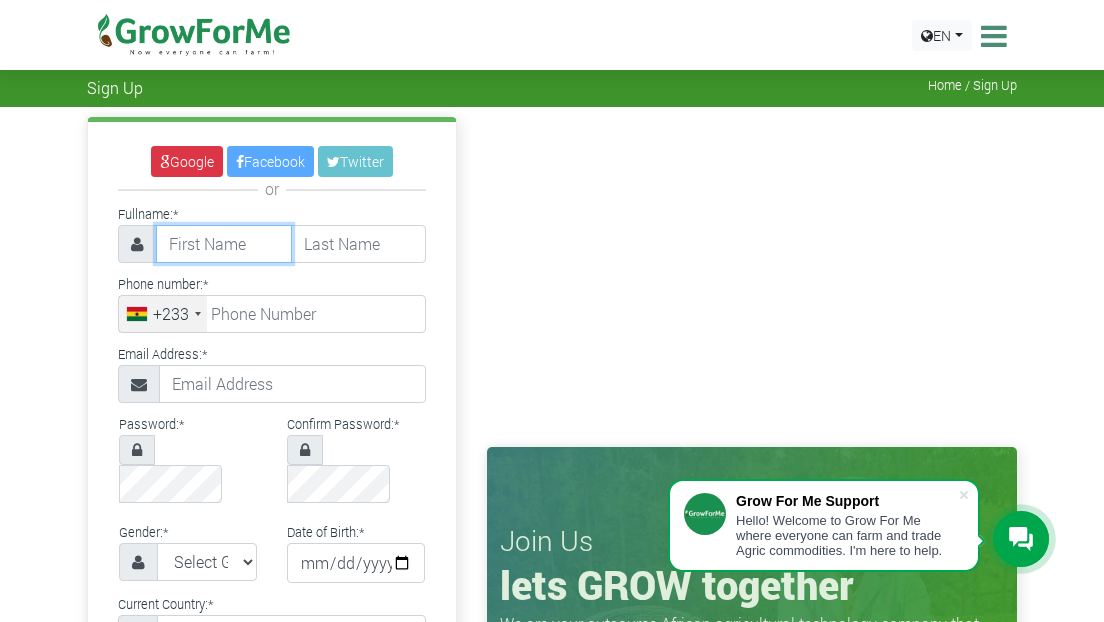 click at bounding box center (224, 244) 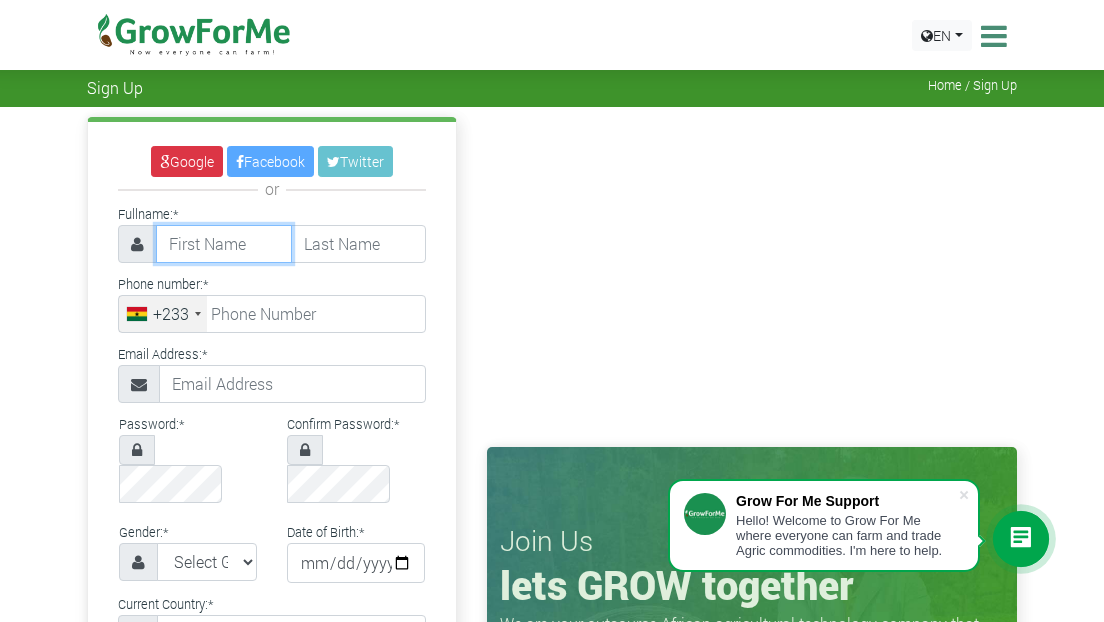 type on "s" 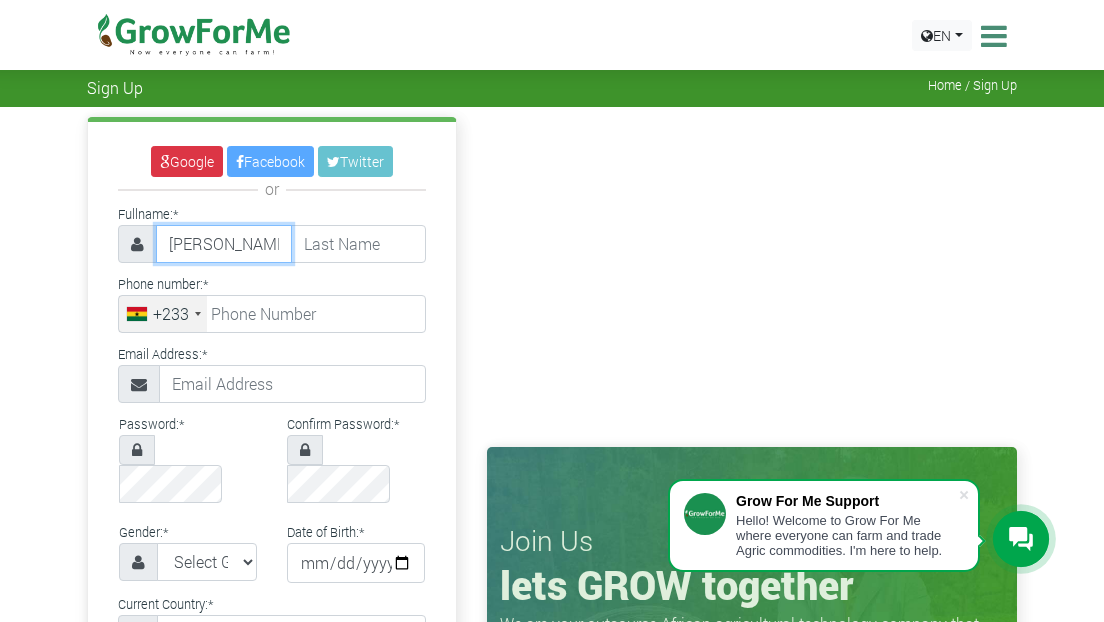 type on "[PERSON_NAME]" 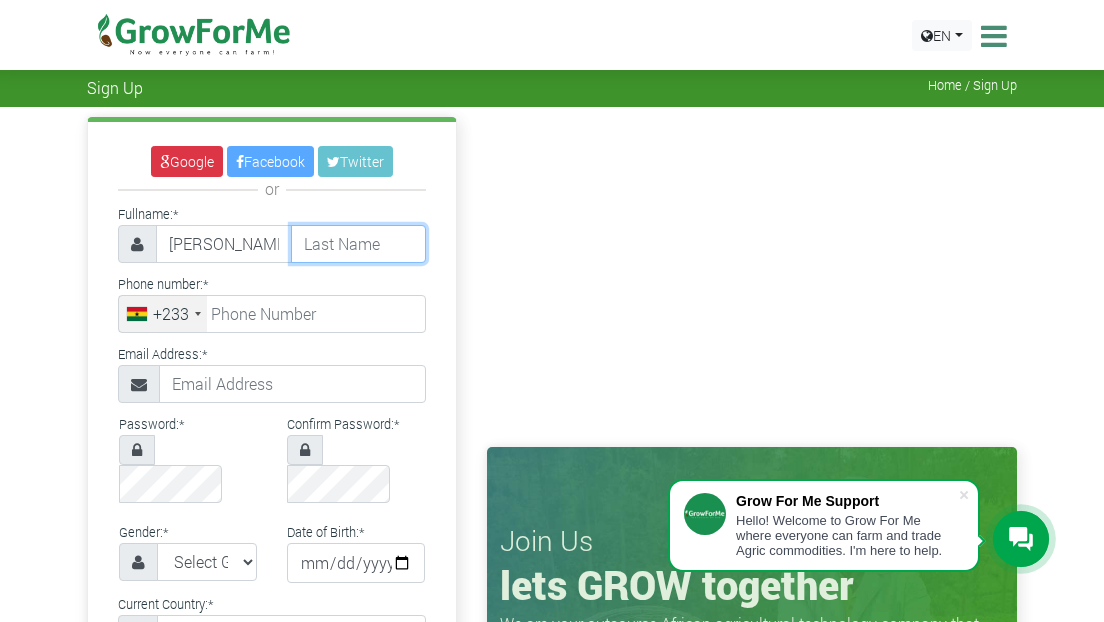 click at bounding box center (359, 244) 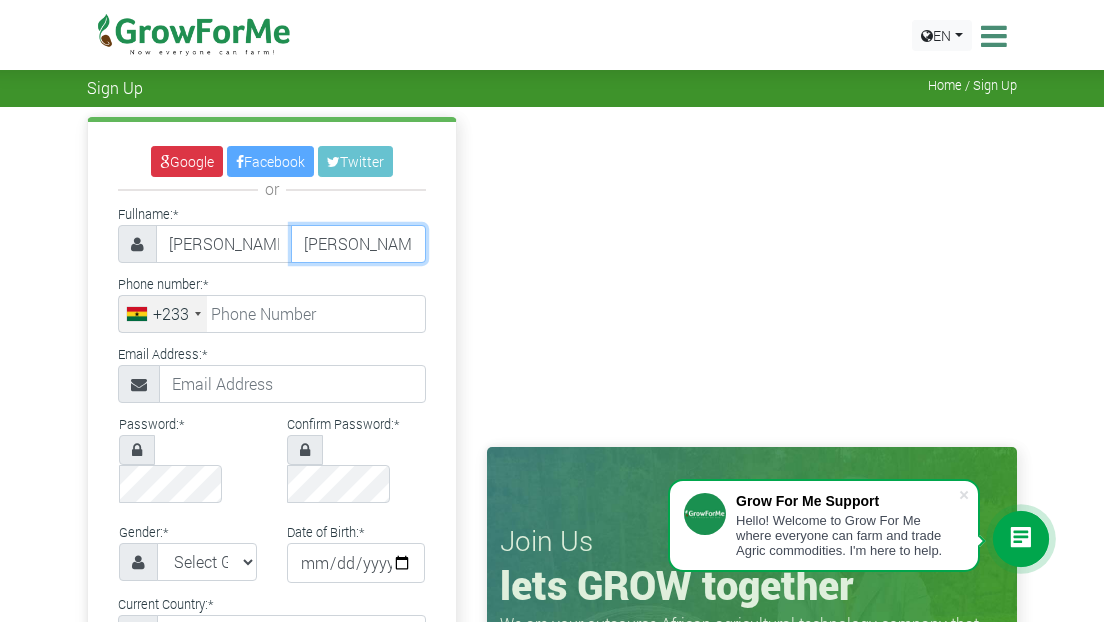 type on "[PERSON_NAME]" 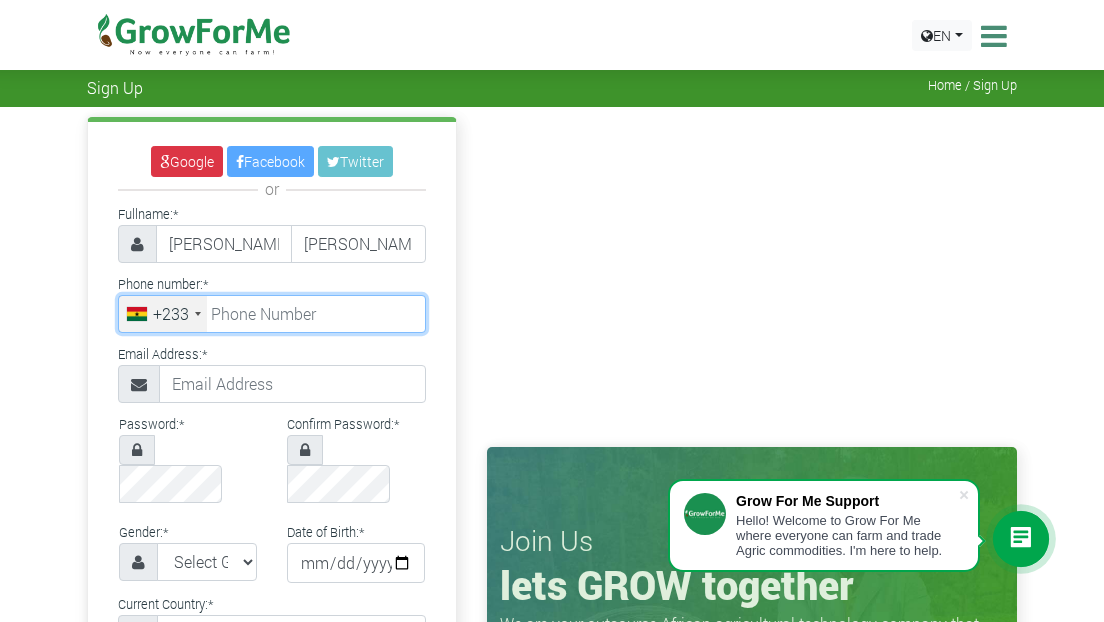 click at bounding box center (272, 314) 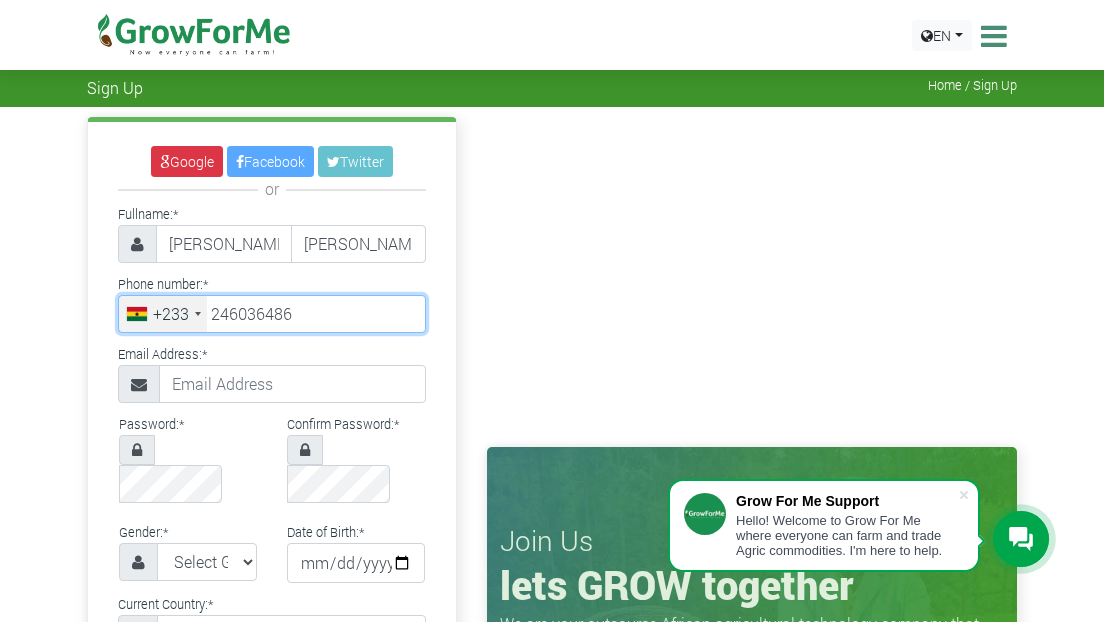 type on "246036486" 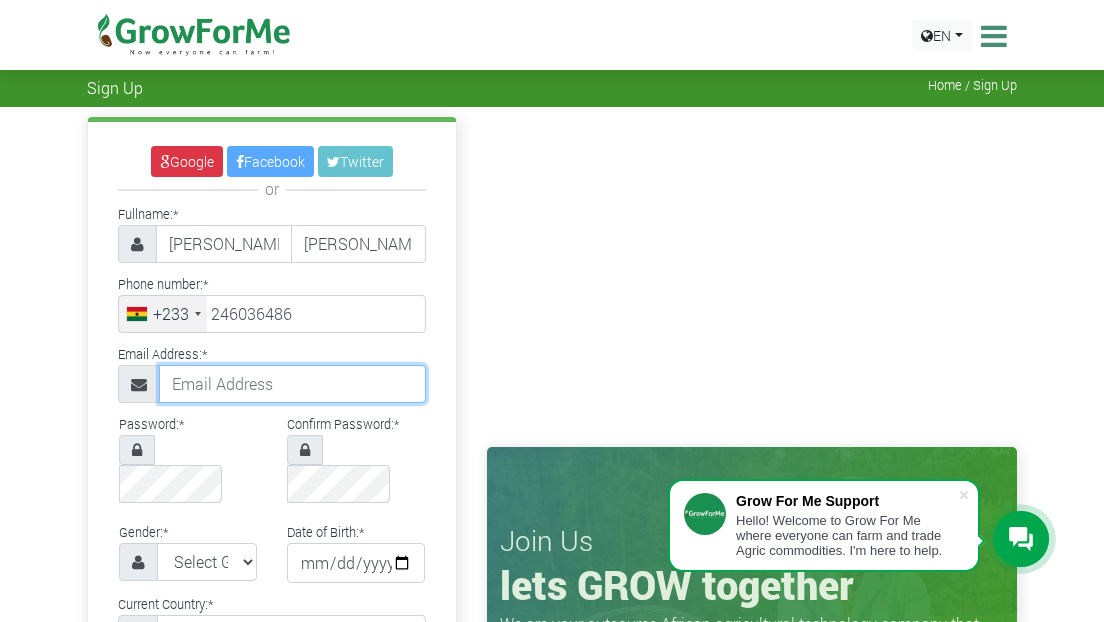 click at bounding box center (292, 384) 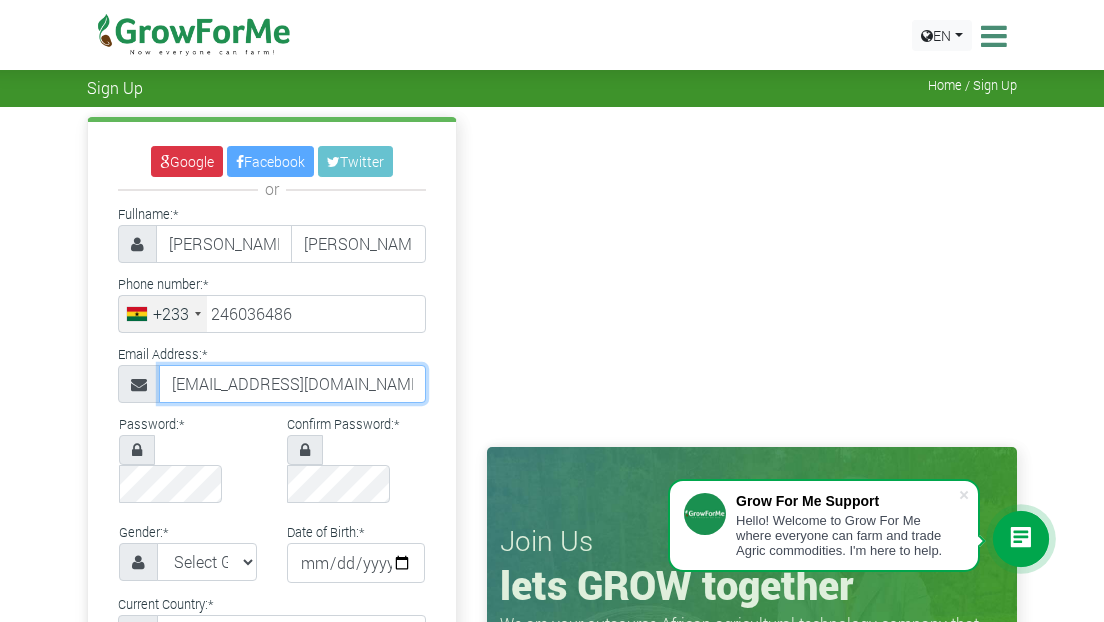 type on "quarshielegx@gmail.com" 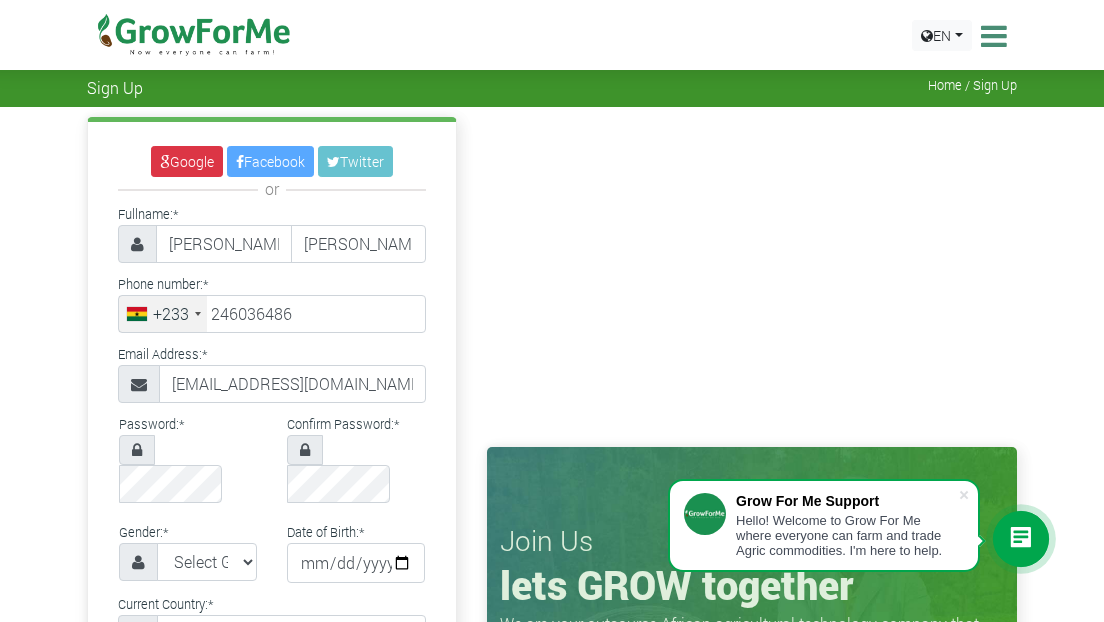 click at bounding box center [137, 450] 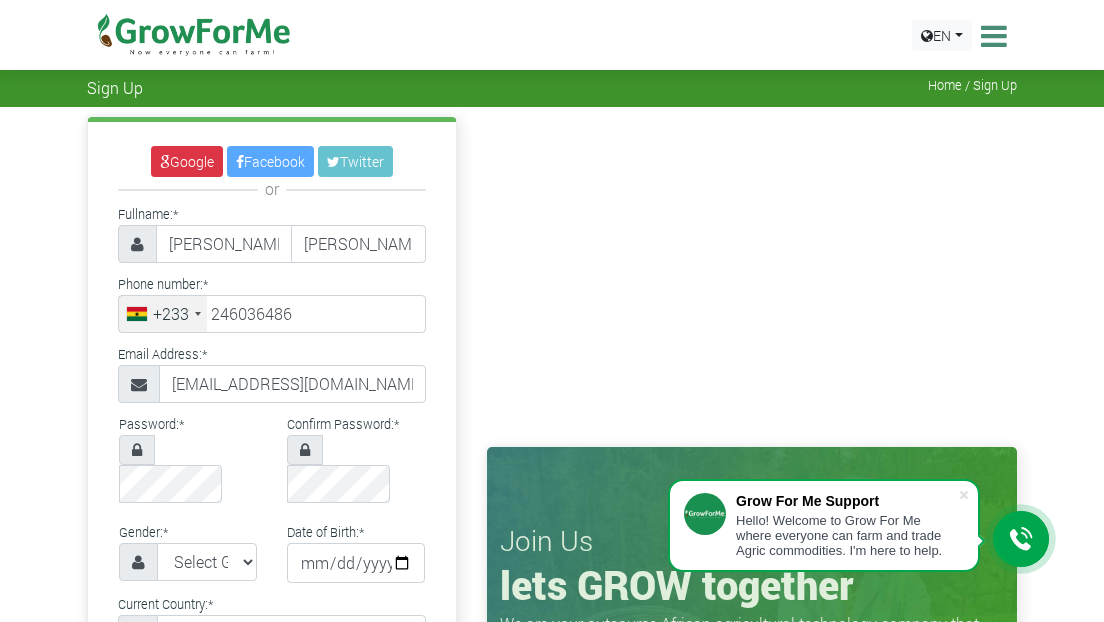 type on "24 603 6486" 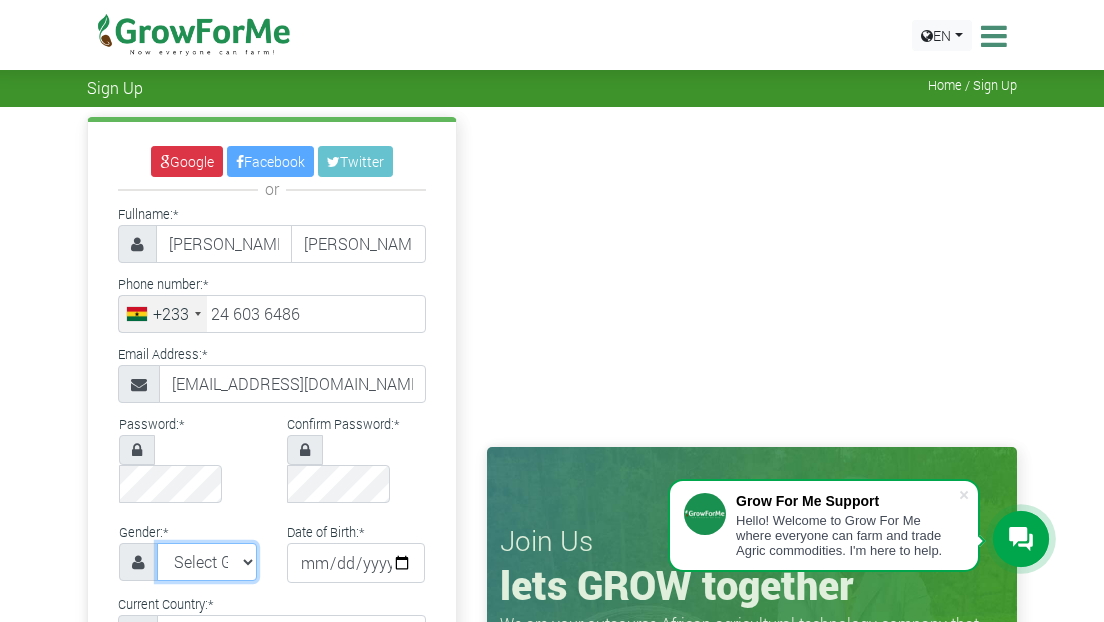 click on "Select Gender
Female
Male" at bounding box center [207, 562] 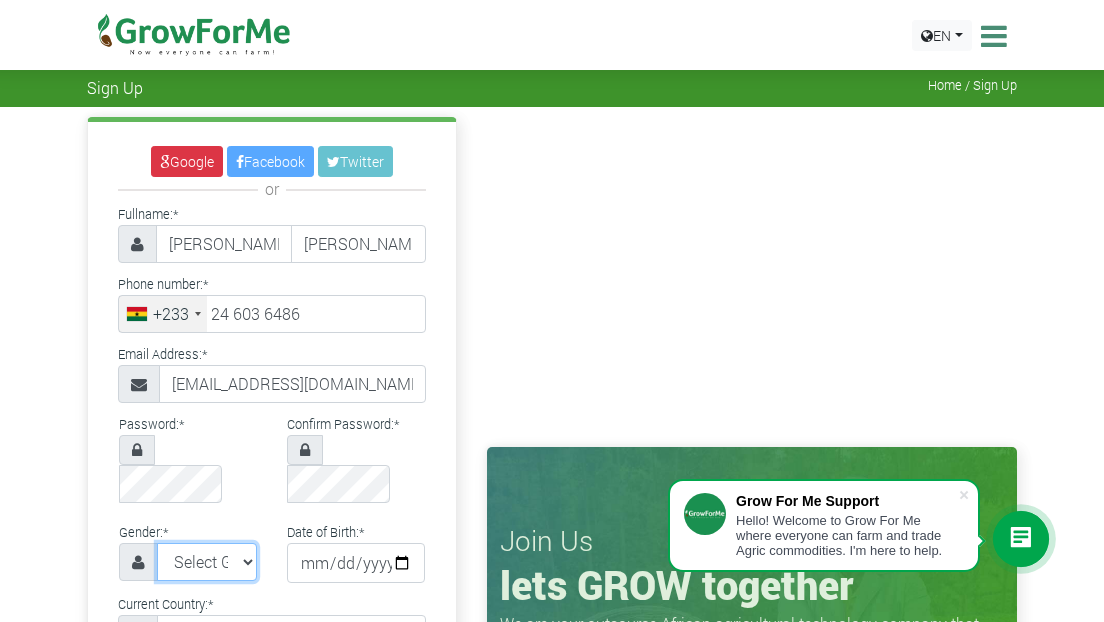 select on "Male" 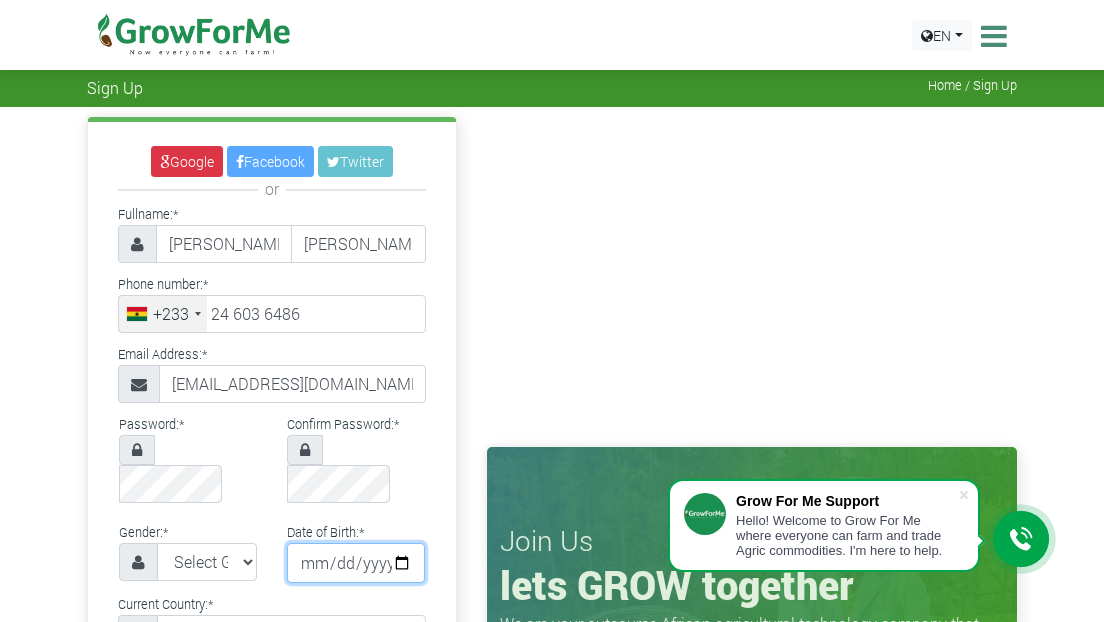 click at bounding box center [356, 563] 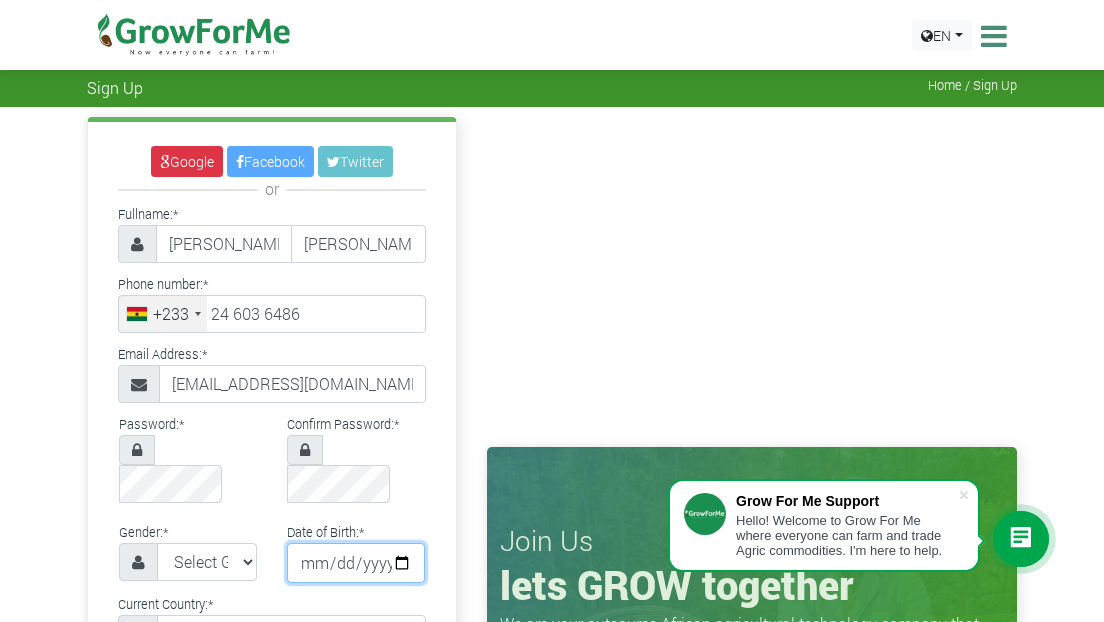 type on "1996-03-22" 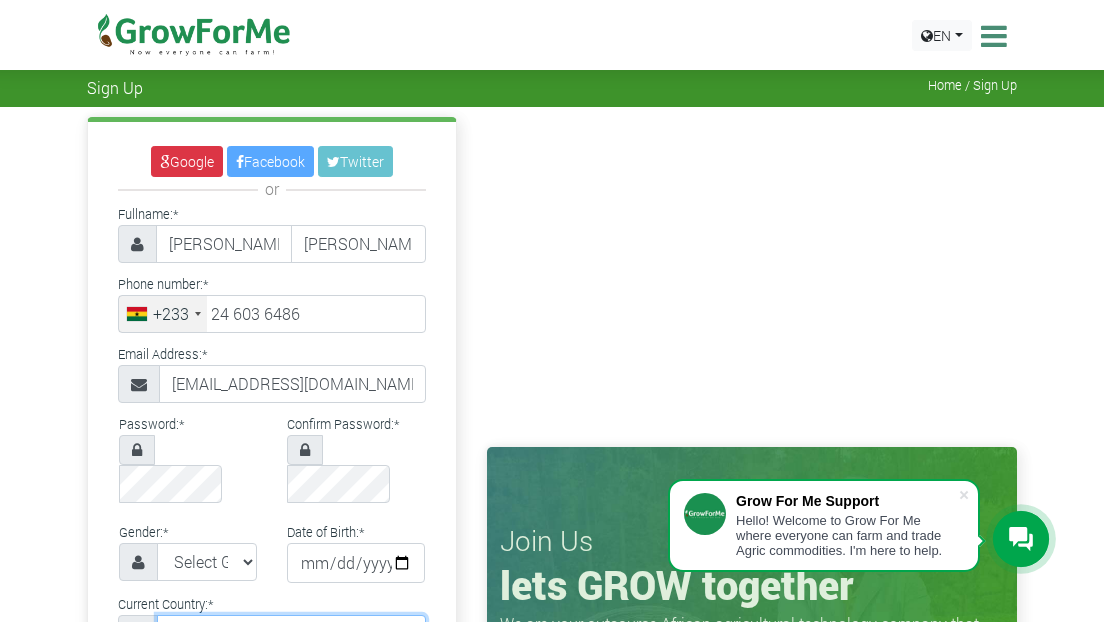 click on "Select Current Country
Afghanistan
Albania
Algeria
American Samoa
Andorra
Angola
Anguilla
Antigua & Barbuda
Argentina
Armenia
Aruba
Australia
Austria
Azerbaijan
Bahamas
Benin" at bounding box center (291, 634) 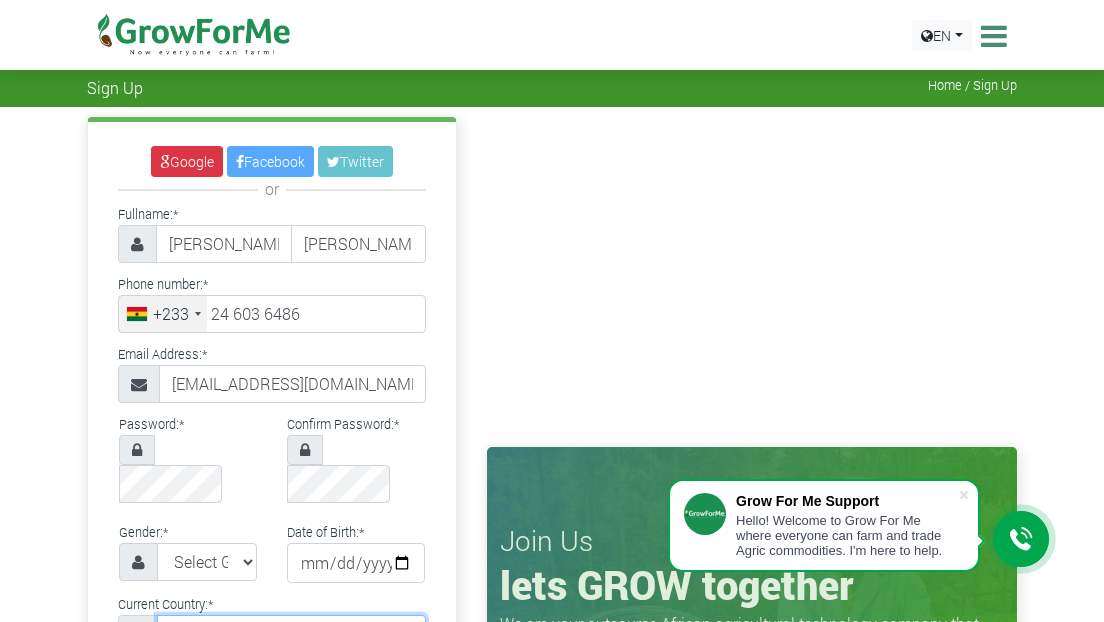 click on "Select Current Country
Afghanistan
Albania
Algeria
American Samoa
Andorra
Angola
Anguilla
Antigua & Barbuda
Argentina
Armenia
Aruba
Australia
Austria
Azerbaijan
Bahamas
Benin" at bounding box center (291, 634) 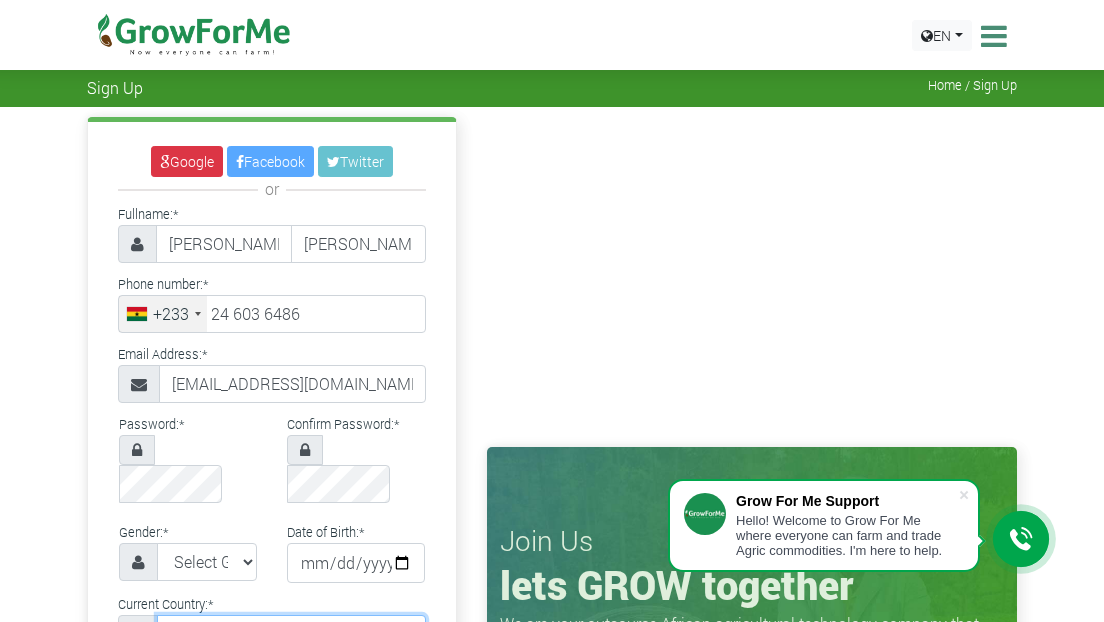 select on "Ghana" 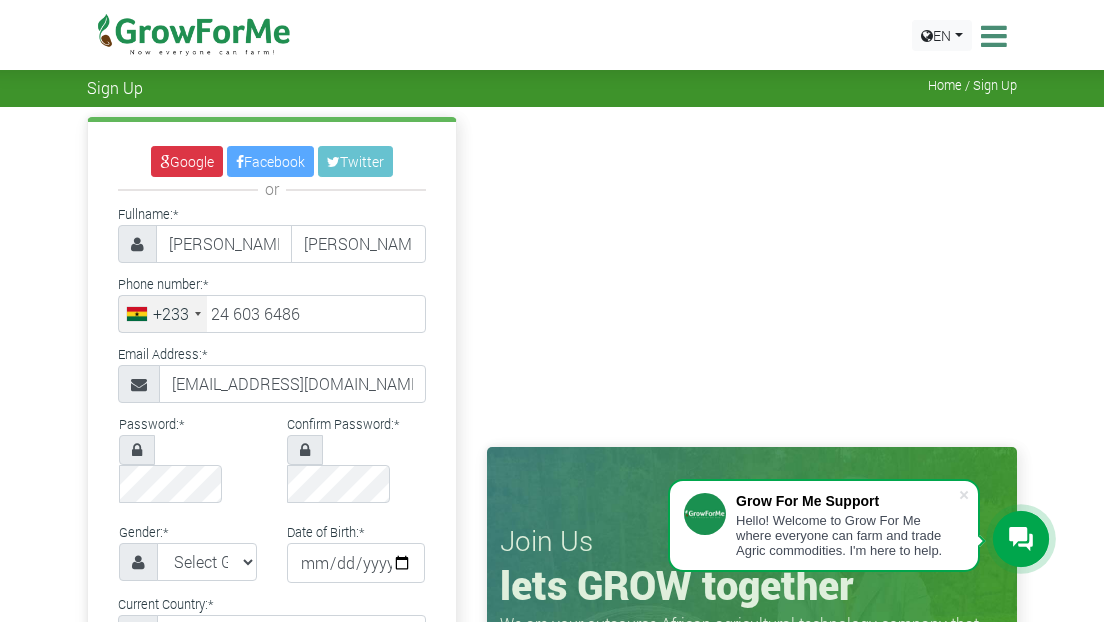 click on "Google
Facebook
Twitter
or
Fullname: *
Sylvester Quarshie * *" at bounding box center (272, 606) 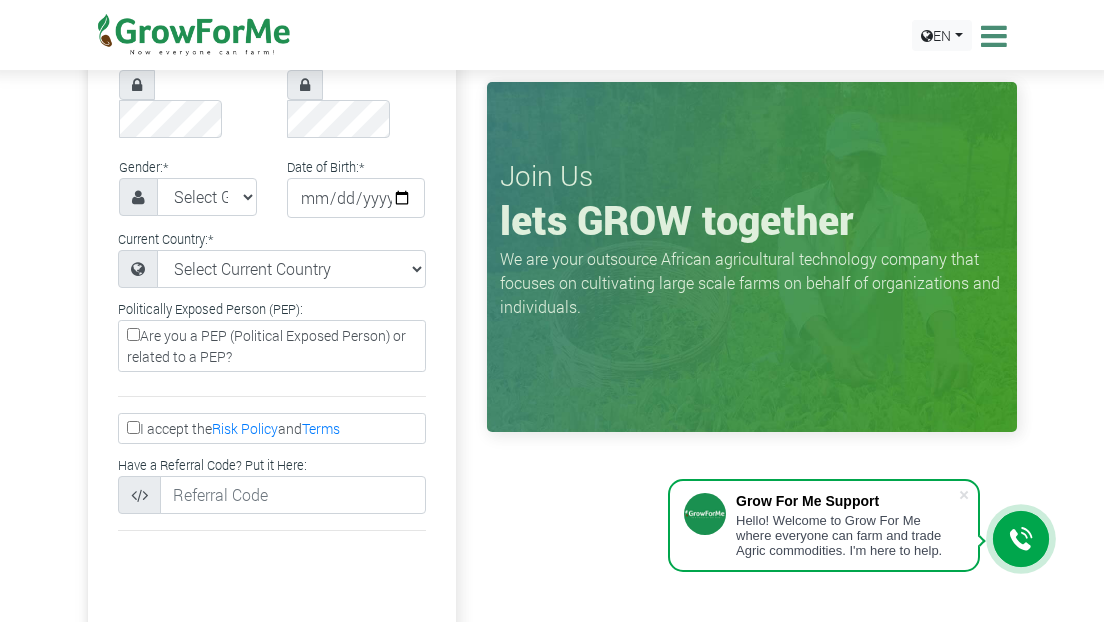 scroll, scrollTop: 400, scrollLeft: 0, axis: vertical 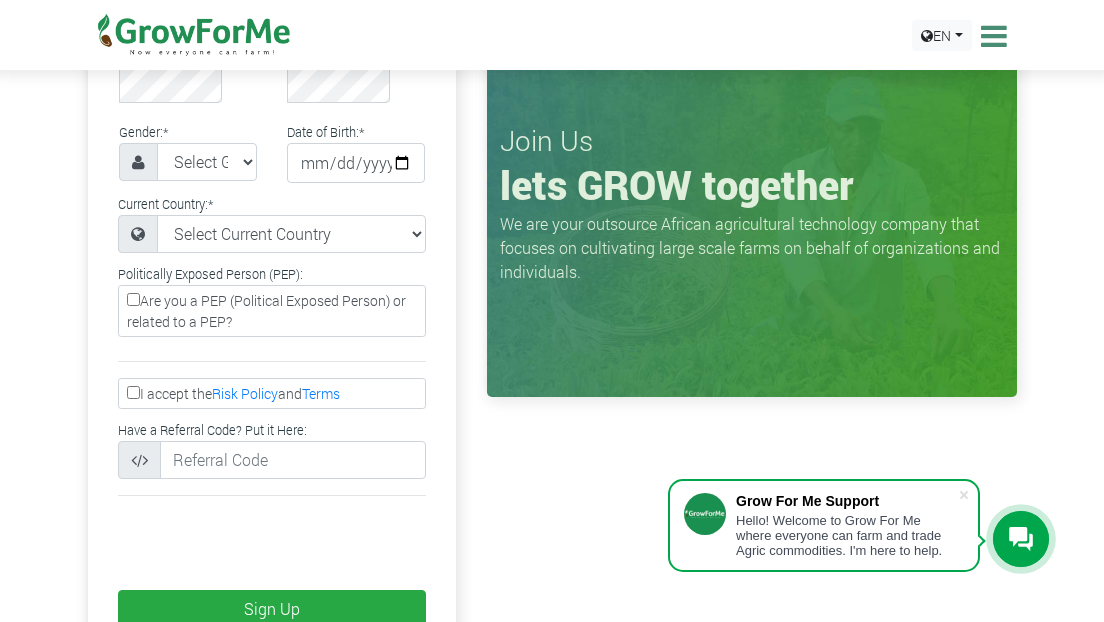 click on "I accept the   Risk Policy    and  Terms" at bounding box center (133, 392) 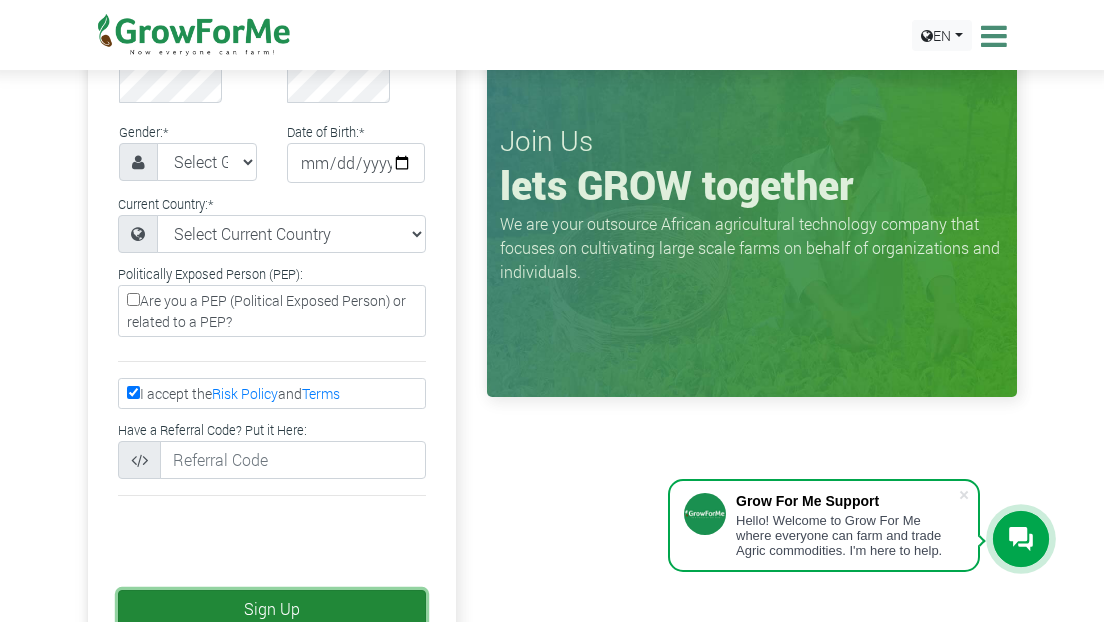 click on "Sign Up" at bounding box center [272, 609] 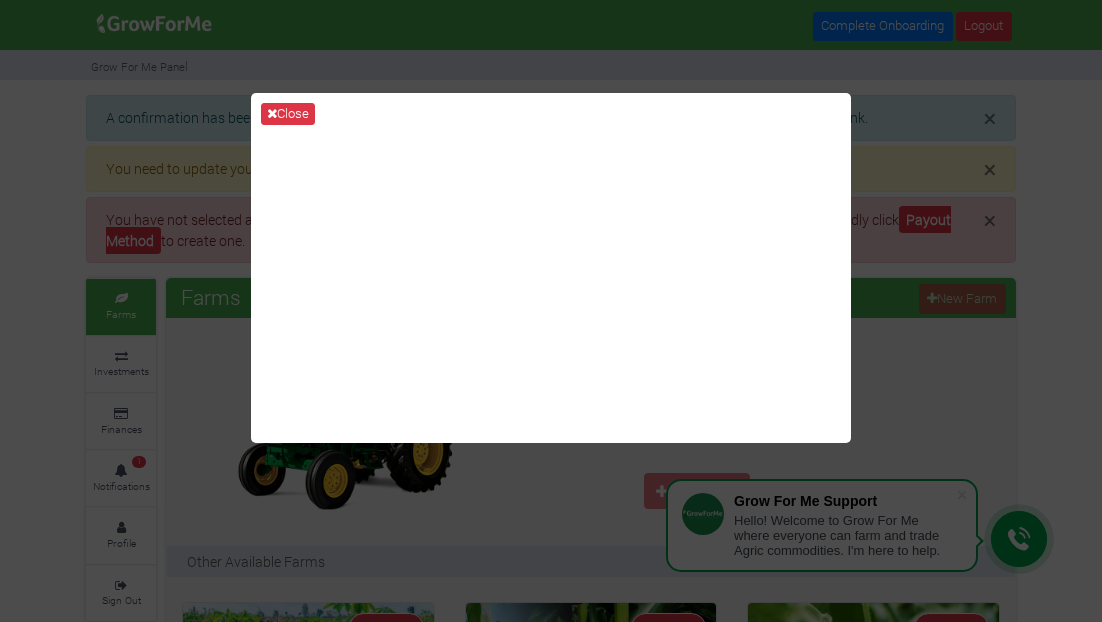 scroll, scrollTop: 0, scrollLeft: 0, axis: both 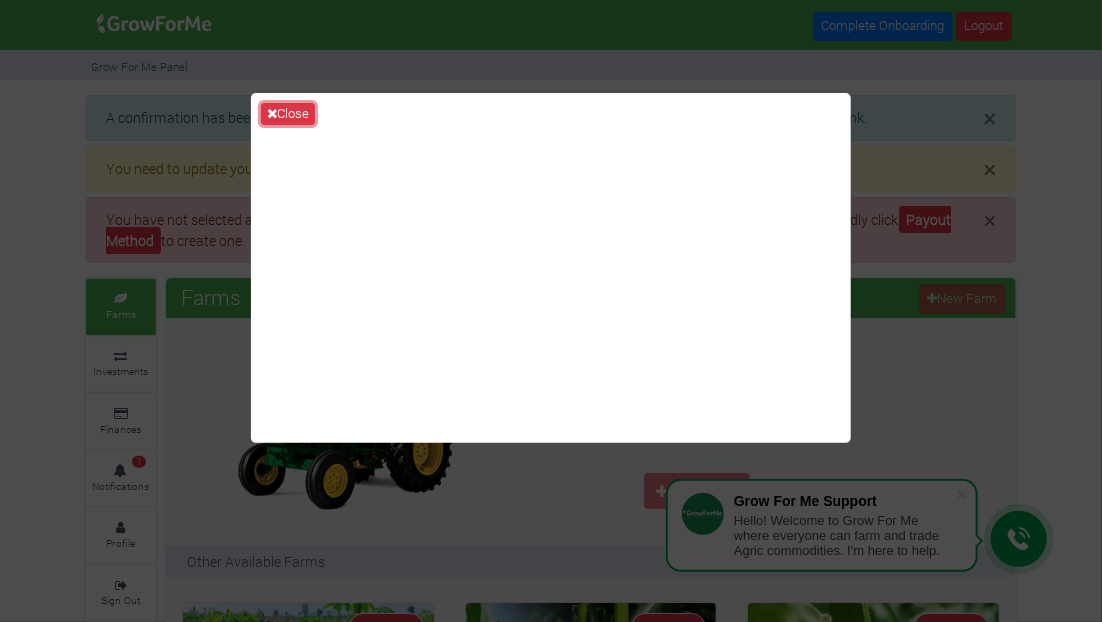 click at bounding box center [272, 113] 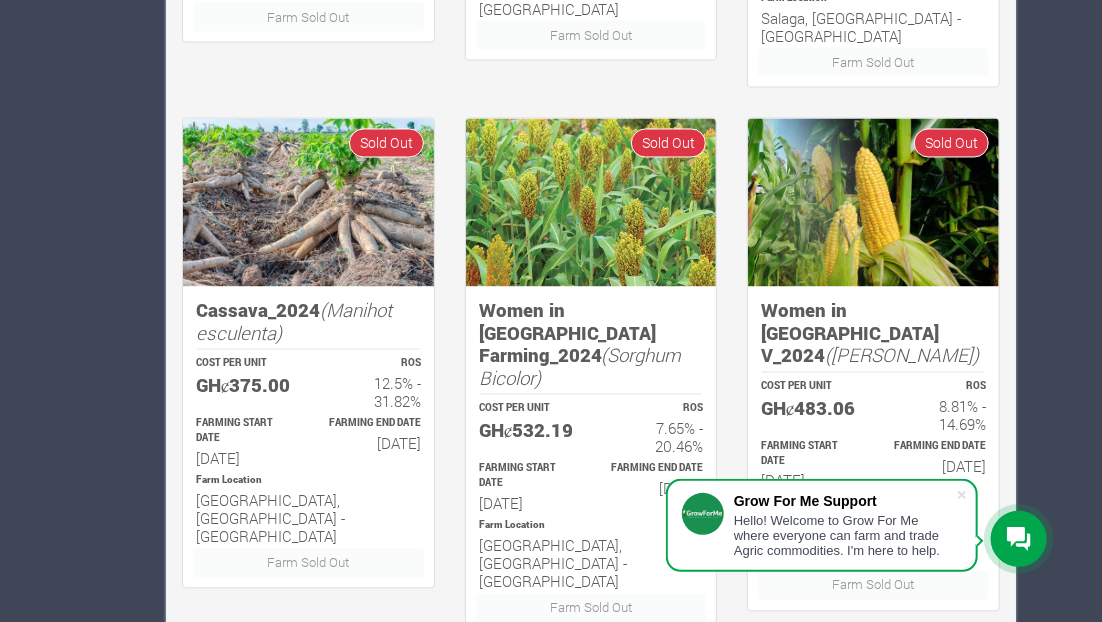 scroll, scrollTop: 1574, scrollLeft: 0, axis: vertical 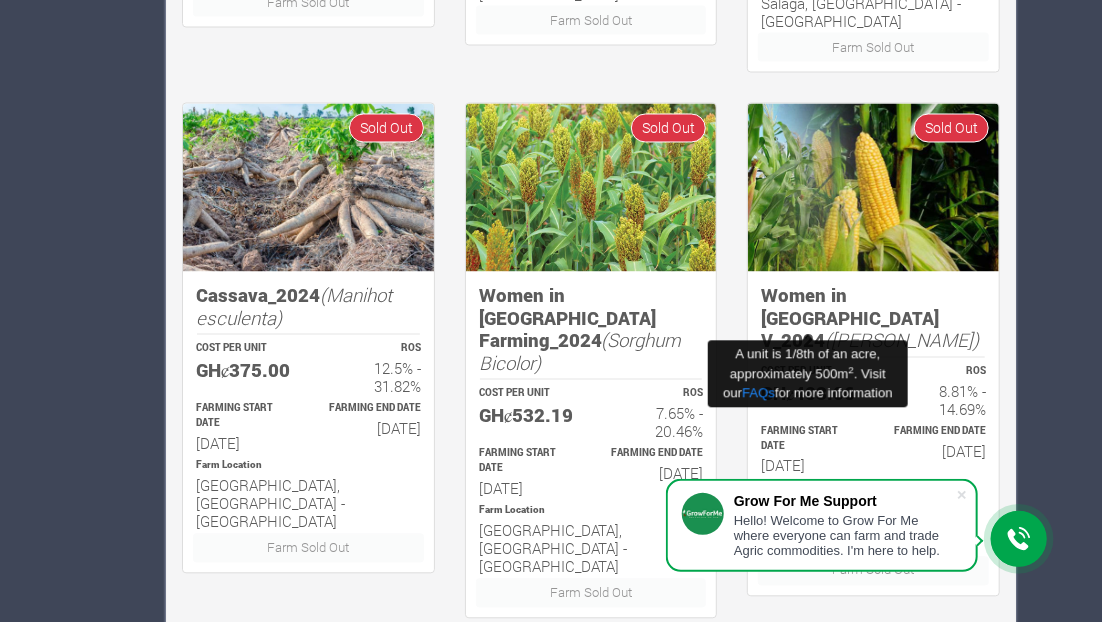 click on "GHȼ483.06" at bounding box center (808, 393) 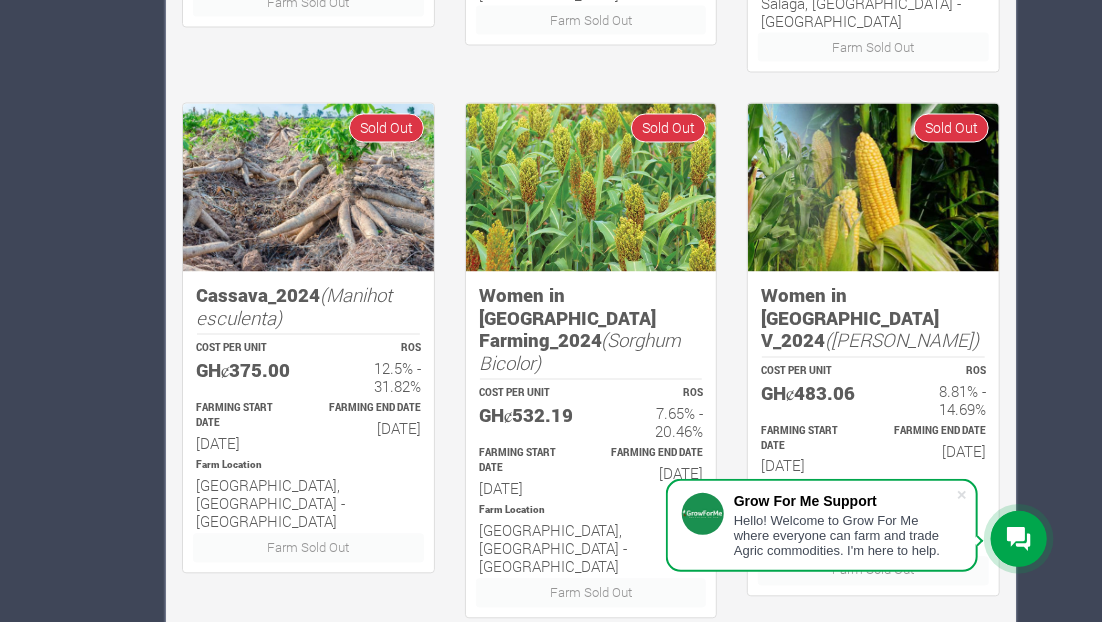 click on "25th Mar 2024" at bounding box center [808, 465] 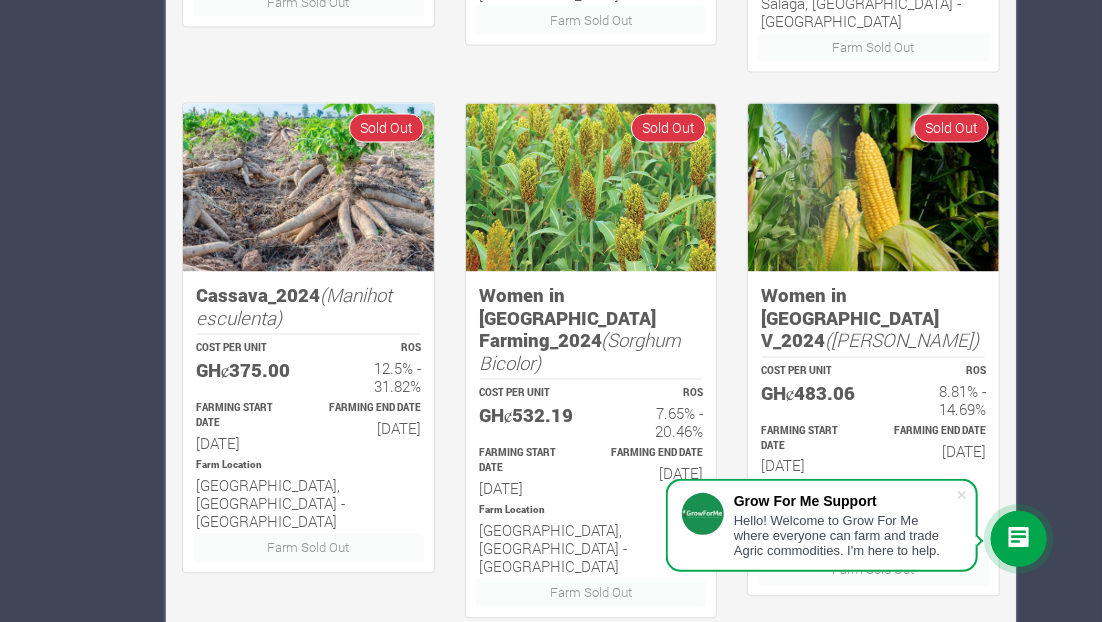 click on "Women in Maize V_2024  (Zea Mays)" at bounding box center (873, 318) 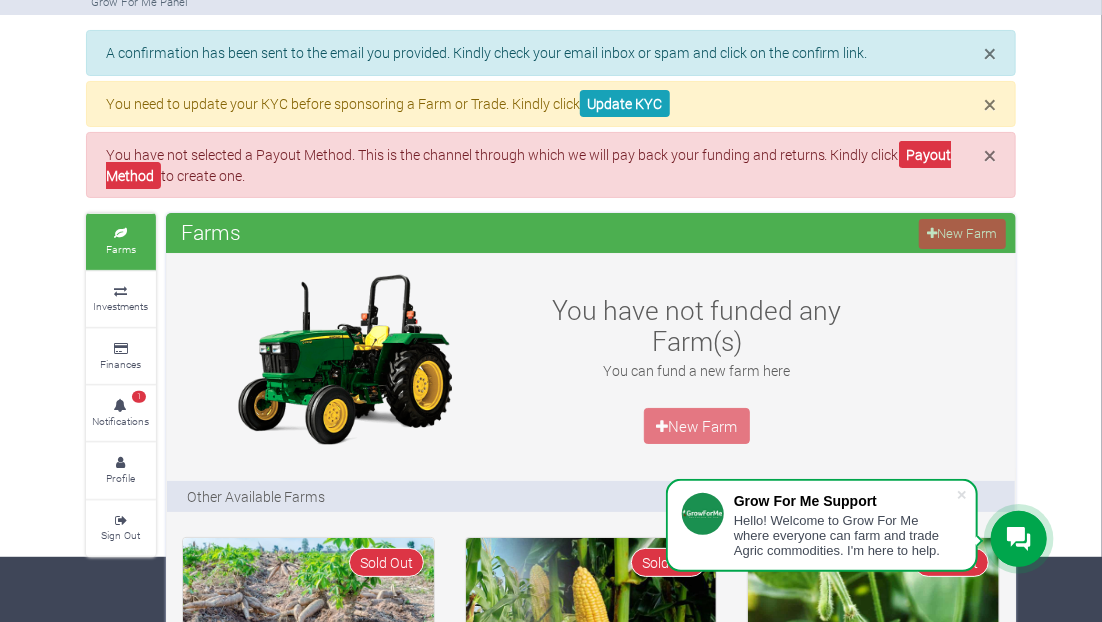 scroll, scrollTop: 100, scrollLeft: 0, axis: vertical 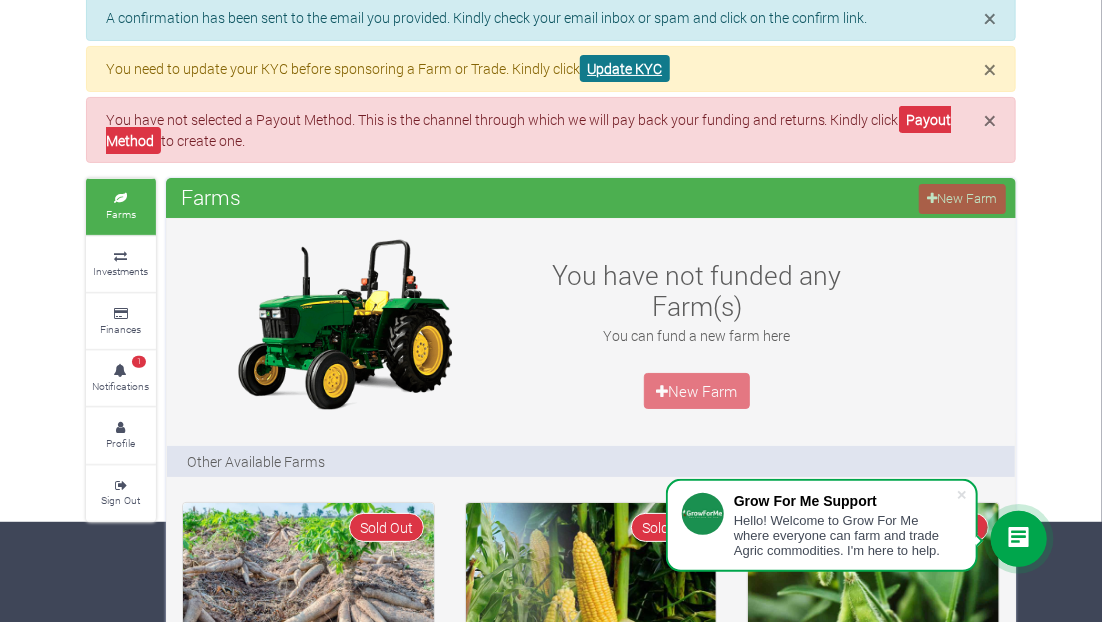 click on "Update KYC" at bounding box center [625, 68] 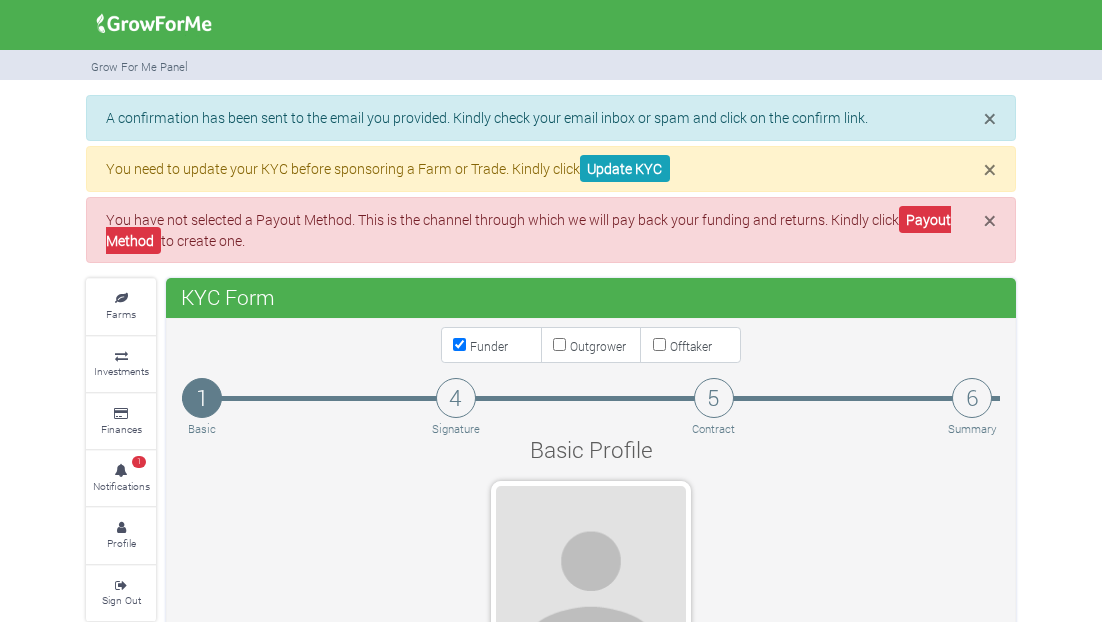 scroll, scrollTop: 200, scrollLeft: 0, axis: vertical 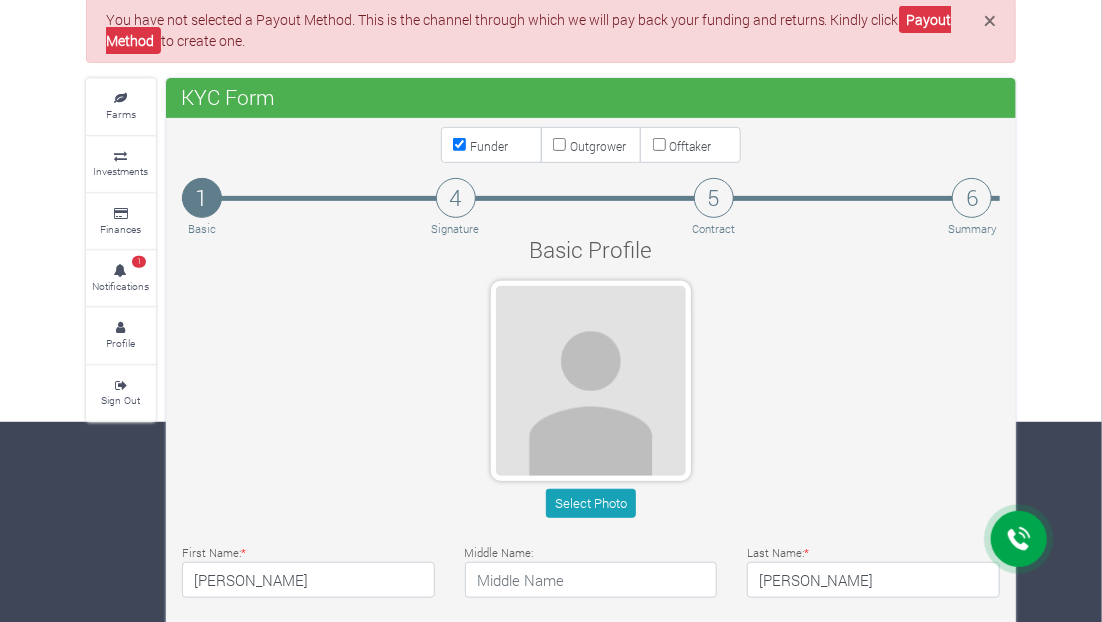 type on "24 603 6486" 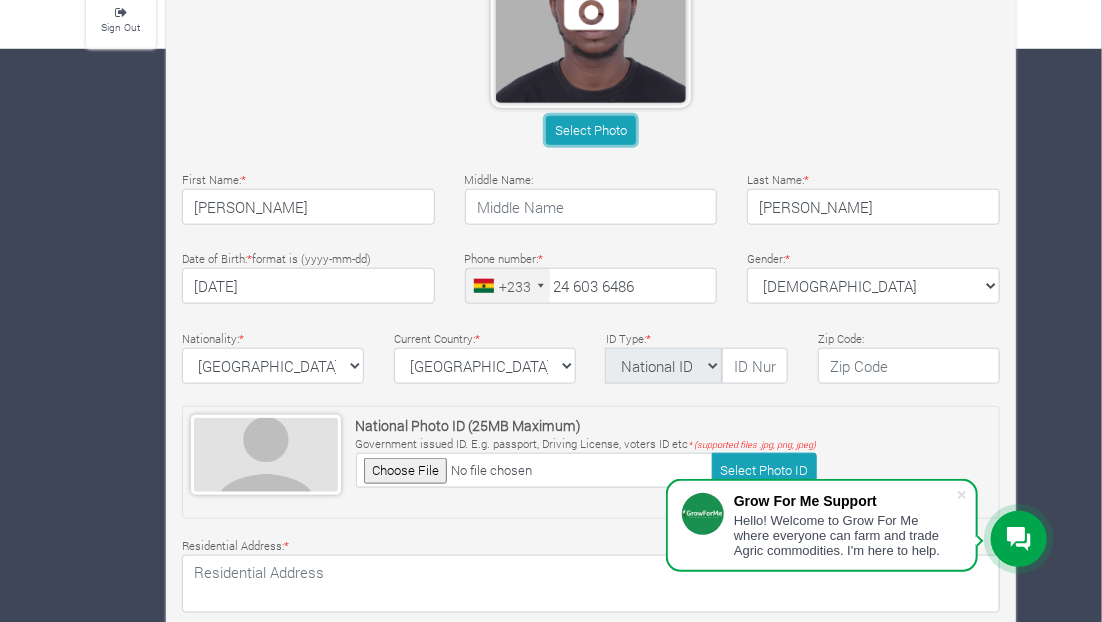 scroll, scrollTop: 600, scrollLeft: 0, axis: vertical 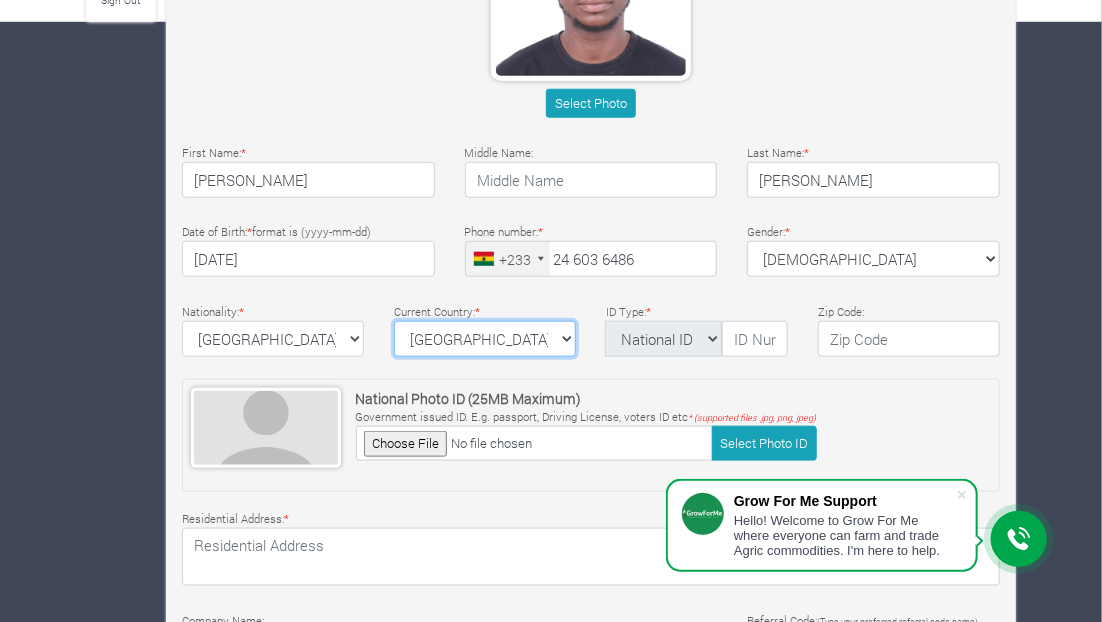click on "[GEOGRAPHIC_DATA]
[GEOGRAPHIC_DATA]
[GEOGRAPHIC_DATA]
[GEOGRAPHIC_DATA]
[US_STATE]
[GEOGRAPHIC_DATA]
[GEOGRAPHIC_DATA]
[GEOGRAPHIC_DATA]
[GEOGRAPHIC_DATA]
[GEOGRAPHIC_DATA]
[GEOGRAPHIC_DATA]
[GEOGRAPHIC_DATA]
[GEOGRAPHIC_DATA]
[GEOGRAPHIC_DATA]
[GEOGRAPHIC_DATA]
[GEOGRAPHIC_DATA]
[GEOGRAPHIC_DATA]
[GEOGRAPHIC_DATA] [GEOGRAPHIC_DATA]" at bounding box center (485, 339) 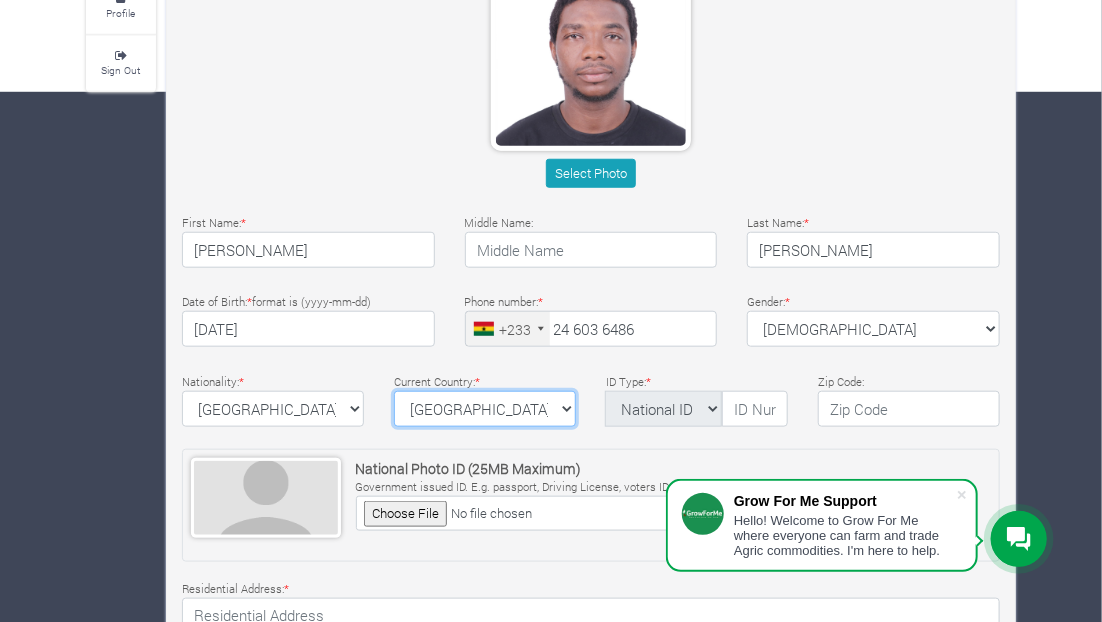 scroll, scrollTop: 600, scrollLeft: 0, axis: vertical 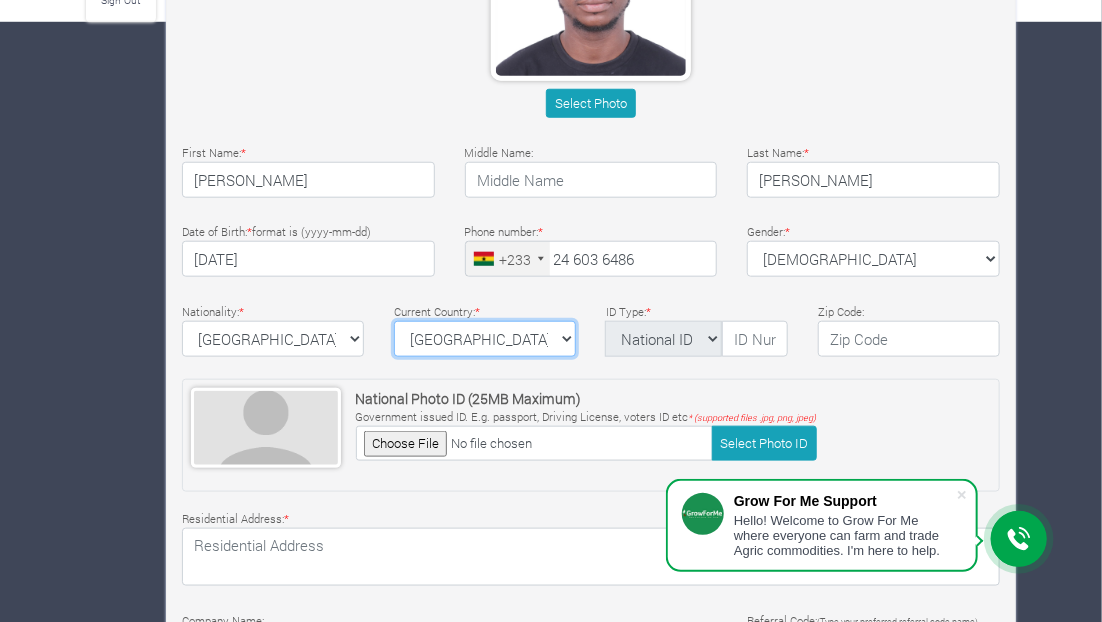 click on "[GEOGRAPHIC_DATA]
[GEOGRAPHIC_DATA]
[GEOGRAPHIC_DATA]
[GEOGRAPHIC_DATA]
[US_STATE]
[GEOGRAPHIC_DATA]
[GEOGRAPHIC_DATA]
[GEOGRAPHIC_DATA]
[GEOGRAPHIC_DATA]
[GEOGRAPHIC_DATA]
[GEOGRAPHIC_DATA]
[GEOGRAPHIC_DATA]
[GEOGRAPHIC_DATA]
[GEOGRAPHIC_DATA]
[GEOGRAPHIC_DATA]
[GEOGRAPHIC_DATA]
[GEOGRAPHIC_DATA]
[GEOGRAPHIC_DATA] [GEOGRAPHIC_DATA]" at bounding box center [485, 339] 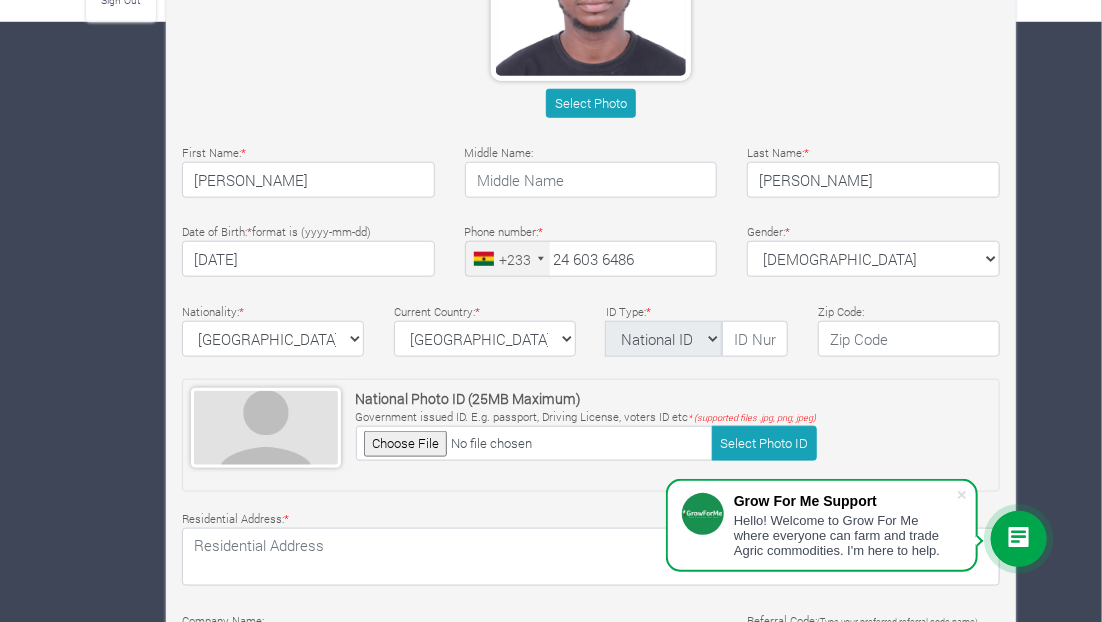 click on "Select Photo" at bounding box center (591, 3) 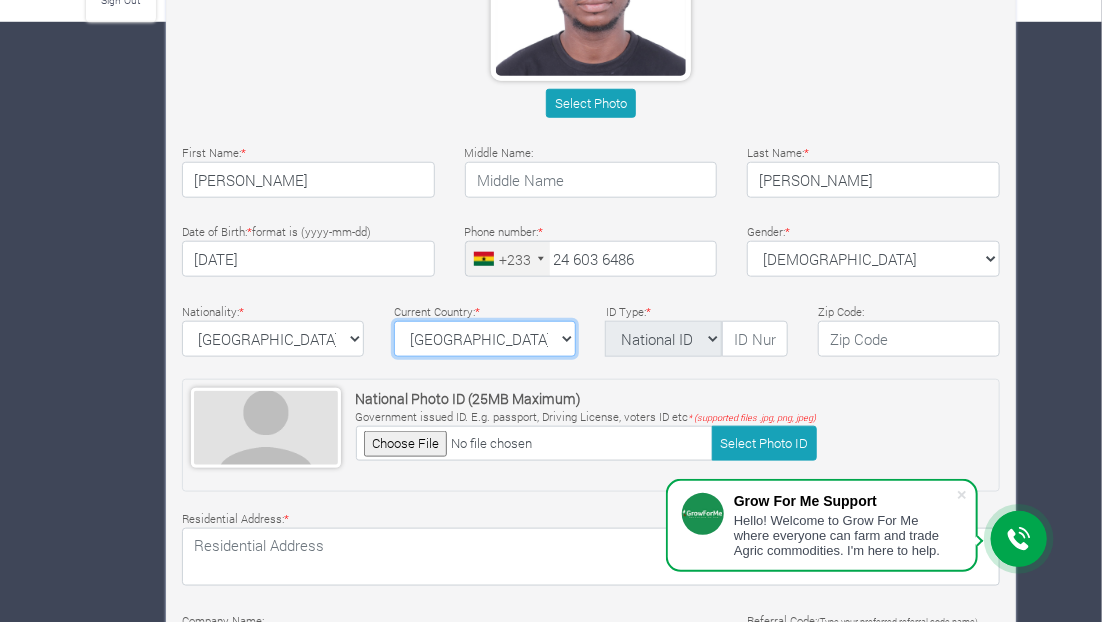 click on "[GEOGRAPHIC_DATA]
[GEOGRAPHIC_DATA]
[GEOGRAPHIC_DATA]
[GEOGRAPHIC_DATA]
[US_STATE]
[GEOGRAPHIC_DATA]
[GEOGRAPHIC_DATA]
[GEOGRAPHIC_DATA]
[GEOGRAPHIC_DATA]
[GEOGRAPHIC_DATA]
[GEOGRAPHIC_DATA]
[GEOGRAPHIC_DATA]
[GEOGRAPHIC_DATA]
[GEOGRAPHIC_DATA]
[GEOGRAPHIC_DATA]
[GEOGRAPHIC_DATA]
[GEOGRAPHIC_DATA]
[GEOGRAPHIC_DATA] [GEOGRAPHIC_DATA]" at bounding box center (485, 339) 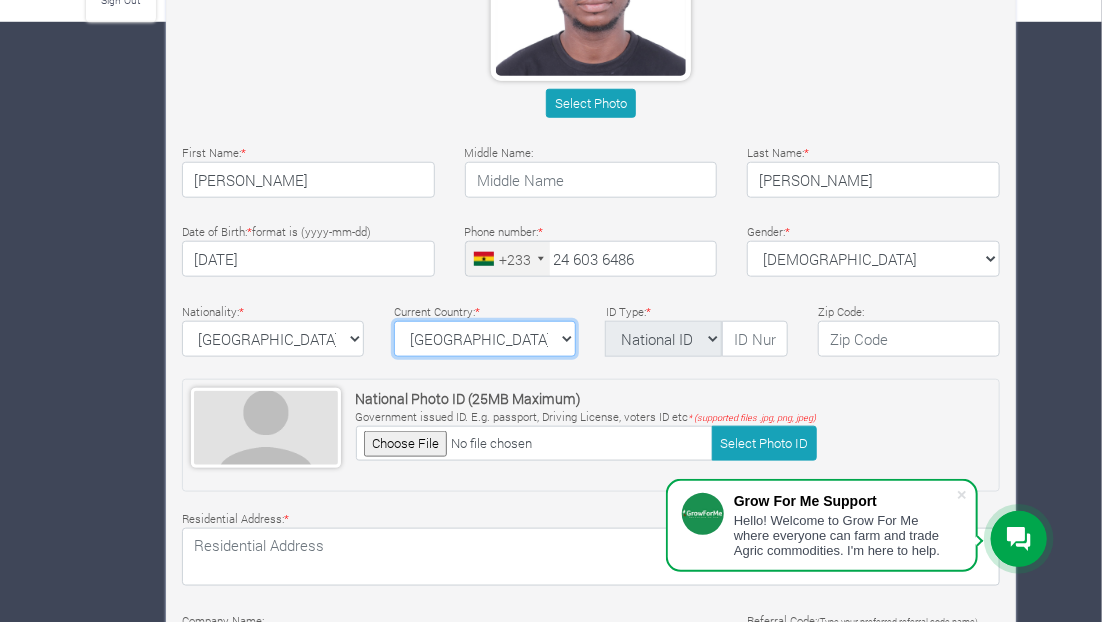 select on "United Arab Erimates" 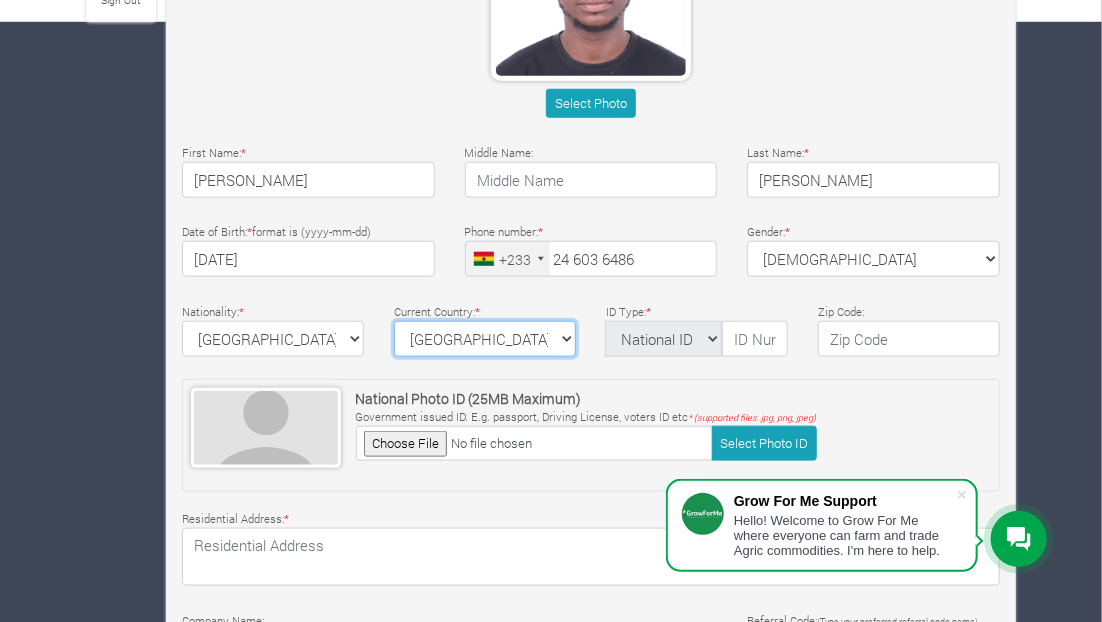 click on "[GEOGRAPHIC_DATA]
[GEOGRAPHIC_DATA]
[GEOGRAPHIC_DATA]
[GEOGRAPHIC_DATA]
[US_STATE]
[GEOGRAPHIC_DATA]
[GEOGRAPHIC_DATA]
[GEOGRAPHIC_DATA]
[GEOGRAPHIC_DATA]
[GEOGRAPHIC_DATA]
[GEOGRAPHIC_DATA]
[GEOGRAPHIC_DATA]
[GEOGRAPHIC_DATA]
[GEOGRAPHIC_DATA]
[GEOGRAPHIC_DATA]
[GEOGRAPHIC_DATA]
[GEOGRAPHIC_DATA]
[GEOGRAPHIC_DATA] [GEOGRAPHIC_DATA]" at bounding box center (485, 339) 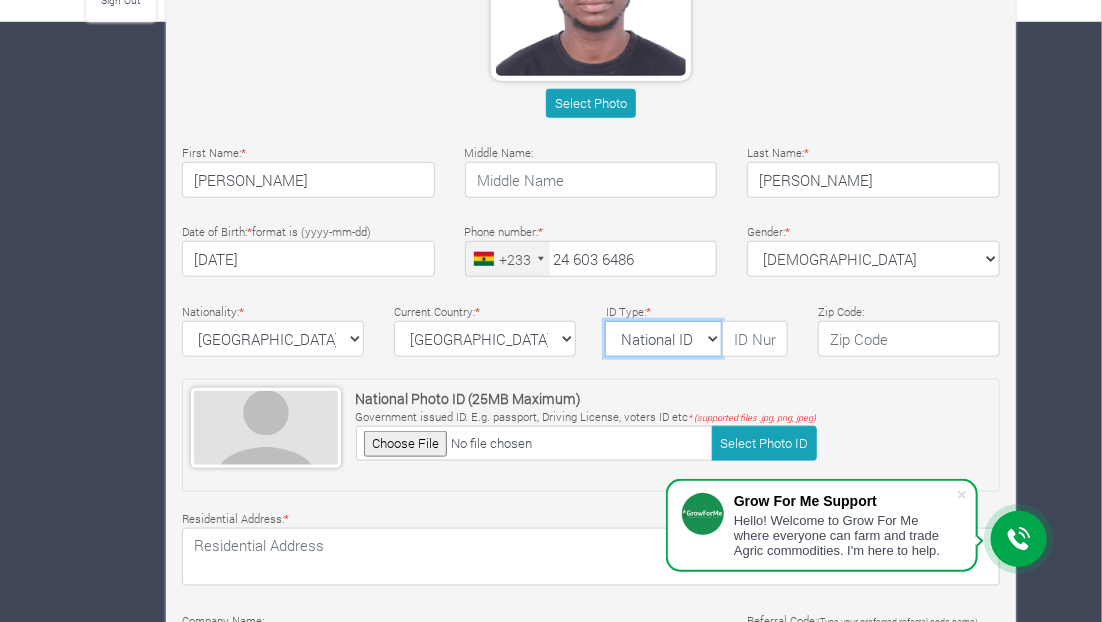 click on "National ID
Ghana ID
Passport
Drivers" at bounding box center [663, 339] 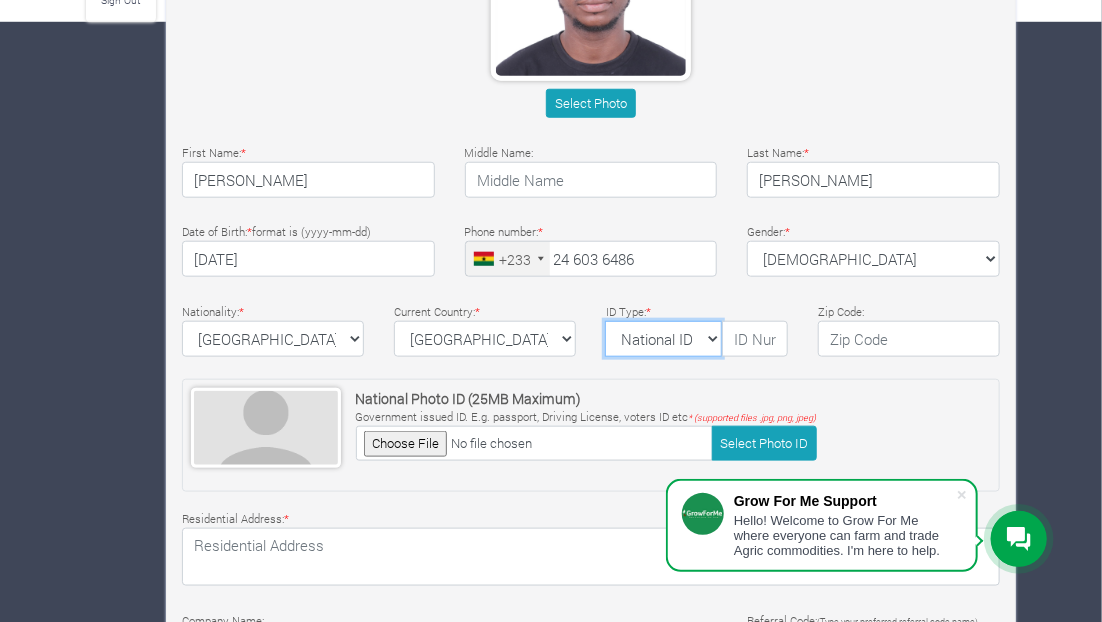 click on "National ID
Ghana ID
Passport
Drivers" at bounding box center (663, 339) 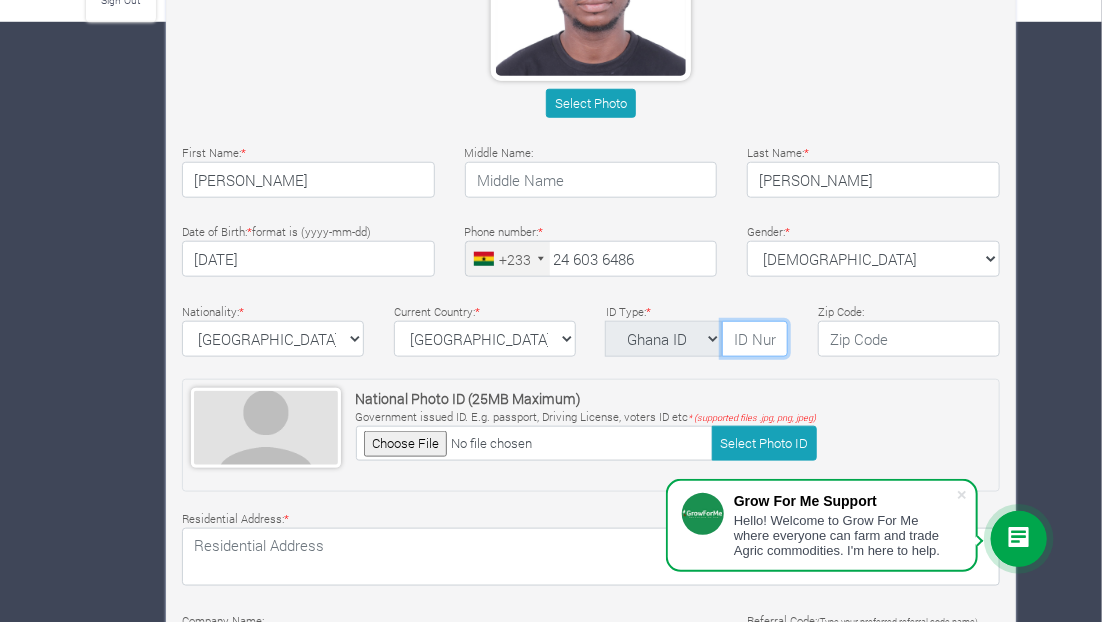 click at bounding box center [755, 339] 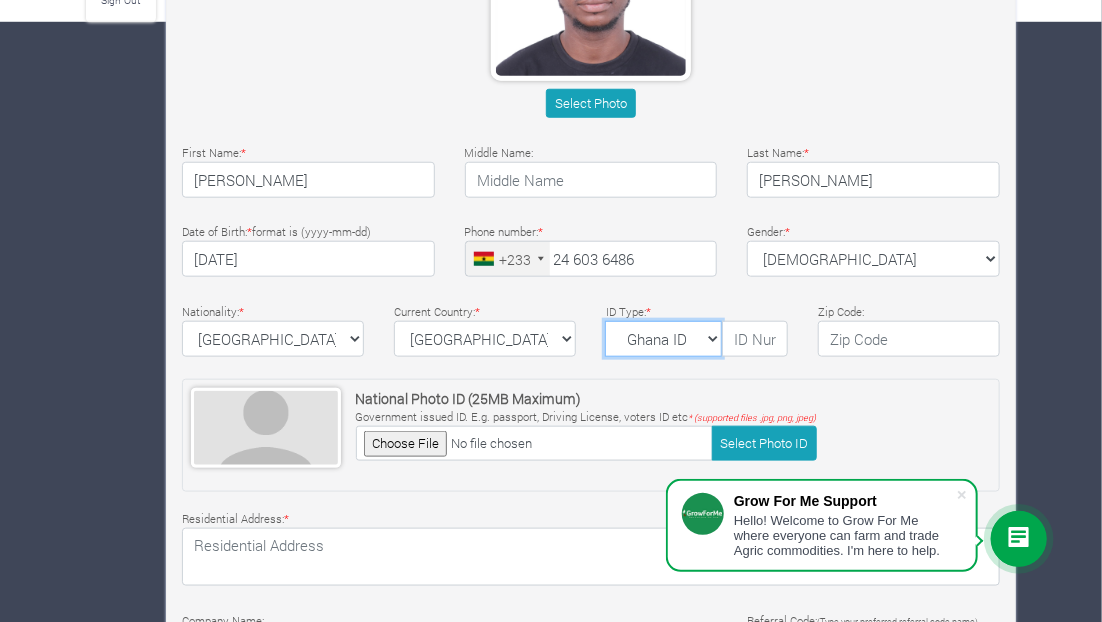 click on "National ID
Ghana ID
Passport
Drivers" at bounding box center (663, 339) 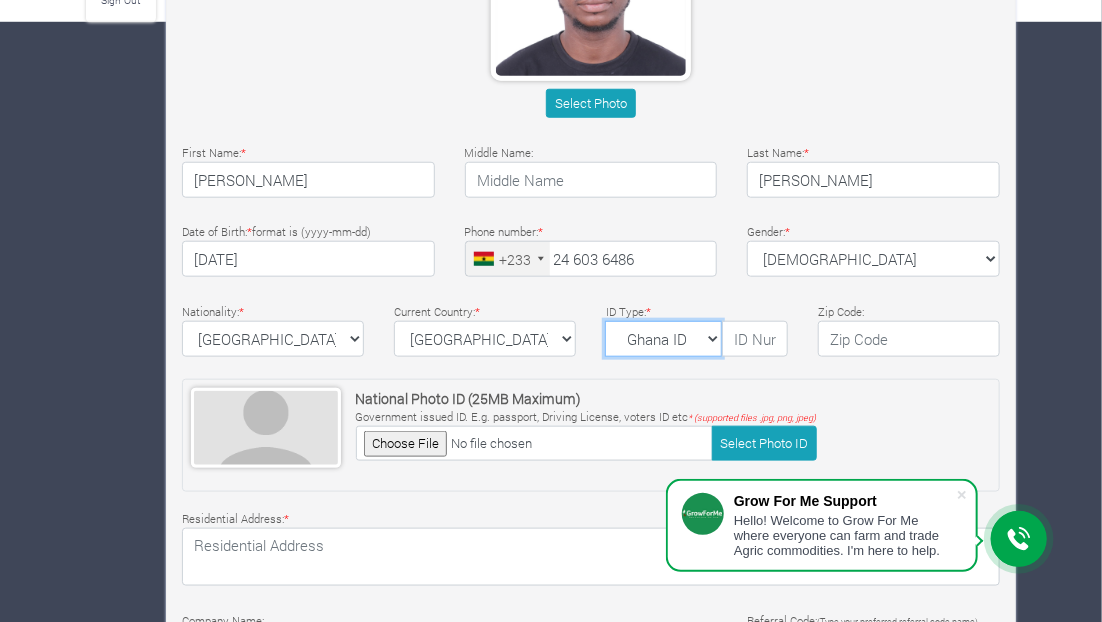 select on "Passport" 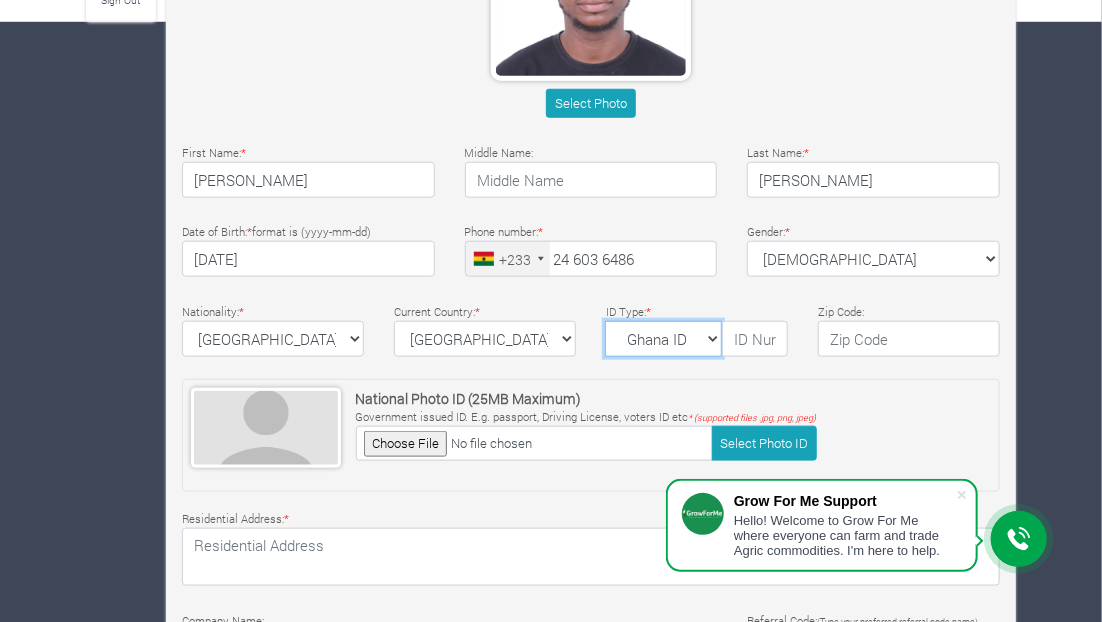 click on "National ID
Ghana ID
Passport
Drivers" at bounding box center [663, 339] 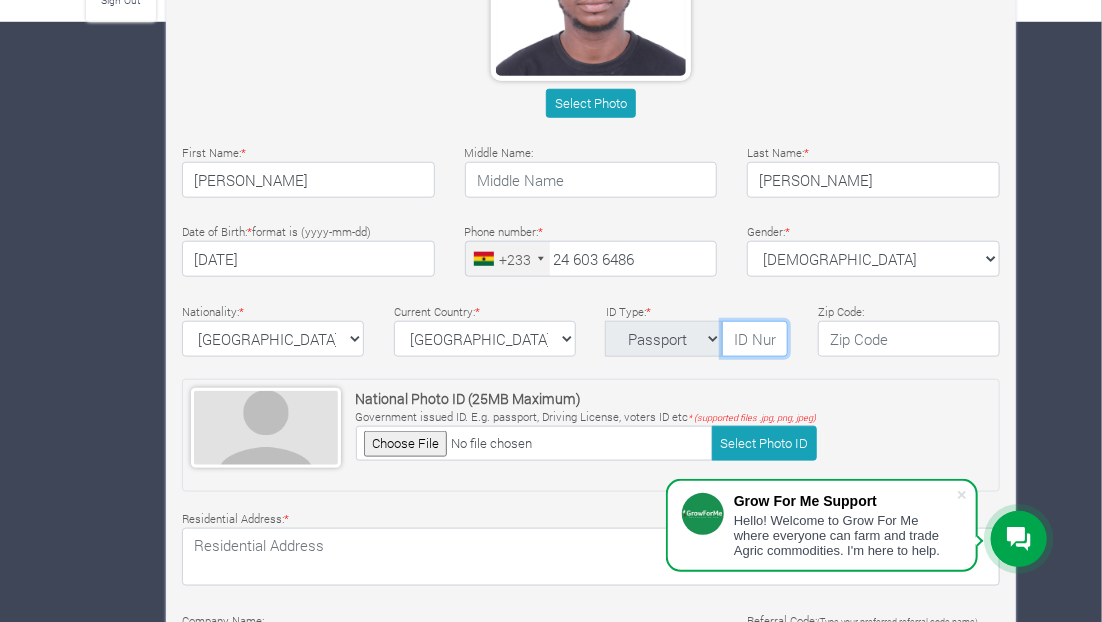 click at bounding box center [755, 339] 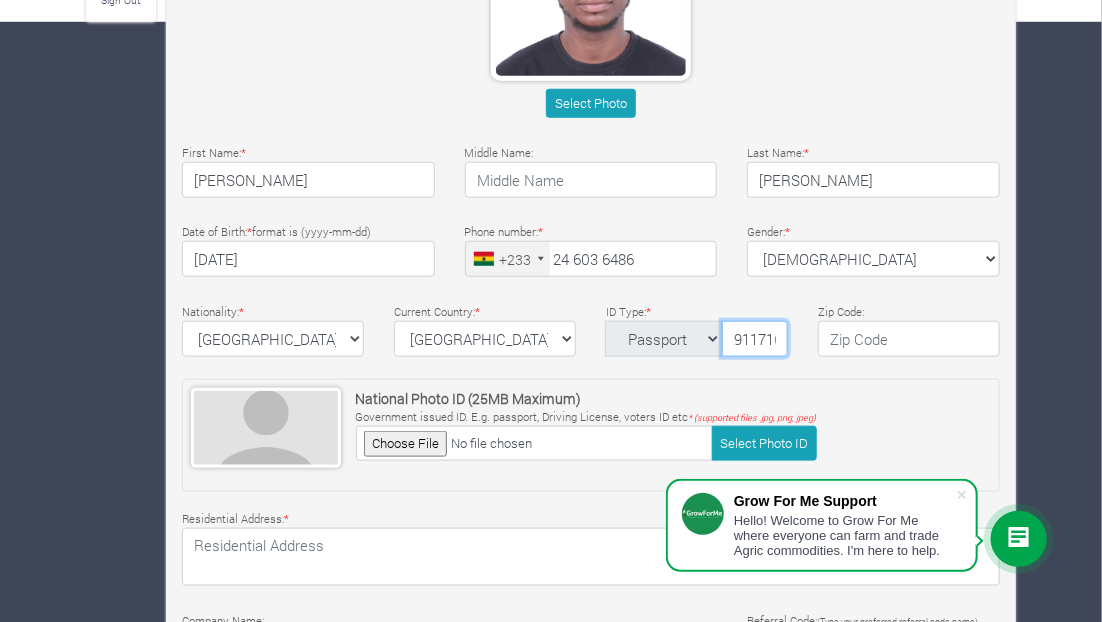 scroll, scrollTop: 0, scrollLeft: 24, axis: horizontal 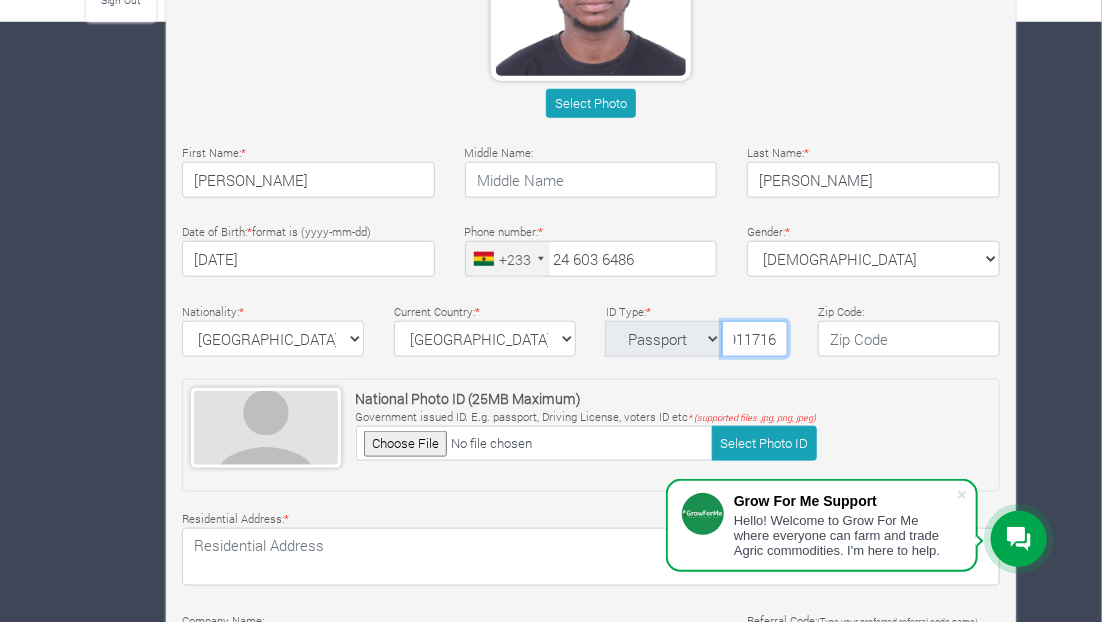 type on "g2911716" 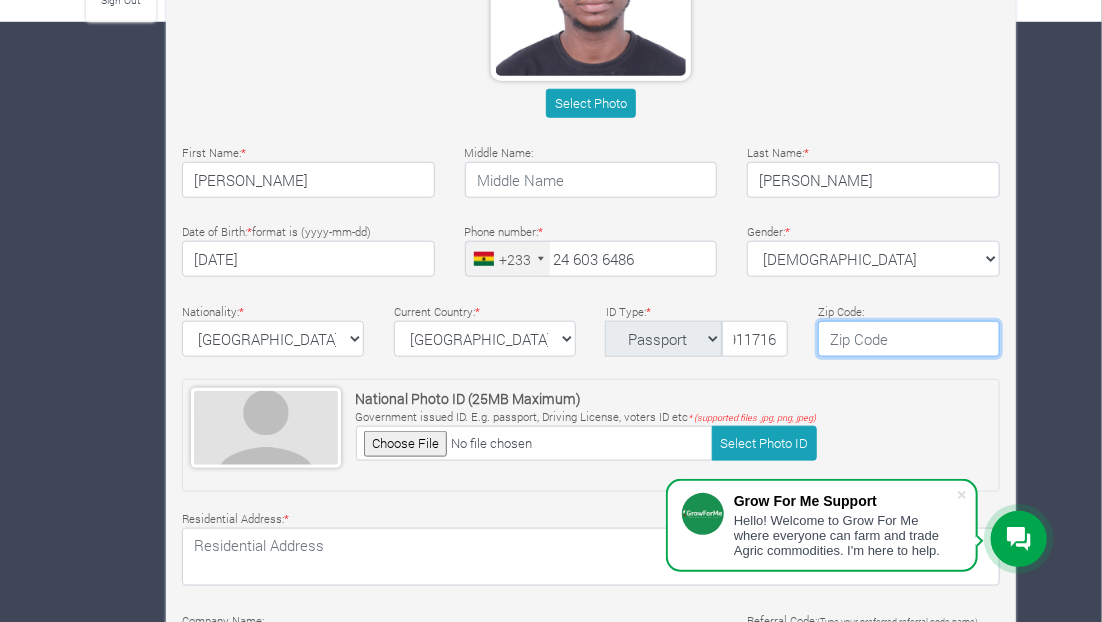 scroll, scrollTop: 0, scrollLeft: 0, axis: both 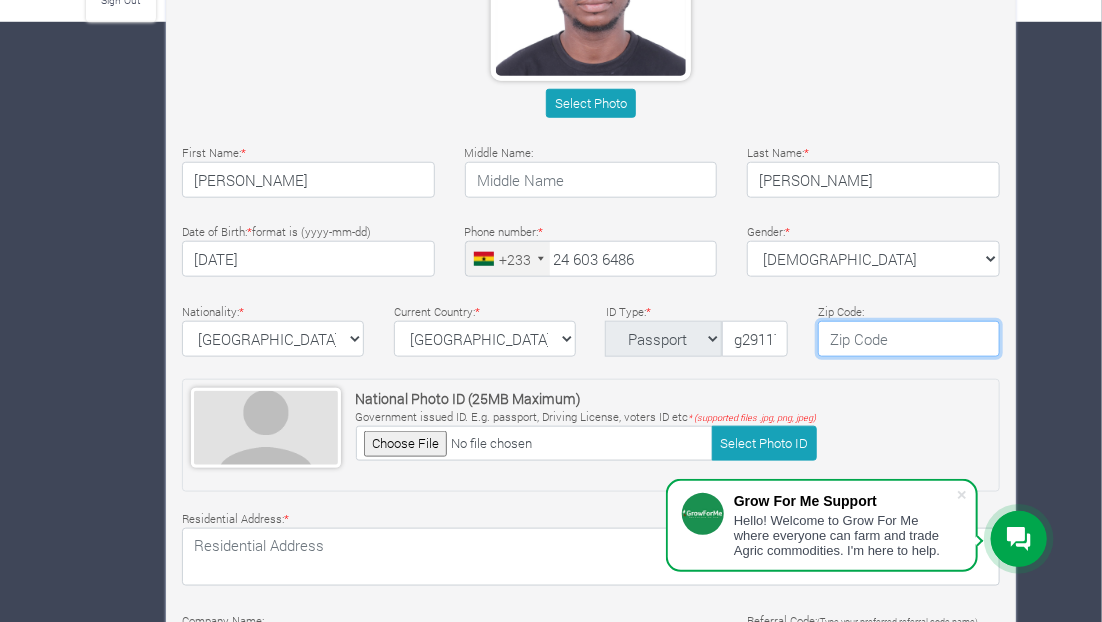 click at bounding box center [909, 339] 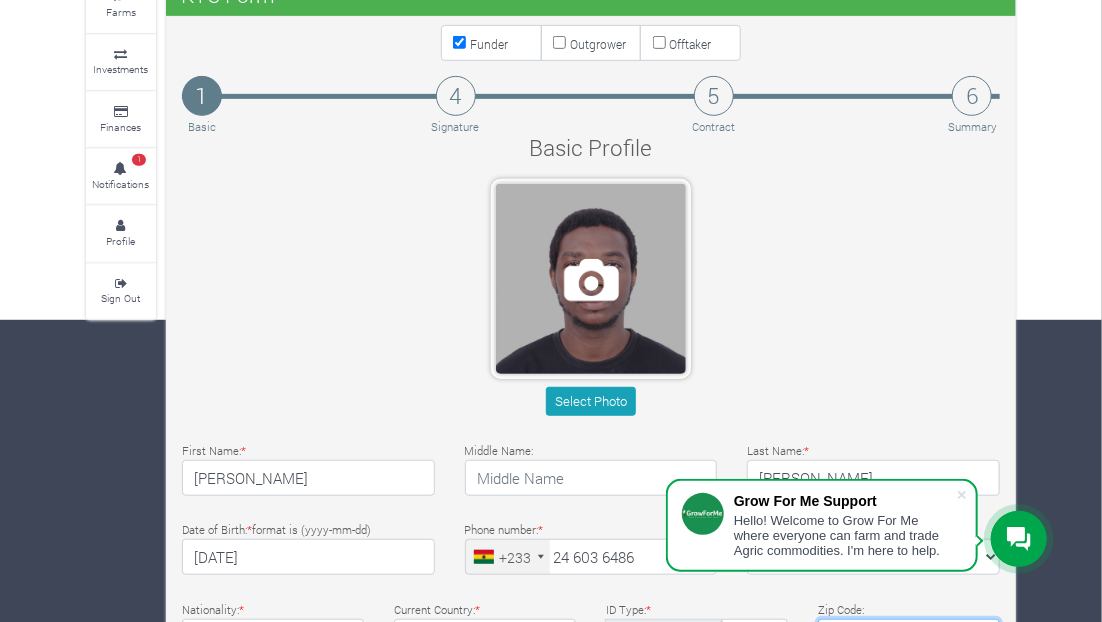 scroll, scrollTop: 300, scrollLeft: 0, axis: vertical 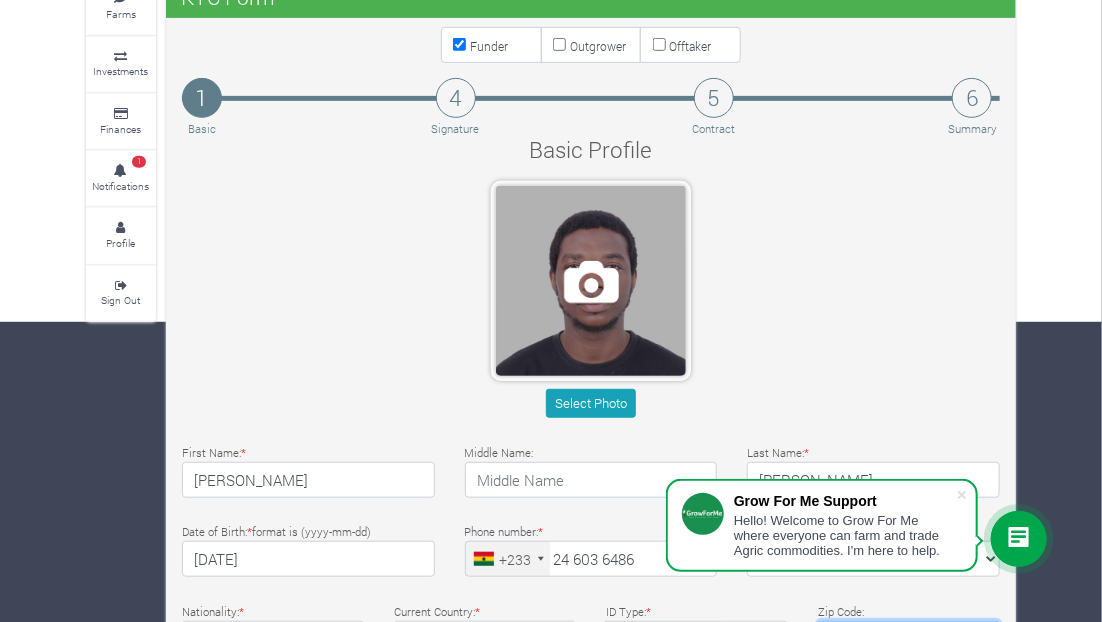 type on "0233" 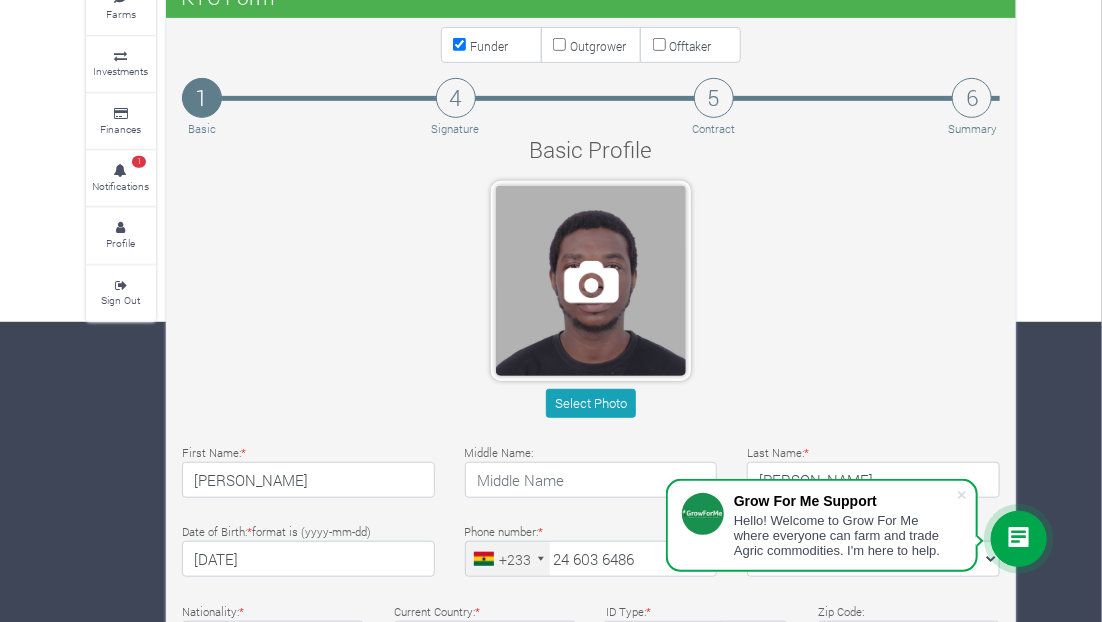 click at bounding box center [591, 281] 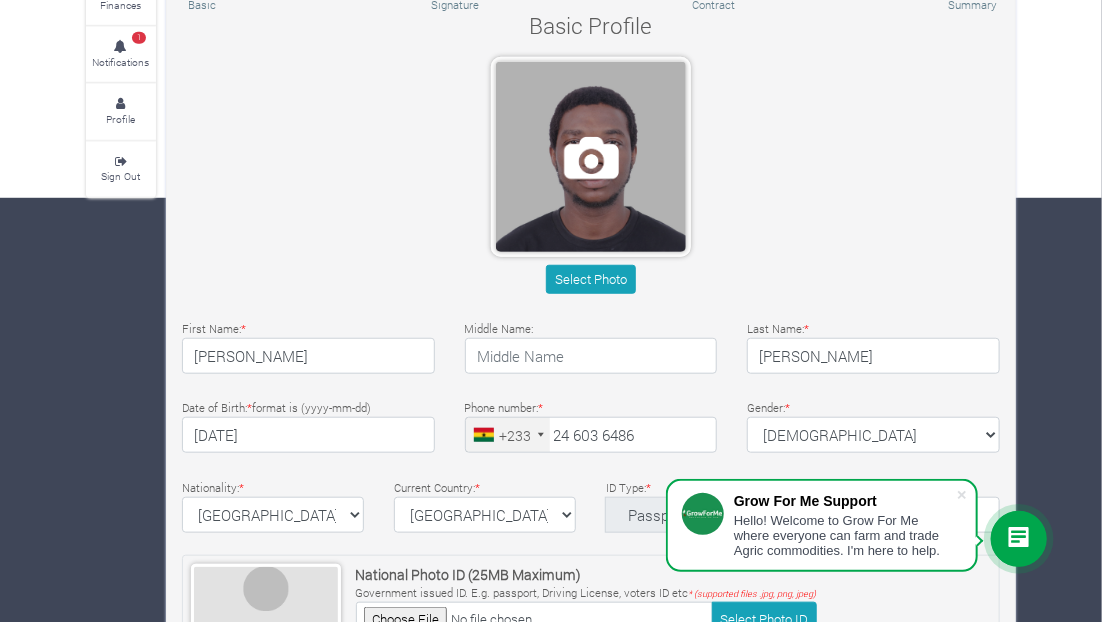 scroll, scrollTop: 600, scrollLeft: 0, axis: vertical 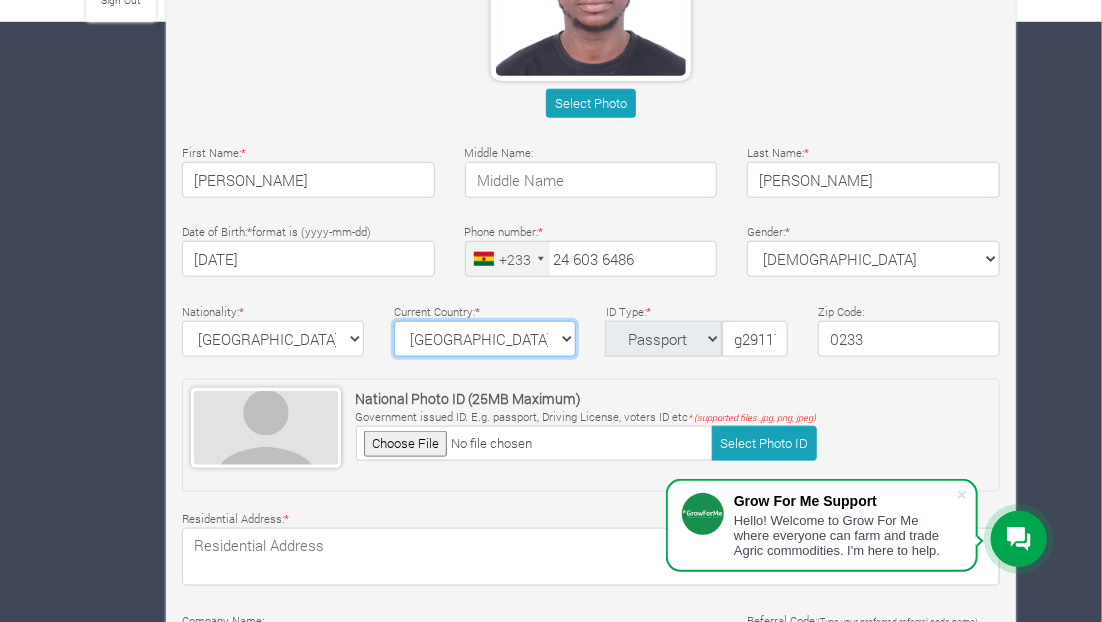 click on "ghana
Afghanistan
Albania
Algeria
American Samoa
Andorra
Angola
Anguilla
Antigua & Barbuda
Argentina
Armenia
Aruba
Australia
Austria
Azerbaijan
Bahamas
Bahrain
Bangladesh Barbados" at bounding box center (485, 339) 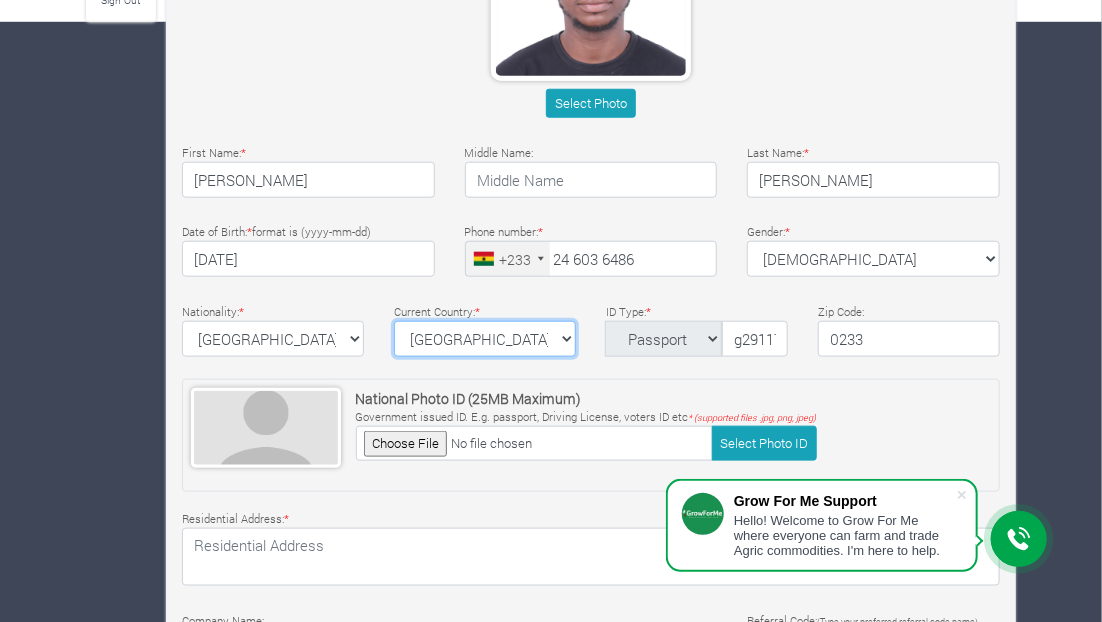 select on "[GEOGRAPHIC_DATA]" 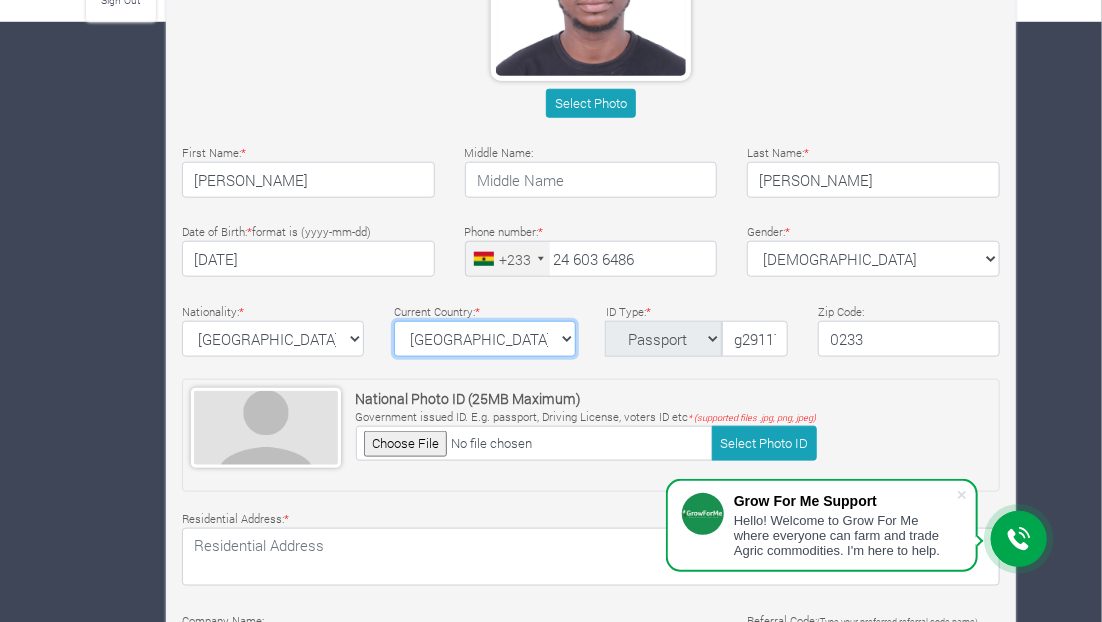 click on "ghana
Afghanistan
Albania
Algeria
American Samoa
Andorra
Angola
Anguilla
Antigua & Barbuda
Argentina
Armenia
Aruba
Australia
Austria
Azerbaijan
Bahamas
Bahrain
Bangladesh Barbados" at bounding box center [485, 339] 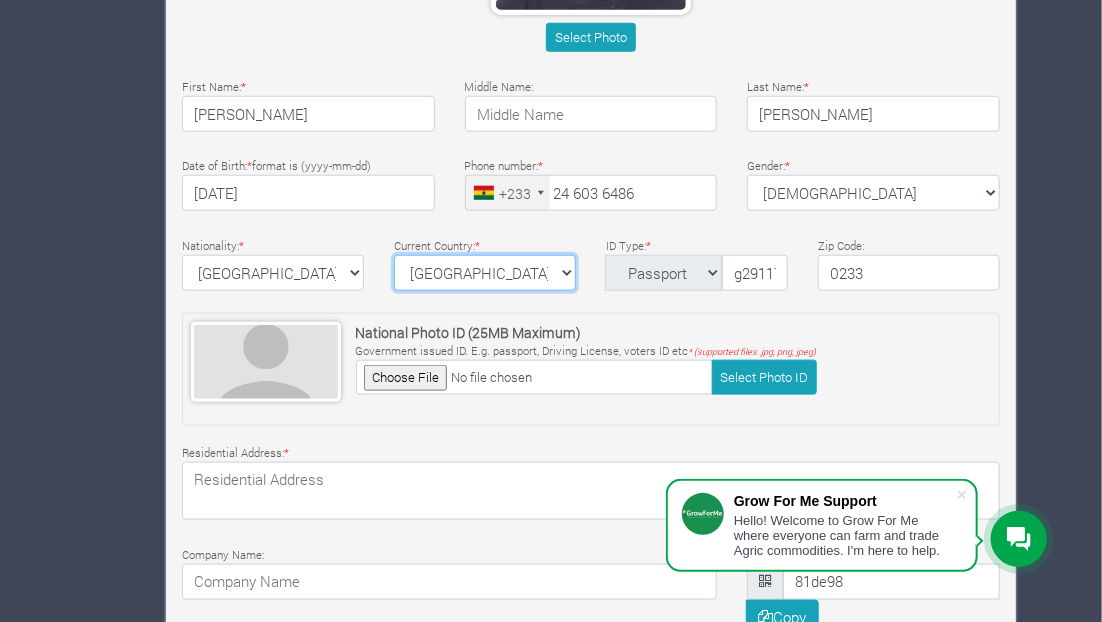 scroll, scrollTop: 700, scrollLeft: 0, axis: vertical 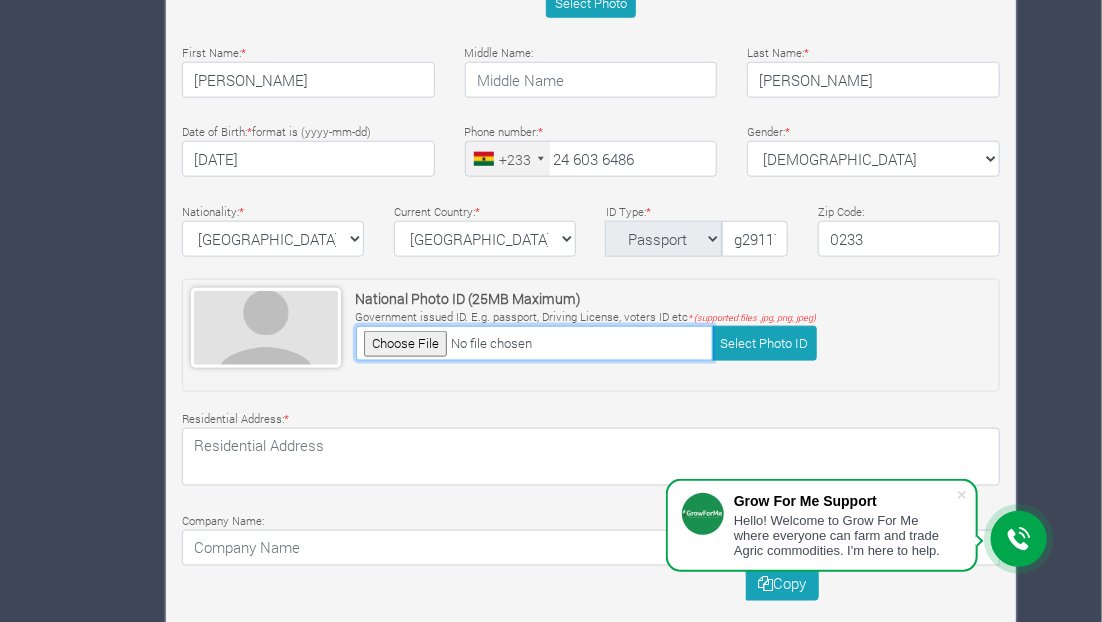 click at bounding box center [534, 343] 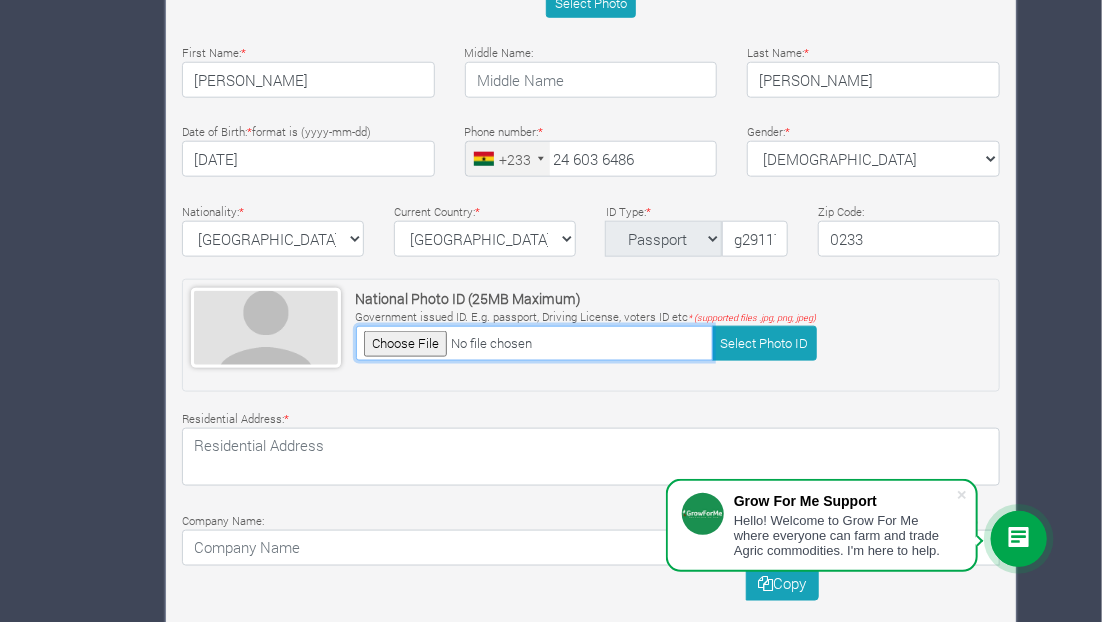 type on "C:\fakepath\IMG-20230206-WA0007.jpg" 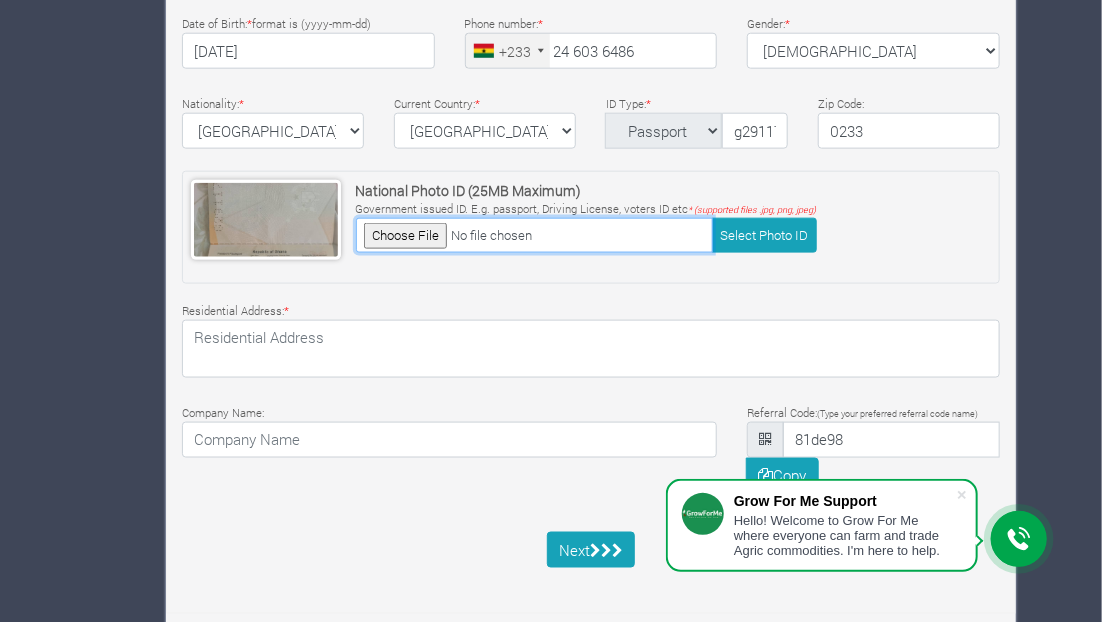 scroll, scrollTop: 810, scrollLeft: 0, axis: vertical 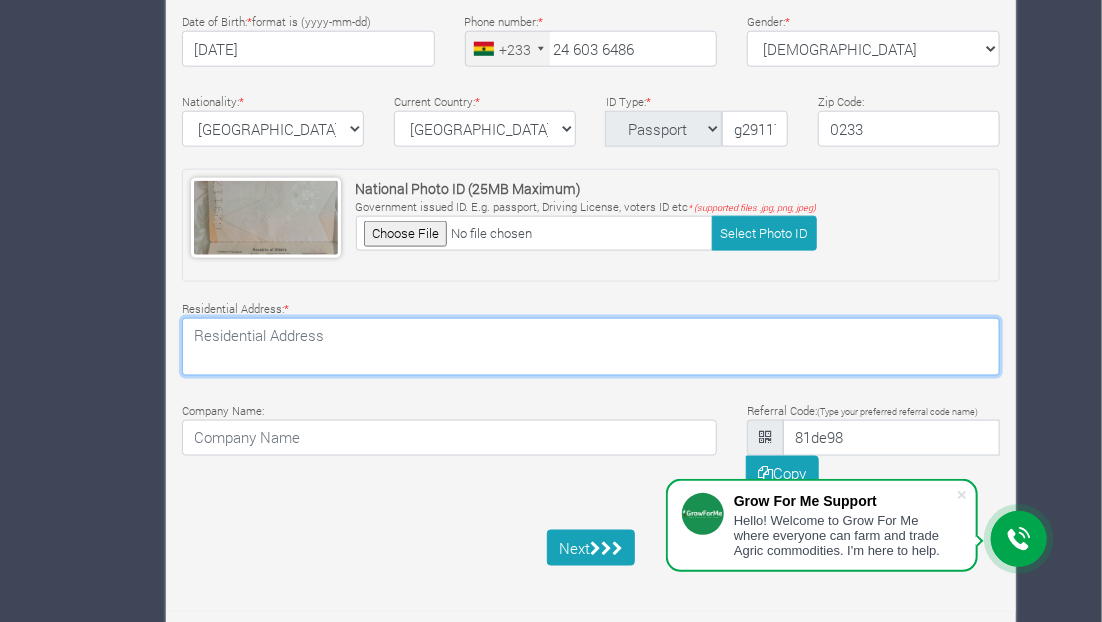click at bounding box center (591, 347) 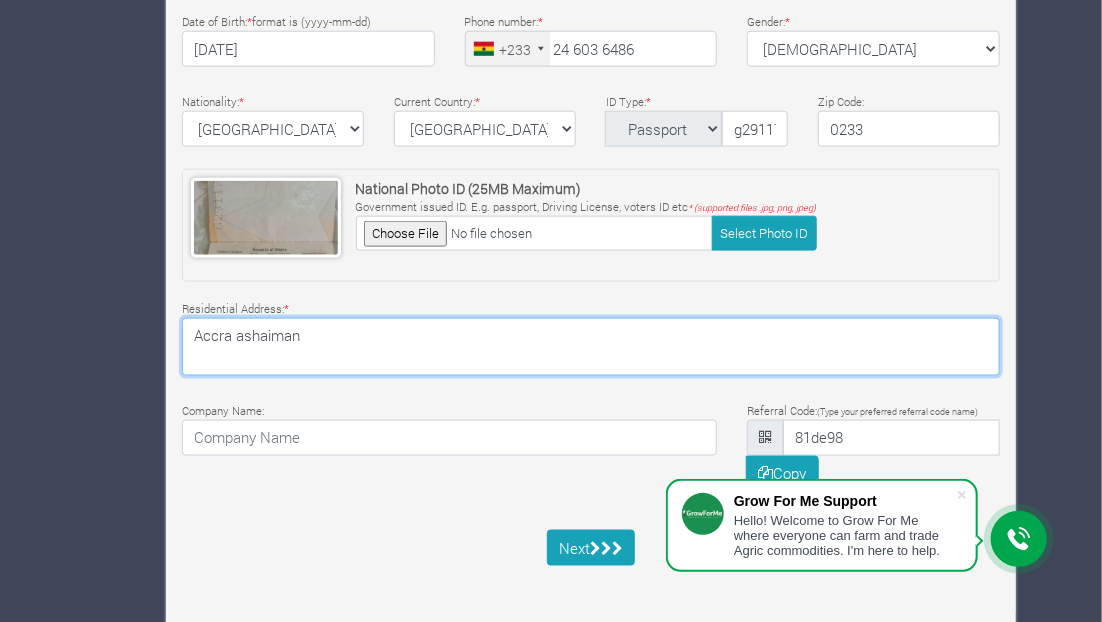 type on "Accra ashaiman" 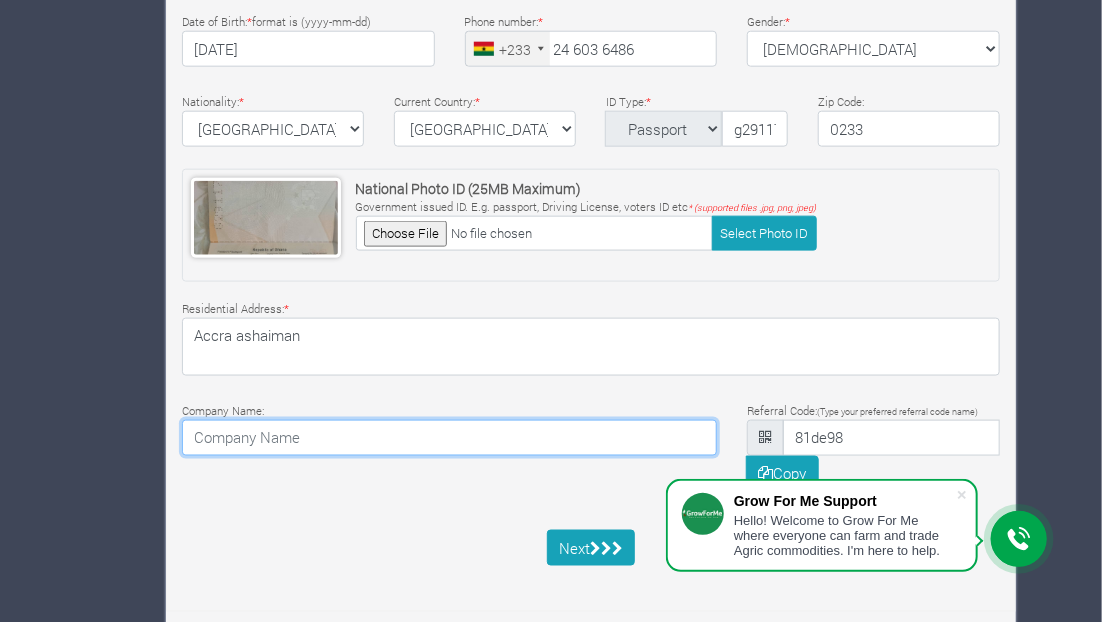 click at bounding box center [449, 438] 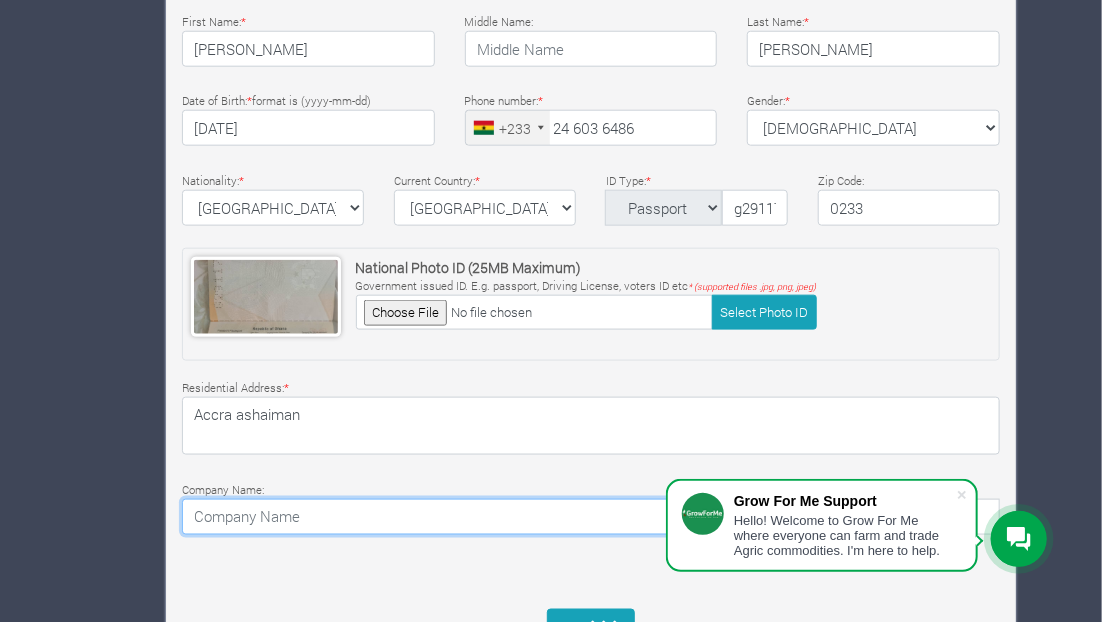 scroll, scrollTop: 727, scrollLeft: 0, axis: vertical 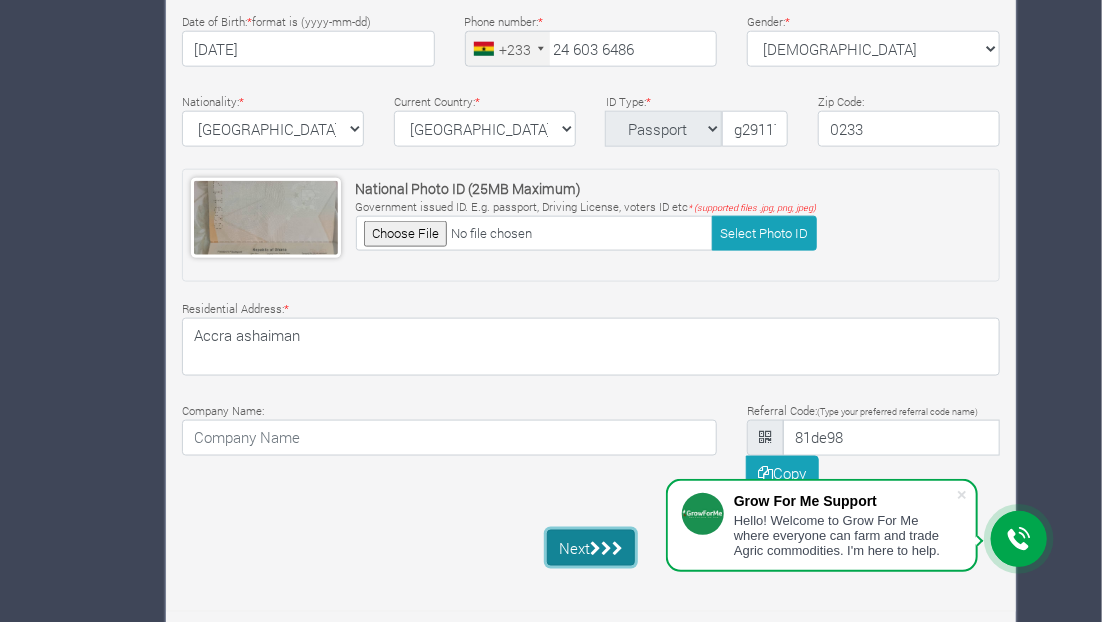click on "Next" at bounding box center [591, 548] 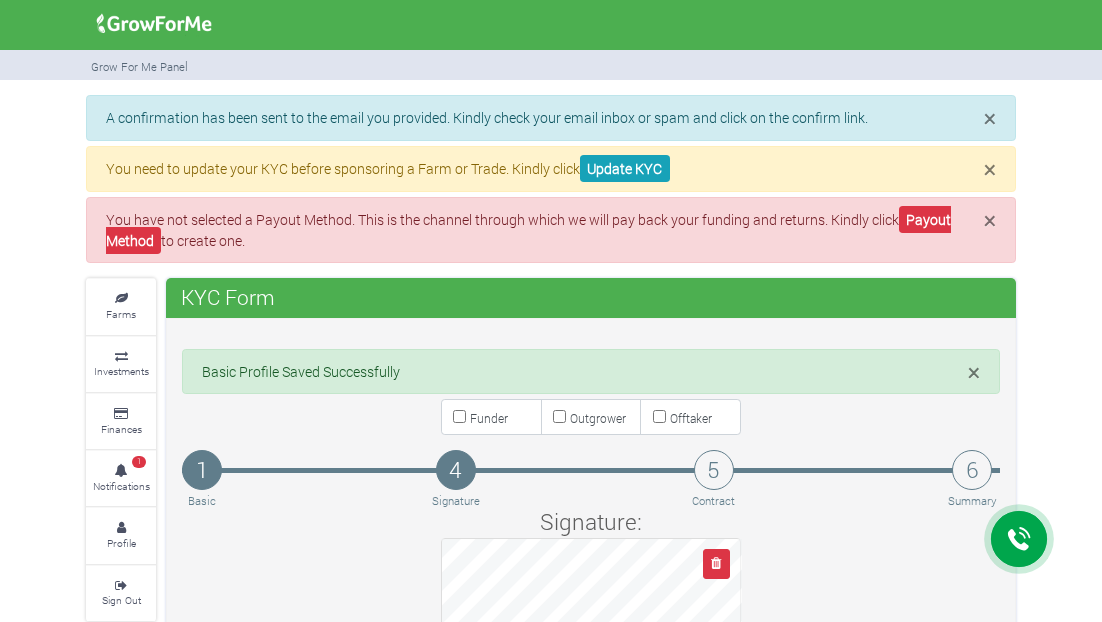 scroll, scrollTop: 176, scrollLeft: 0, axis: vertical 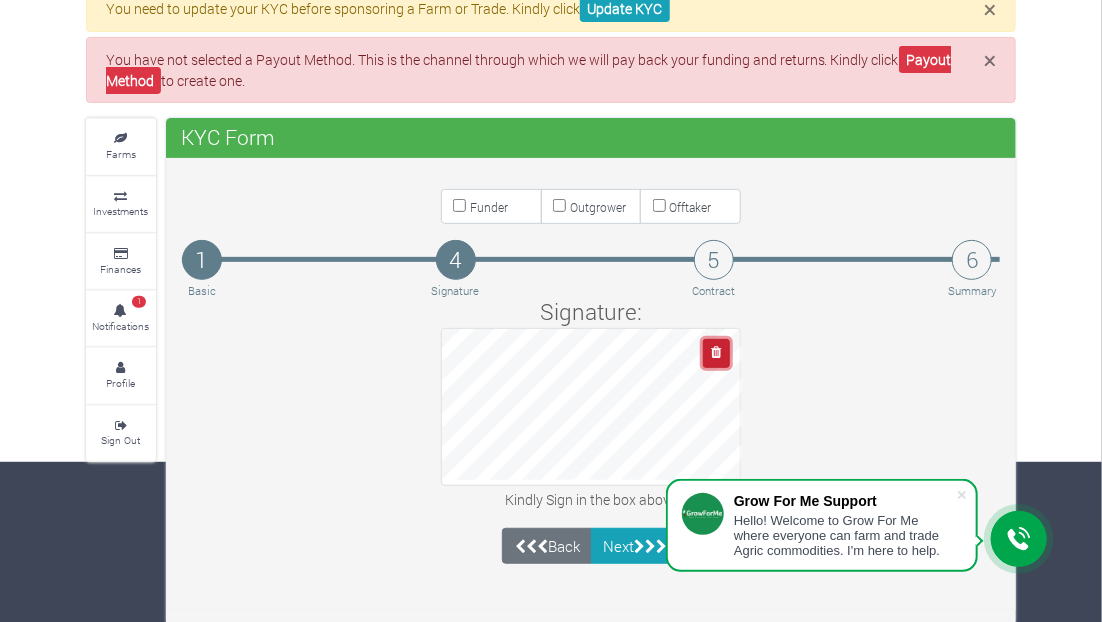 click at bounding box center (716, 353) 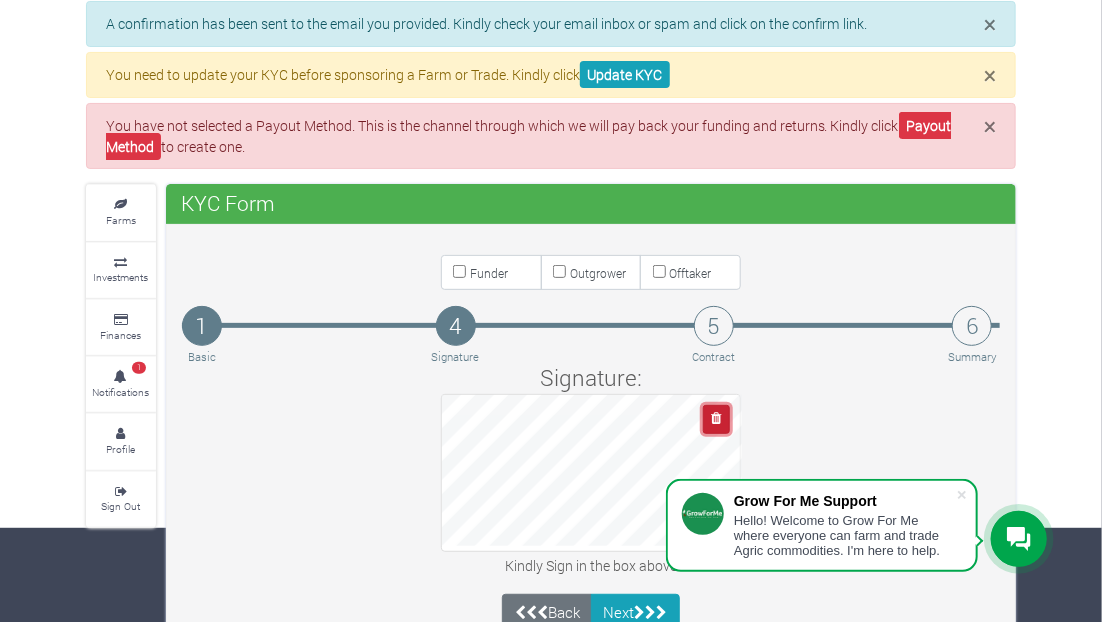 scroll, scrollTop: 60, scrollLeft: 0, axis: vertical 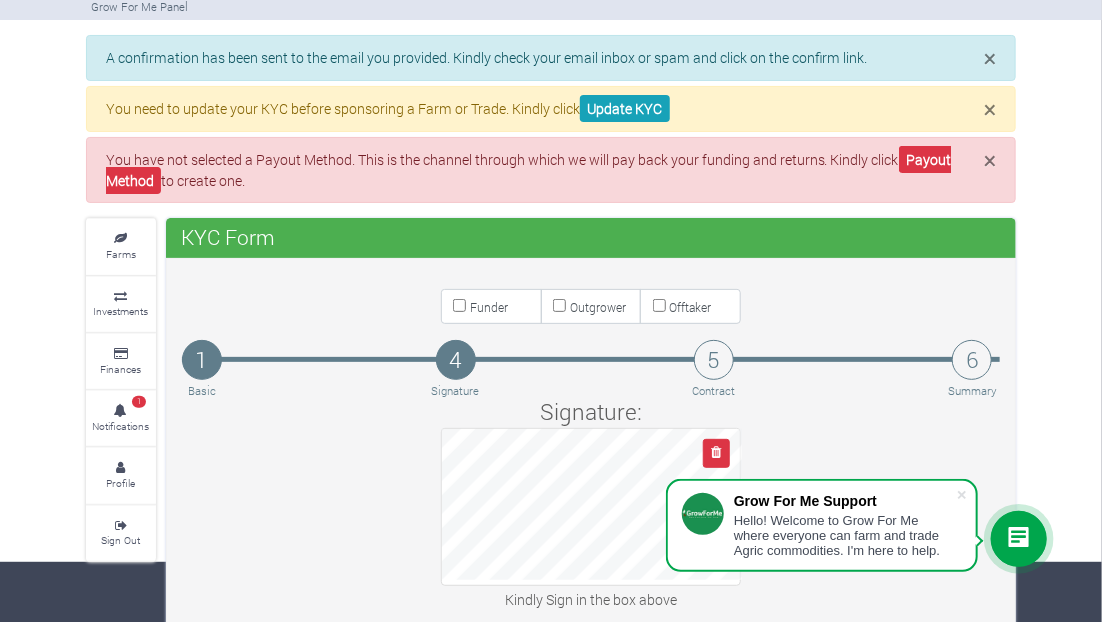 click on "Funder" at bounding box center (459, 305) 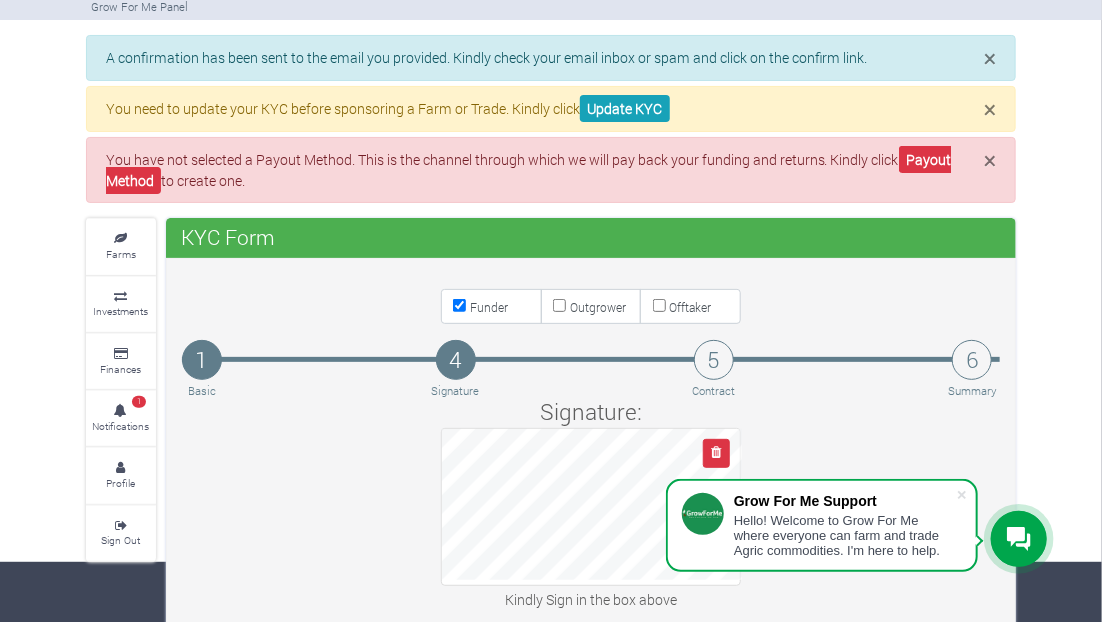 click on "Grow For Me Support
Hello! Welcome to Grow For Me where everyone can farm and trade Agric commodities. I'm here to help.
Main Channel
Callback
Feedback Form
+12059526298
Open Channel
Contact us on WhatsApp" at bounding box center [551, 251] 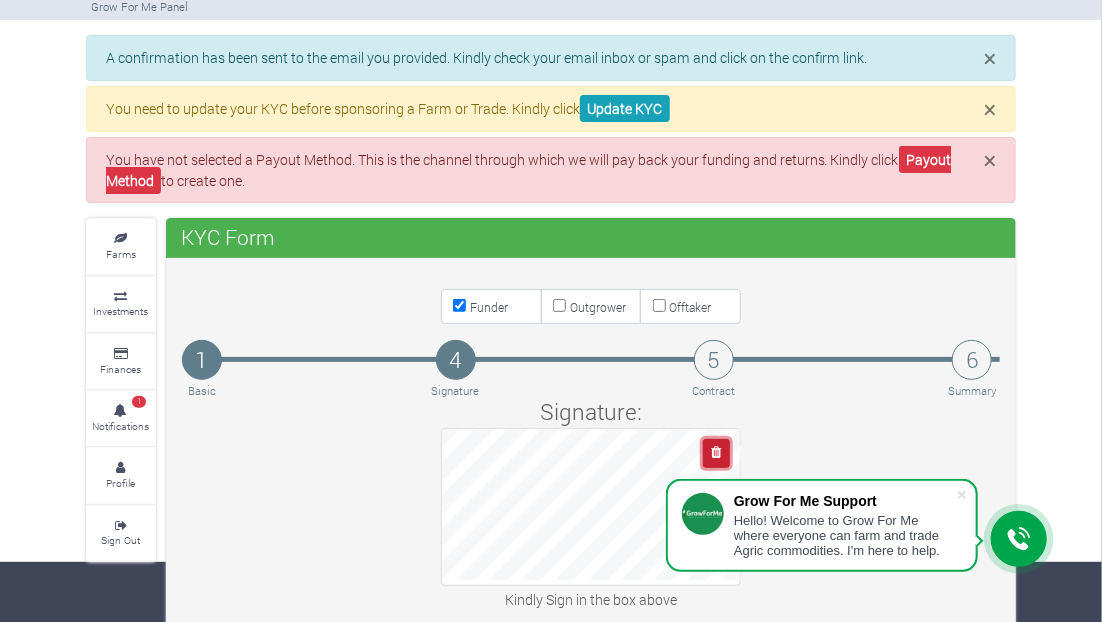 click at bounding box center [716, 453] 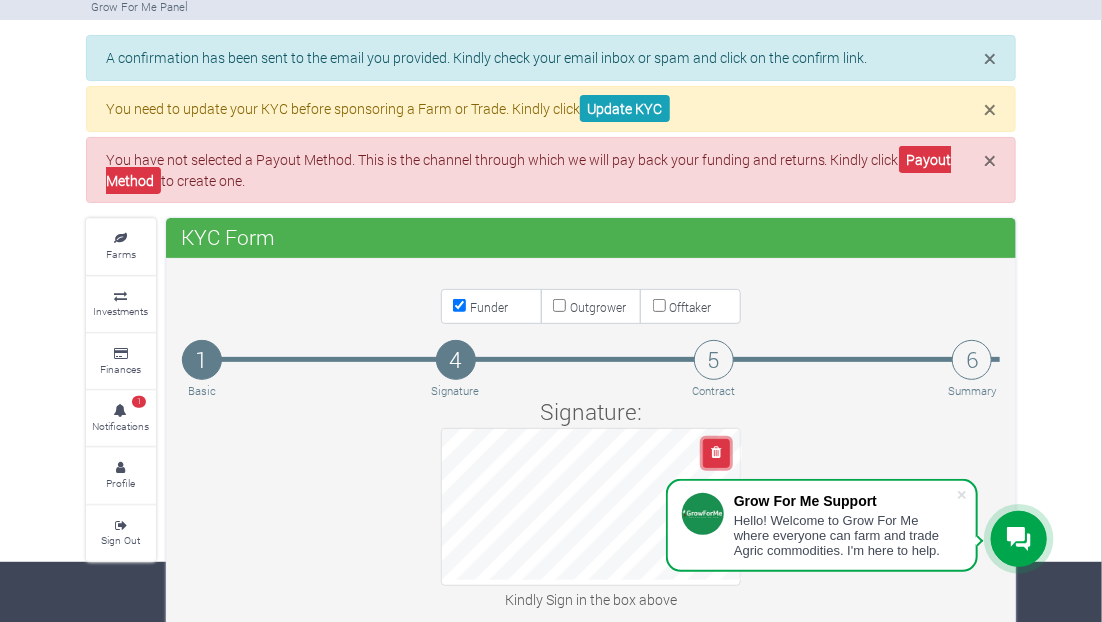 scroll, scrollTop: 160, scrollLeft: 0, axis: vertical 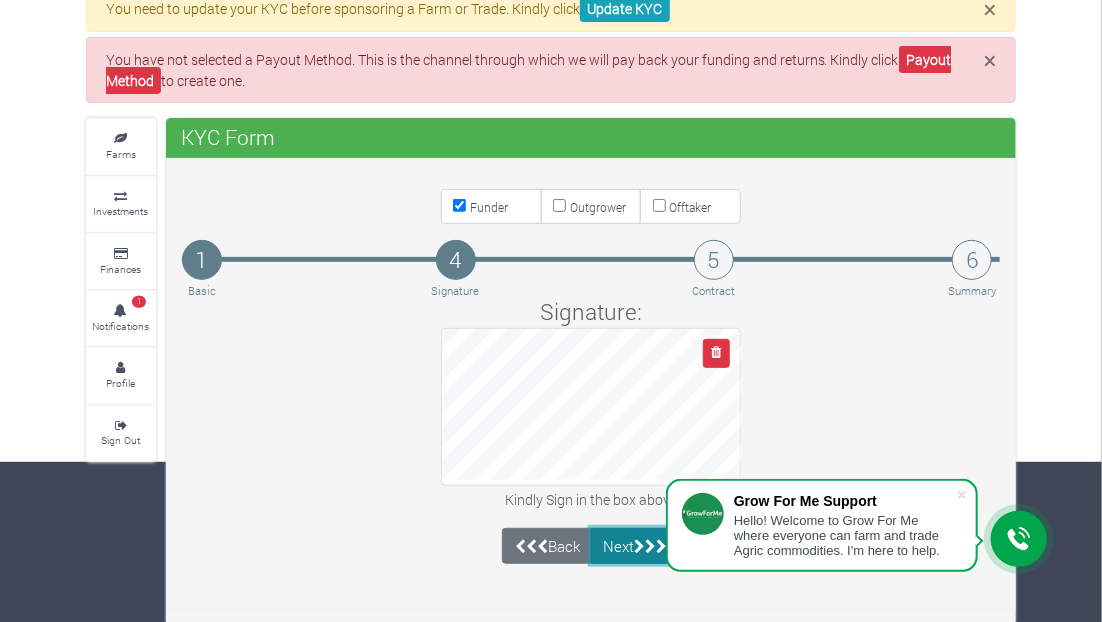 click on "Next" at bounding box center [635, 546] 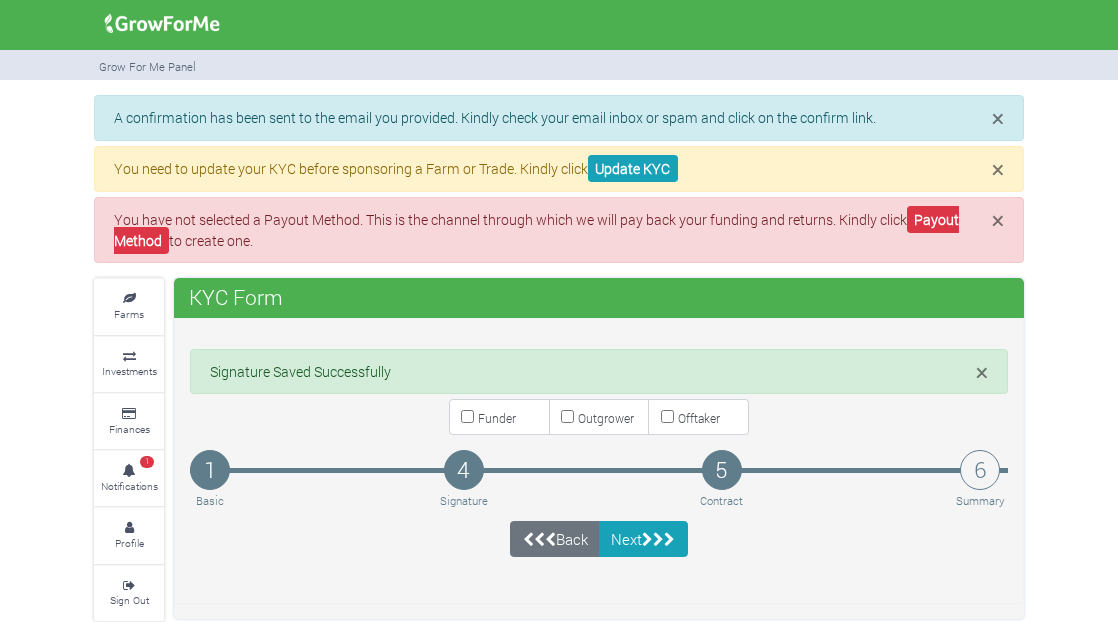 scroll, scrollTop: 0, scrollLeft: 0, axis: both 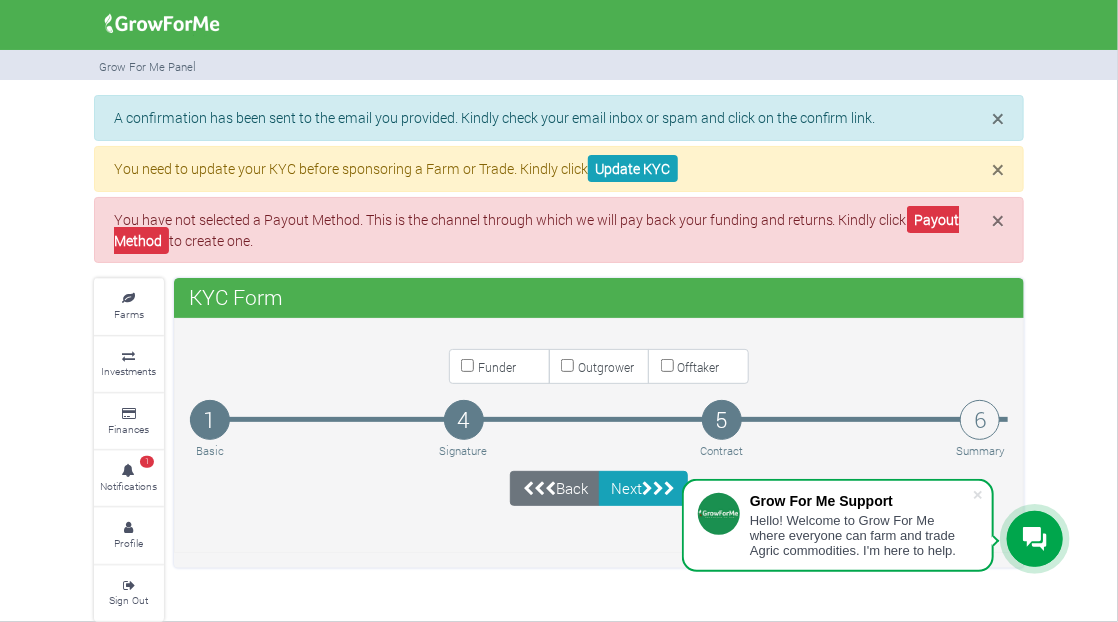 click on "Funder" at bounding box center (467, 365) 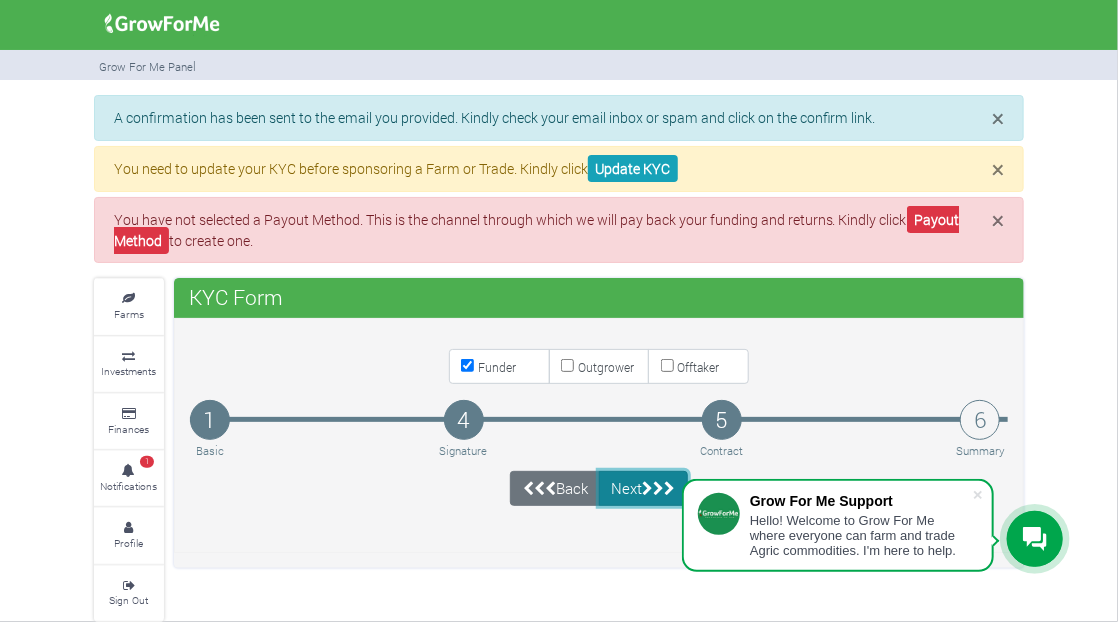 click on "Next" at bounding box center [643, 489] 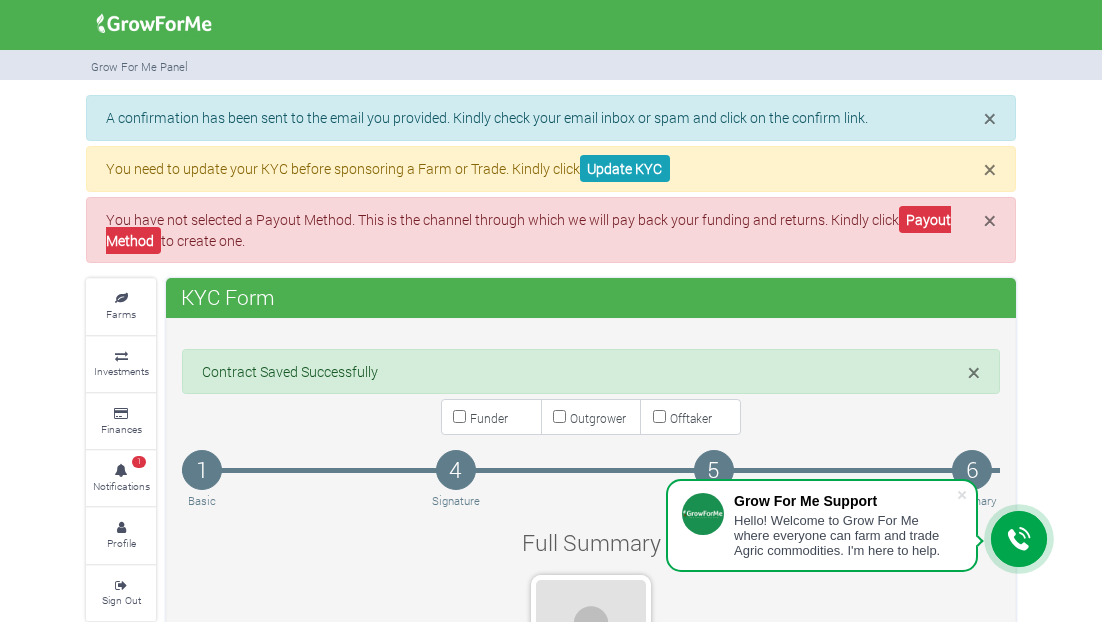 scroll, scrollTop: 0, scrollLeft: 0, axis: both 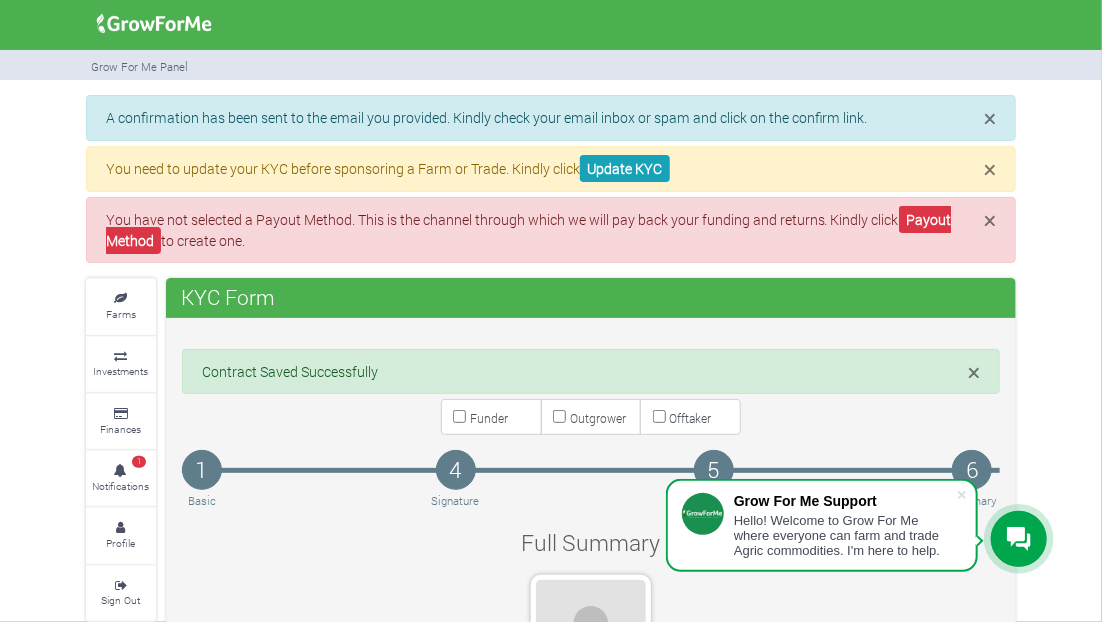 click on "Funder" at bounding box center (459, 416) 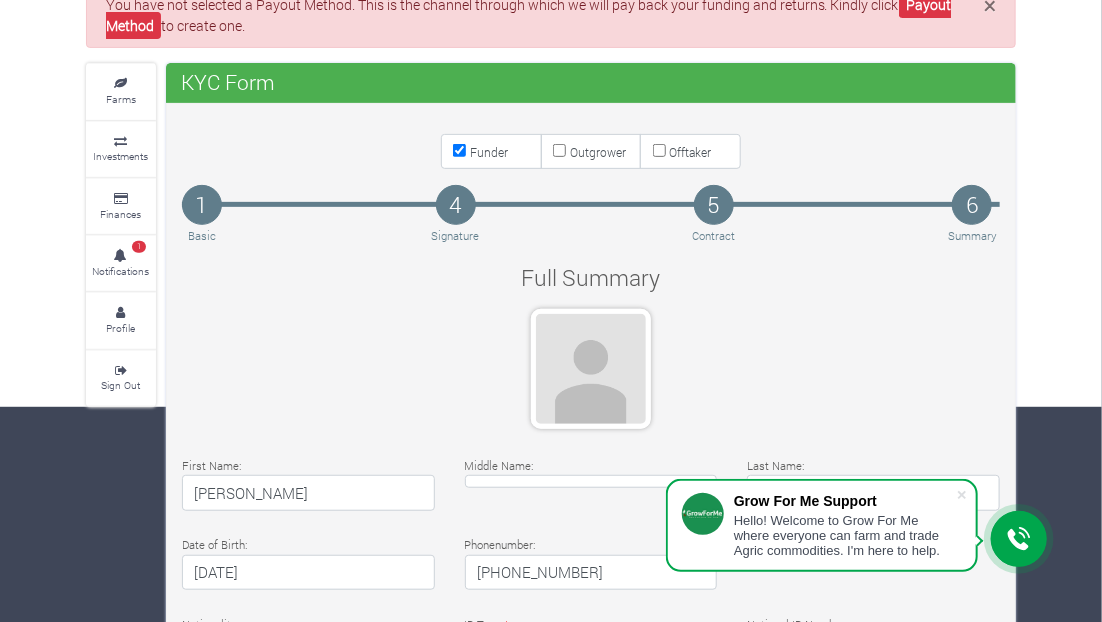 scroll, scrollTop: 213, scrollLeft: 0, axis: vertical 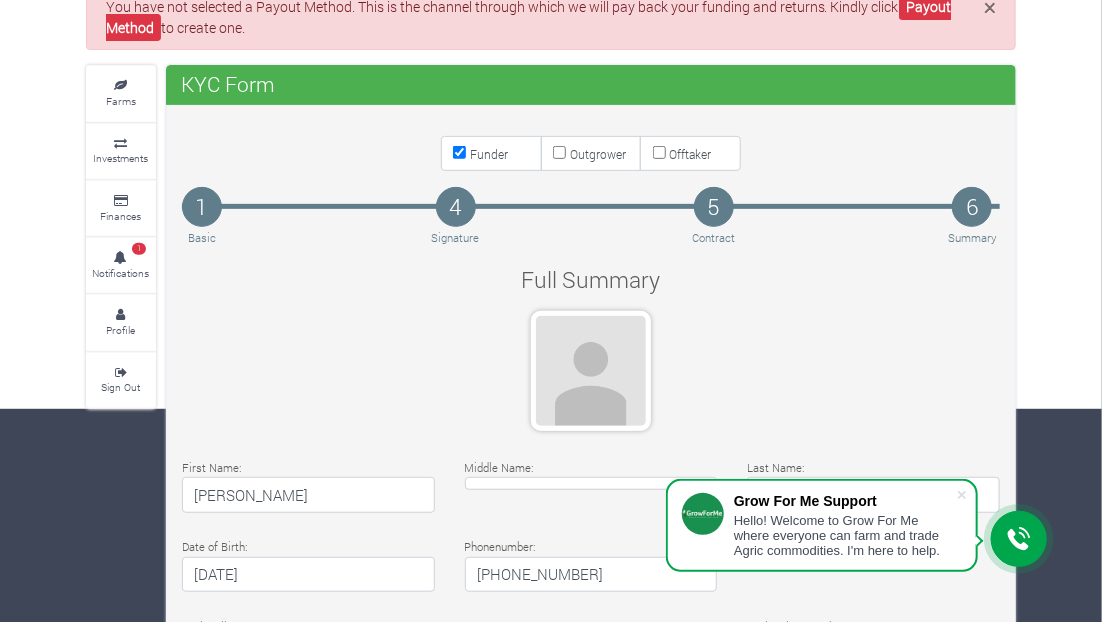 click at bounding box center [591, 371] 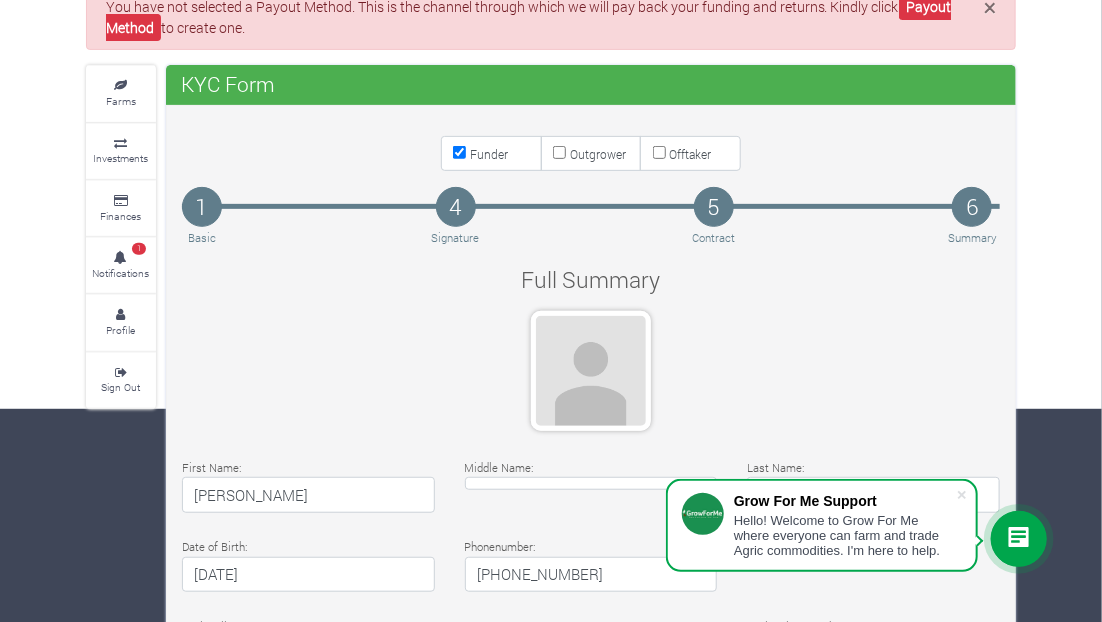 click on "1" at bounding box center [202, 207] 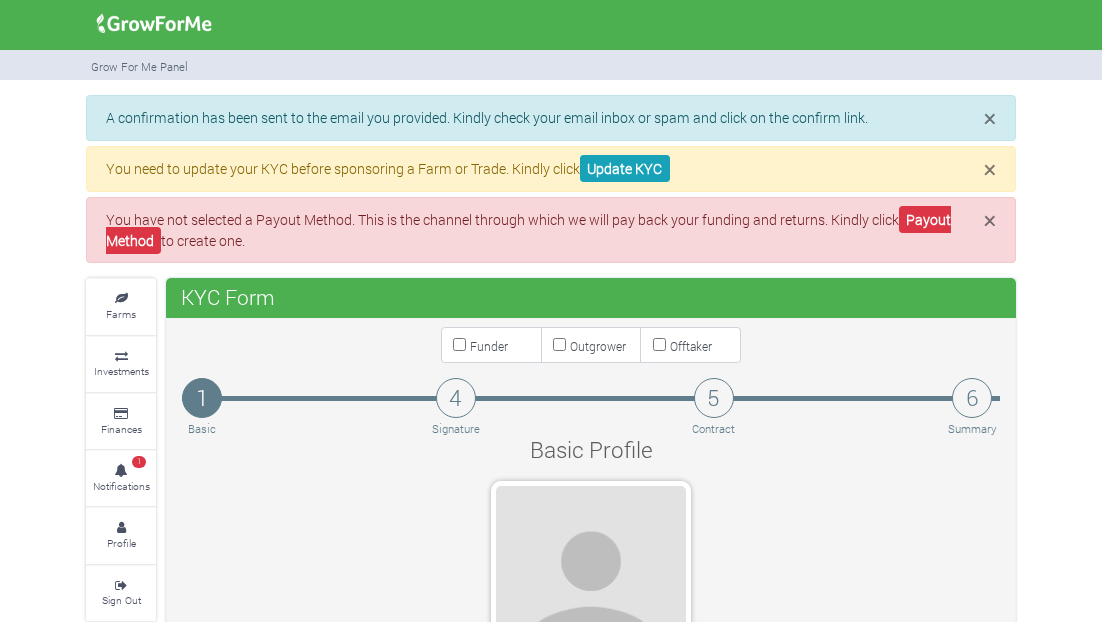 scroll, scrollTop: 0, scrollLeft: 0, axis: both 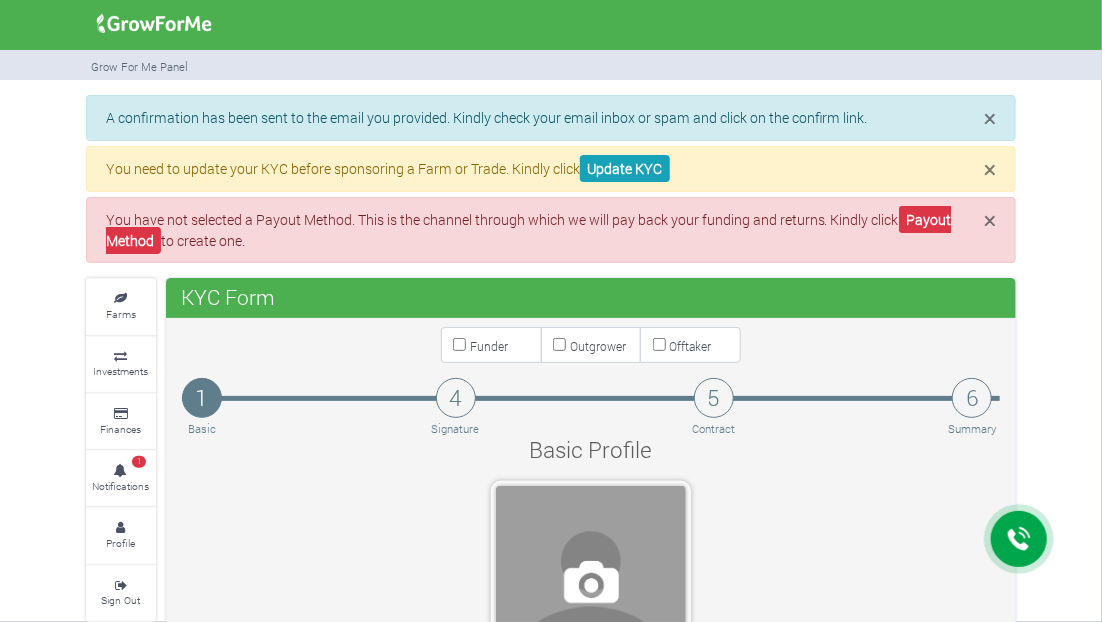 type on "24 603 6486" 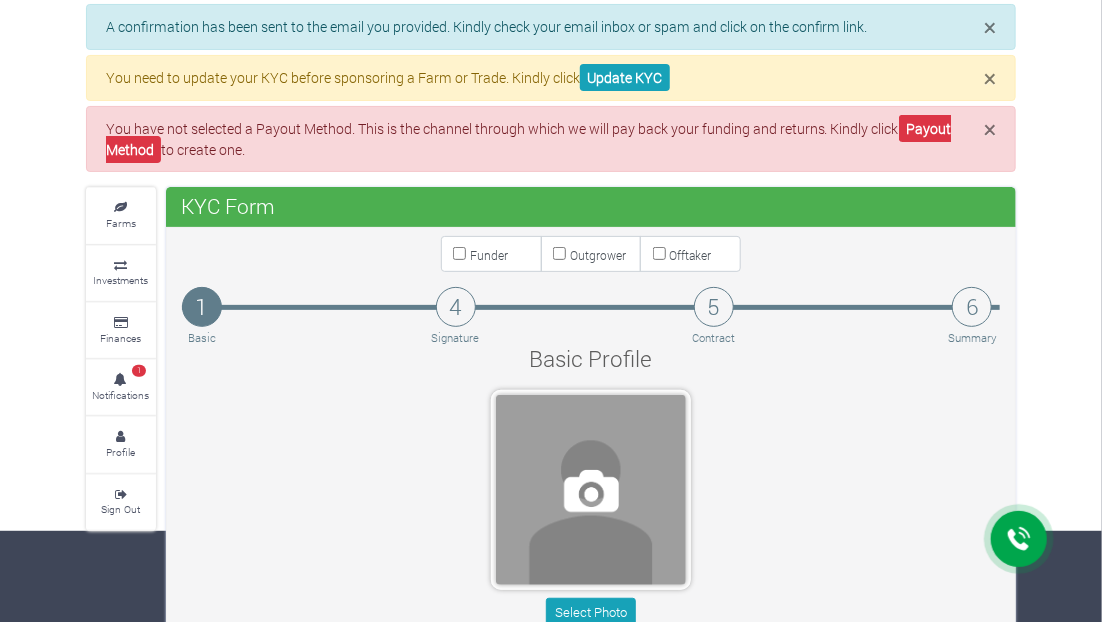 scroll, scrollTop: 200, scrollLeft: 0, axis: vertical 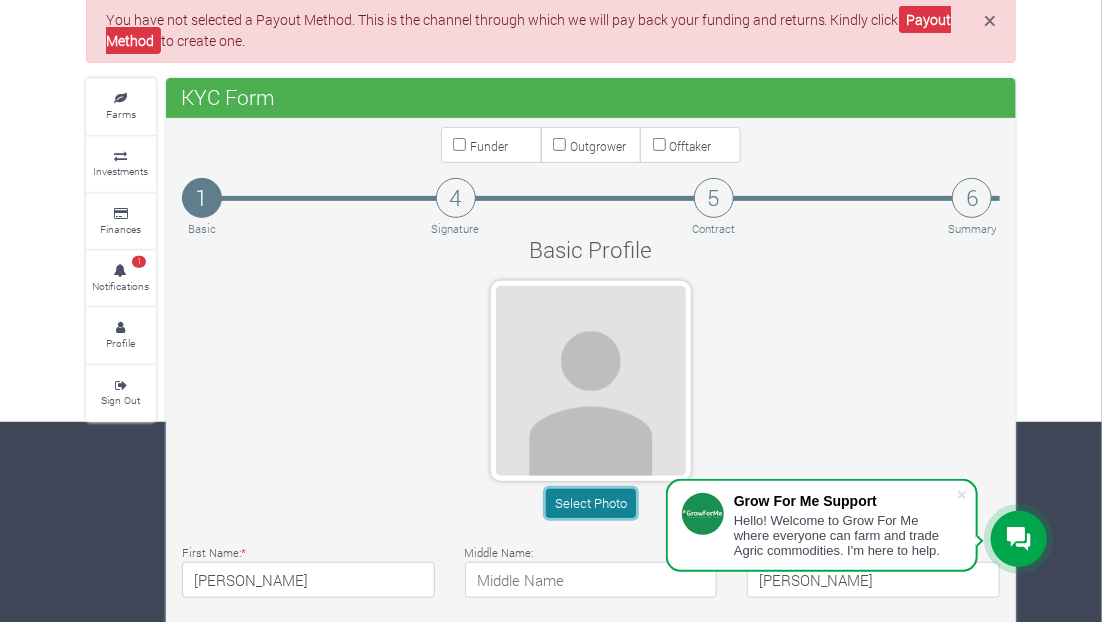 click on "Select Photo" at bounding box center (590, 503) 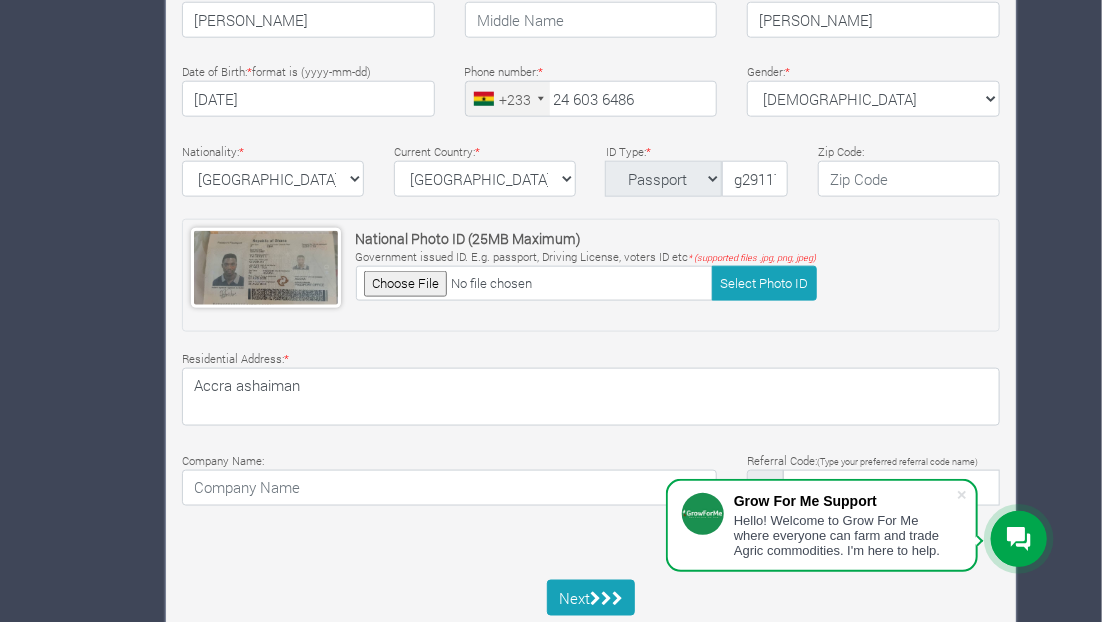 scroll, scrollTop: 810, scrollLeft: 0, axis: vertical 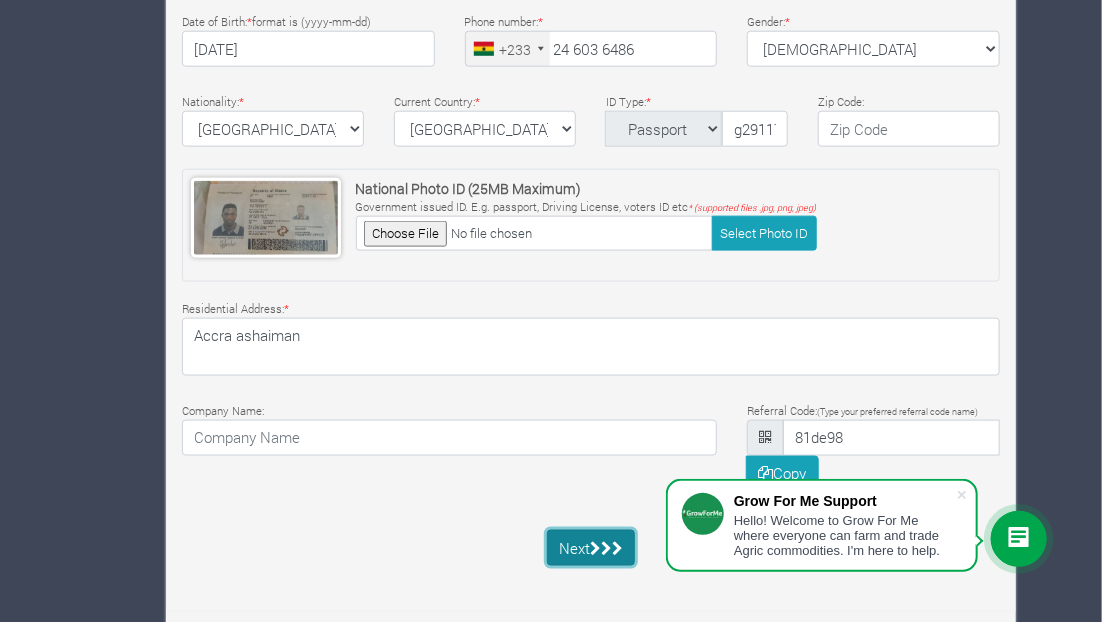 click on "Next" at bounding box center [591, 548] 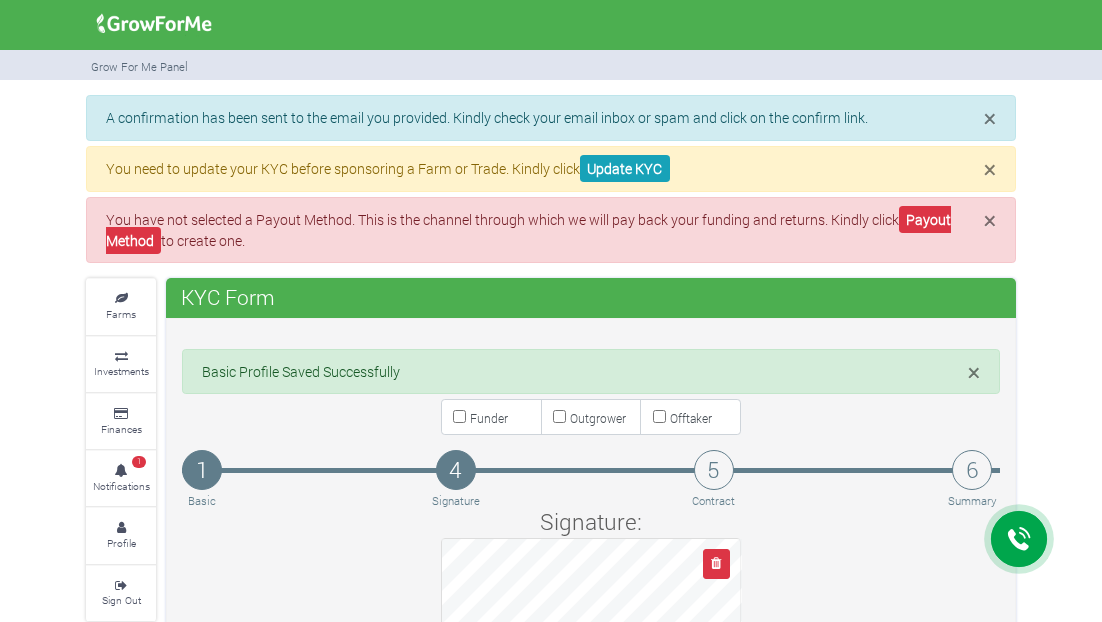 scroll, scrollTop: 0, scrollLeft: 0, axis: both 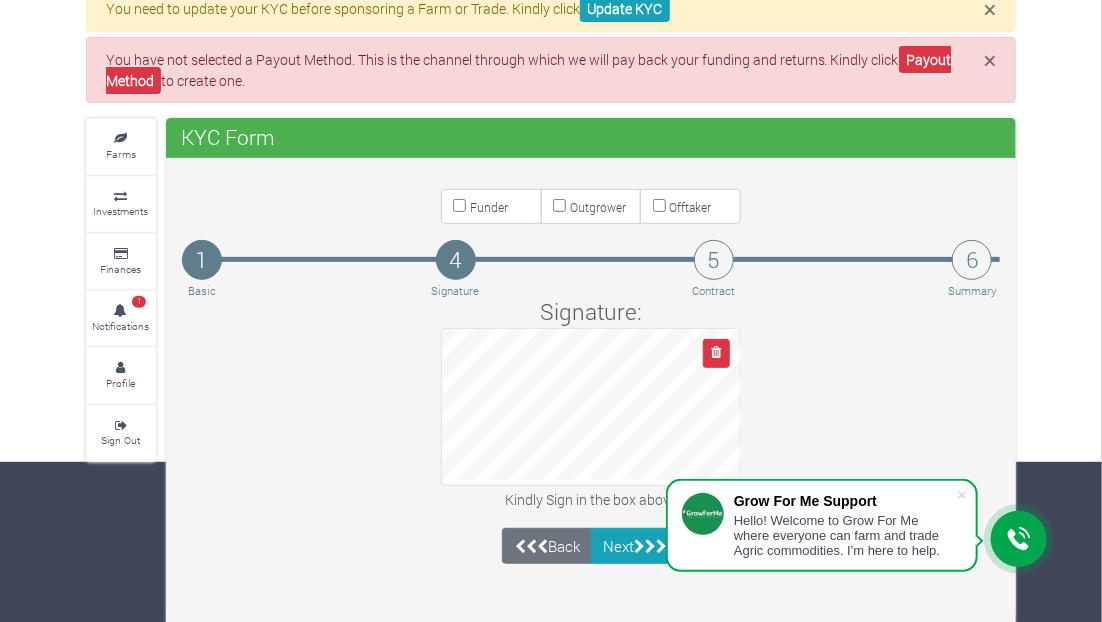 click on "Signature:
Kindly Sign in the box above" at bounding box center (591, 404) 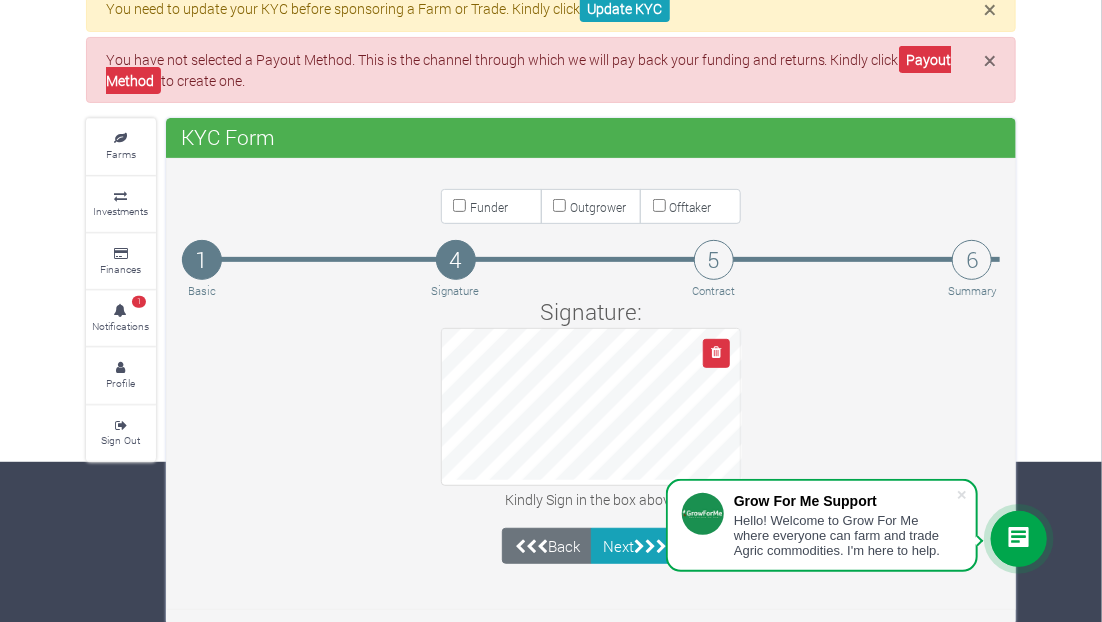 click on "Funder" at bounding box center (459, 205) 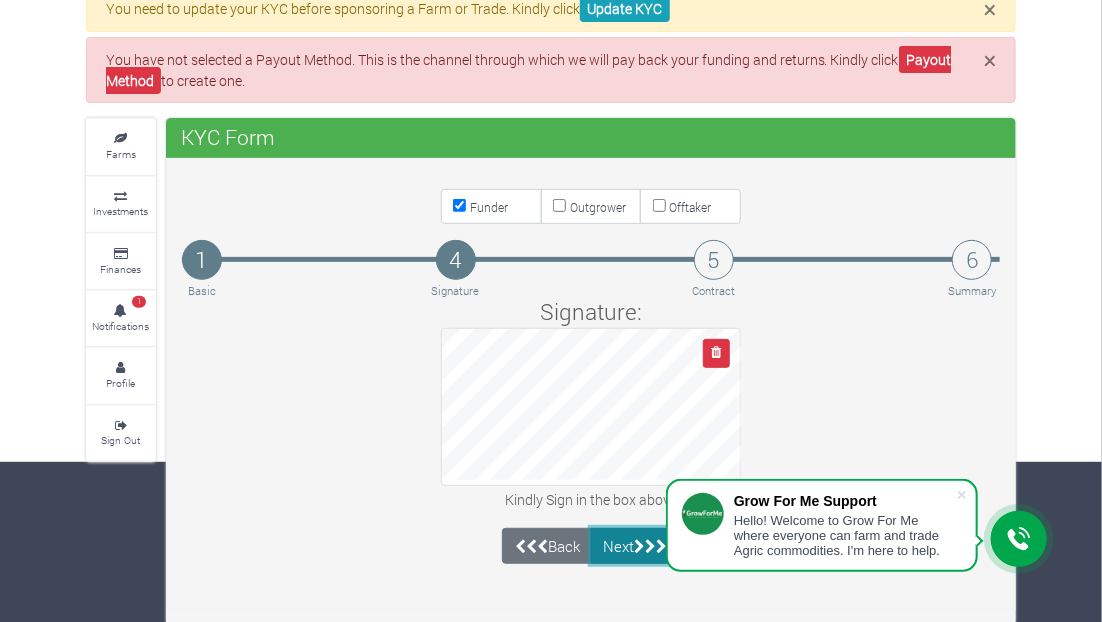 click on "Next" at bounding box center [635, 546] 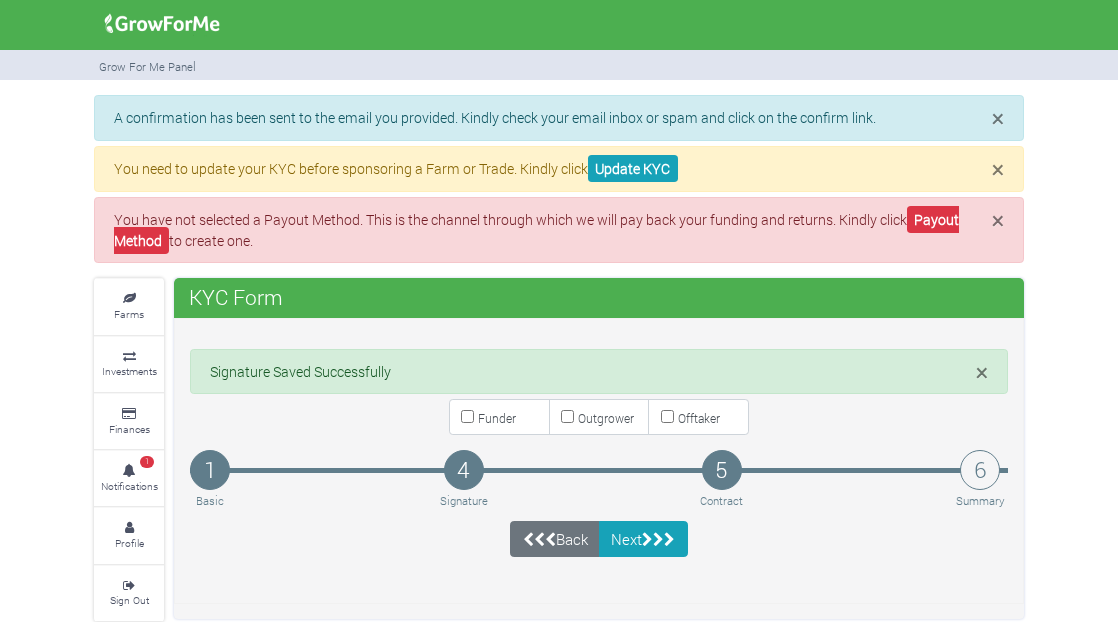 scroll, scrollTop: 0, scrollLeft: 0, axis: both 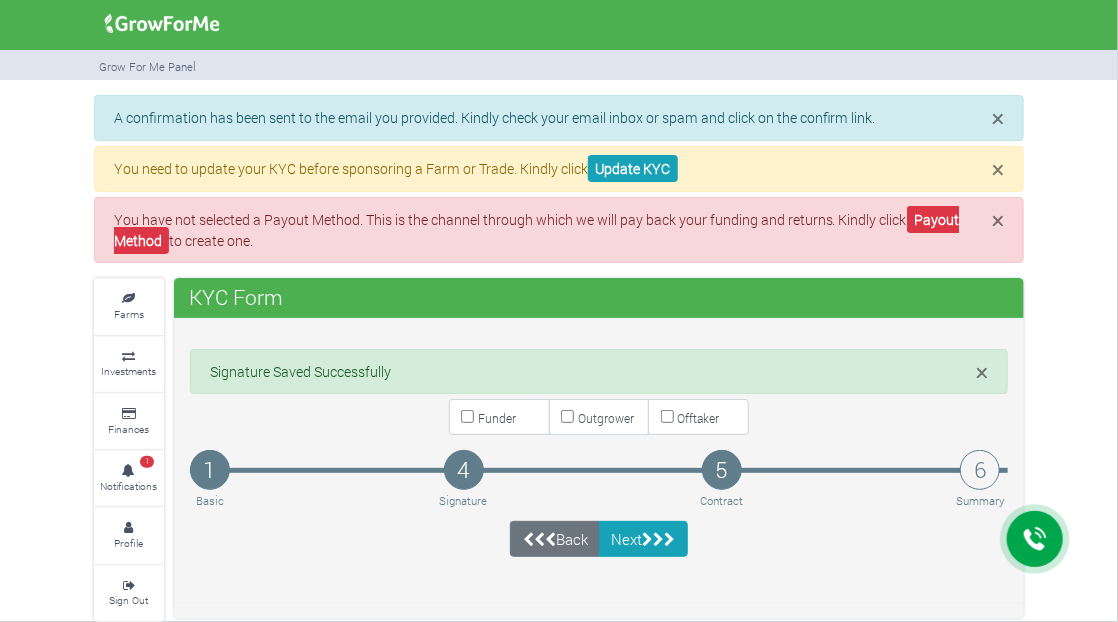 click on "Funder" at bounding box center [467, 416] 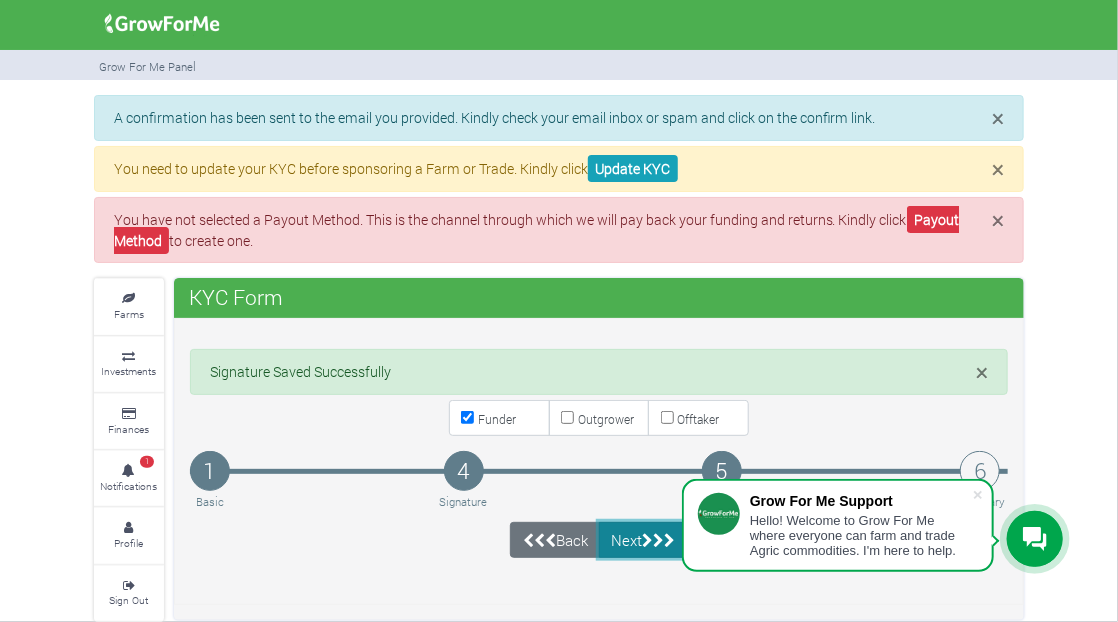 click at bounding box center (647, 540) 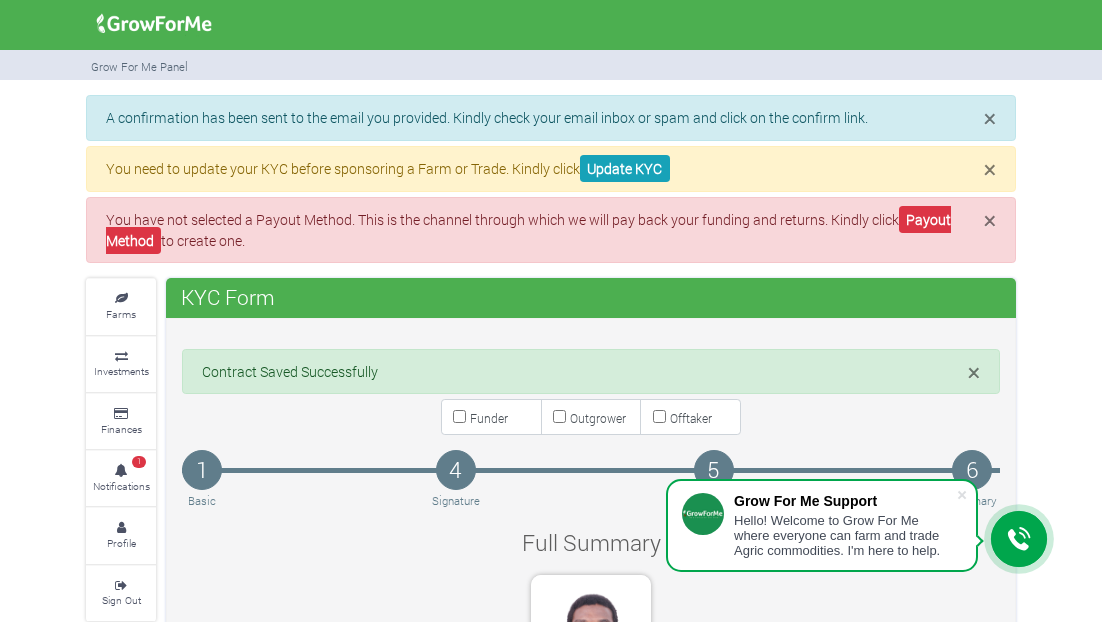 scroll, scrollTop: 0, scrollLeft: 0, axis: both 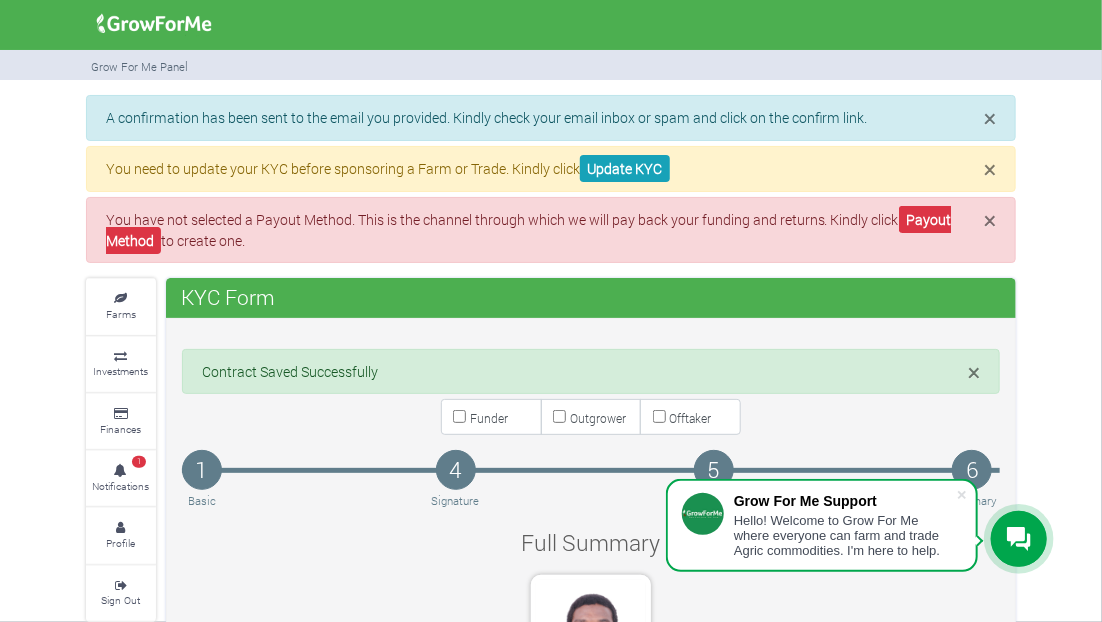 click on "Funder" at bounding box center (459, 416) 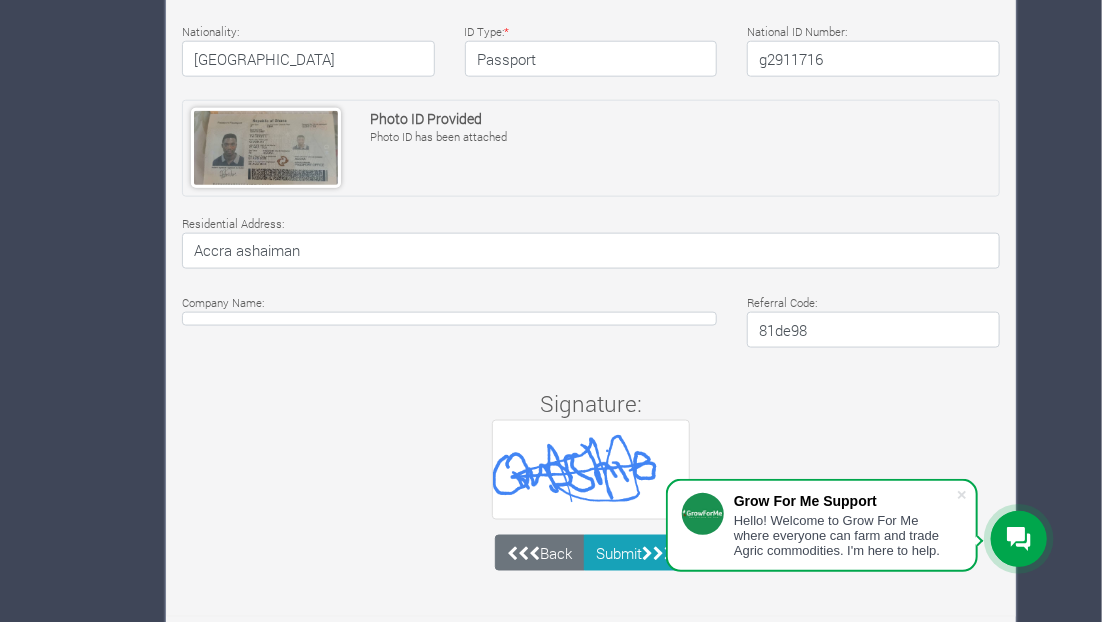 scroll, scrollTop: 813, scrollLeft: 0, axis: vertical 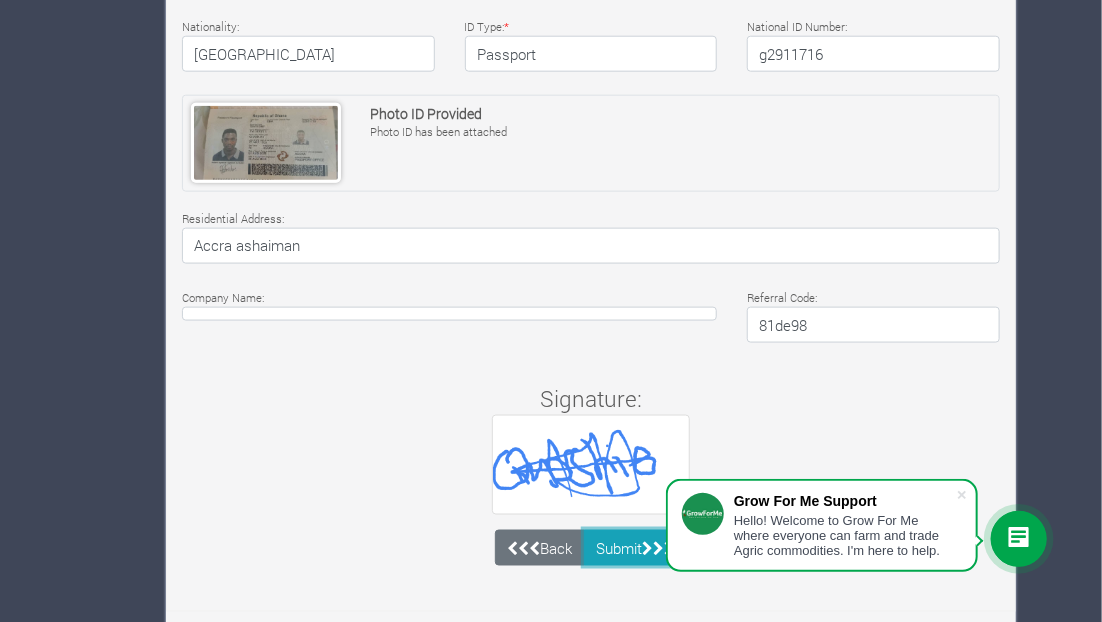 click on "Submit" at bounding box center [636, 548] 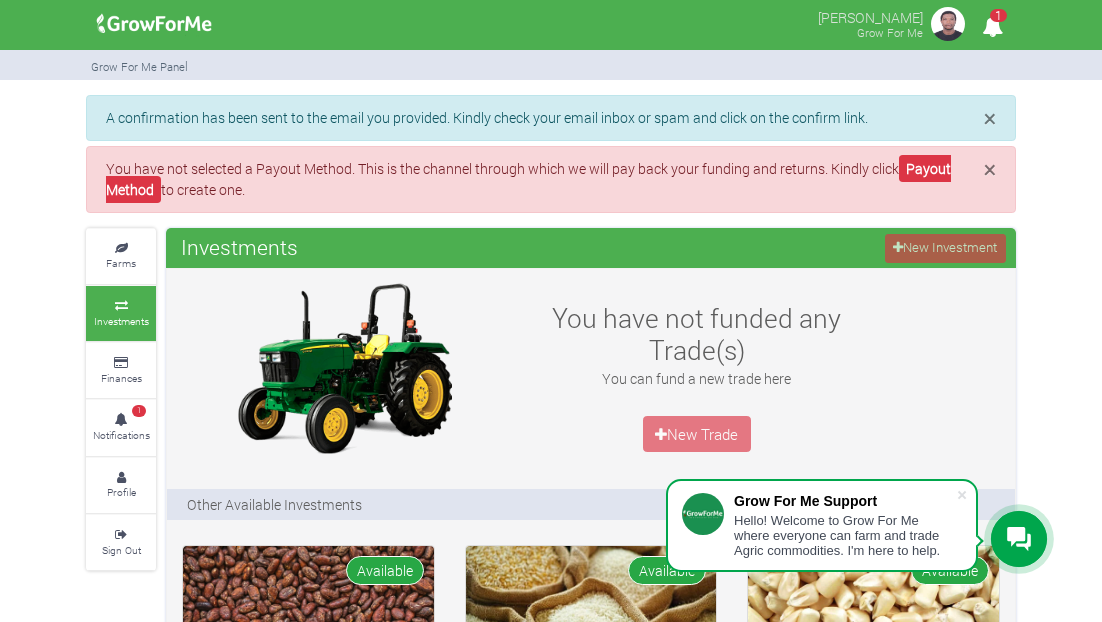 scroll, scrollTop: 0, scrollLeft: 0, axis: both 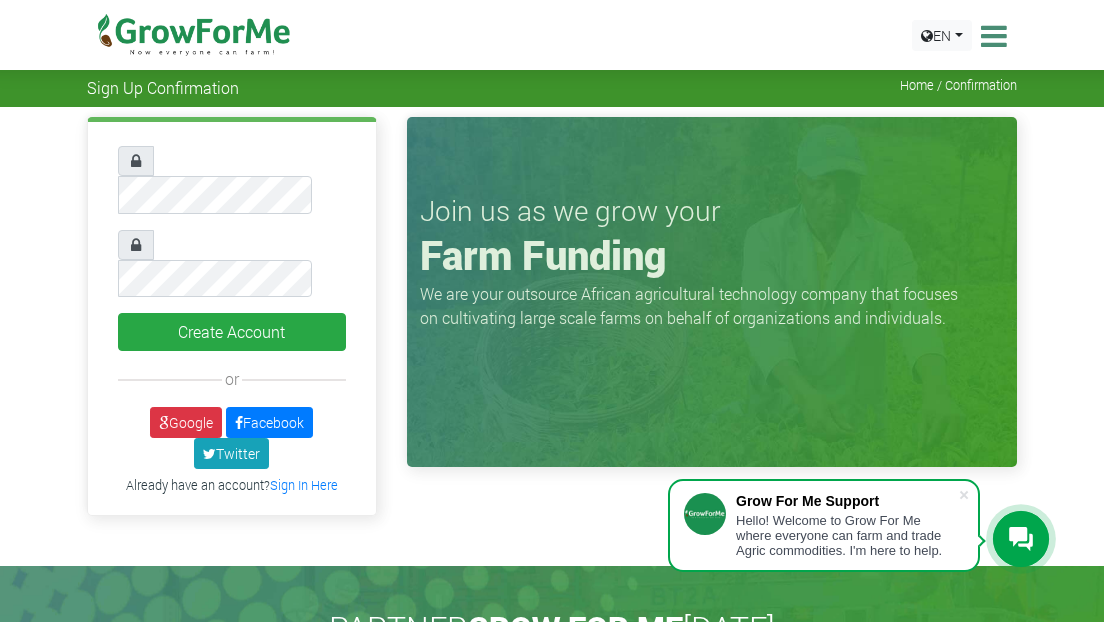 click on "Join us as we grow your
Farm Funding
We are your outsource African agricultural technology company that focuses on cultivating large scale farms on behalf of organizations and individuals." 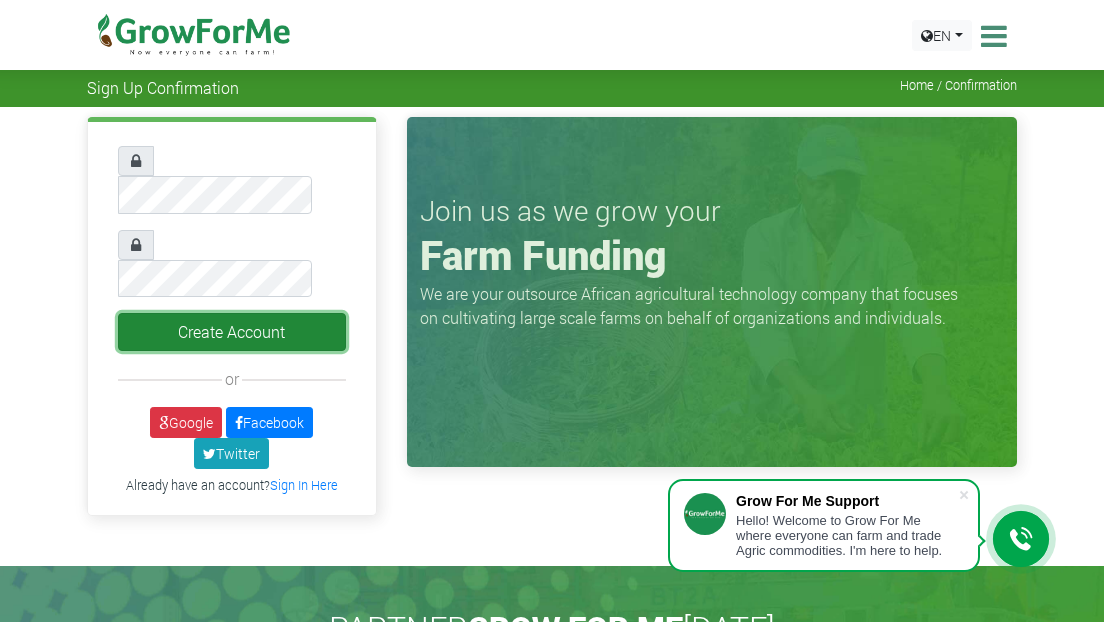 click on "Create Account" 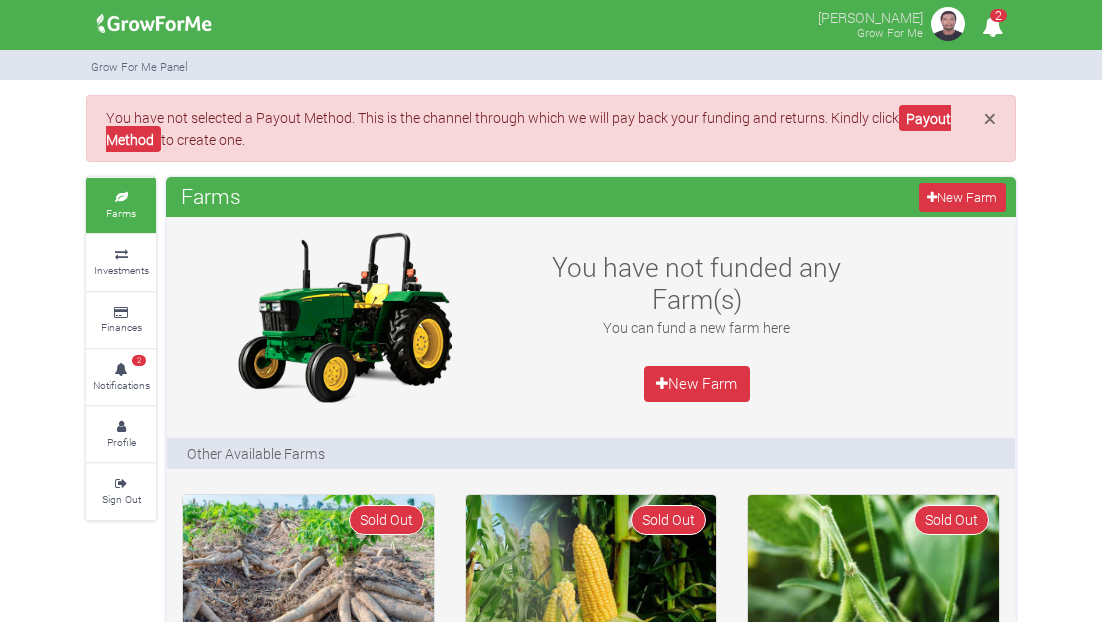scroll, scrollTop: 0, scrollLeft: 0, axis: both 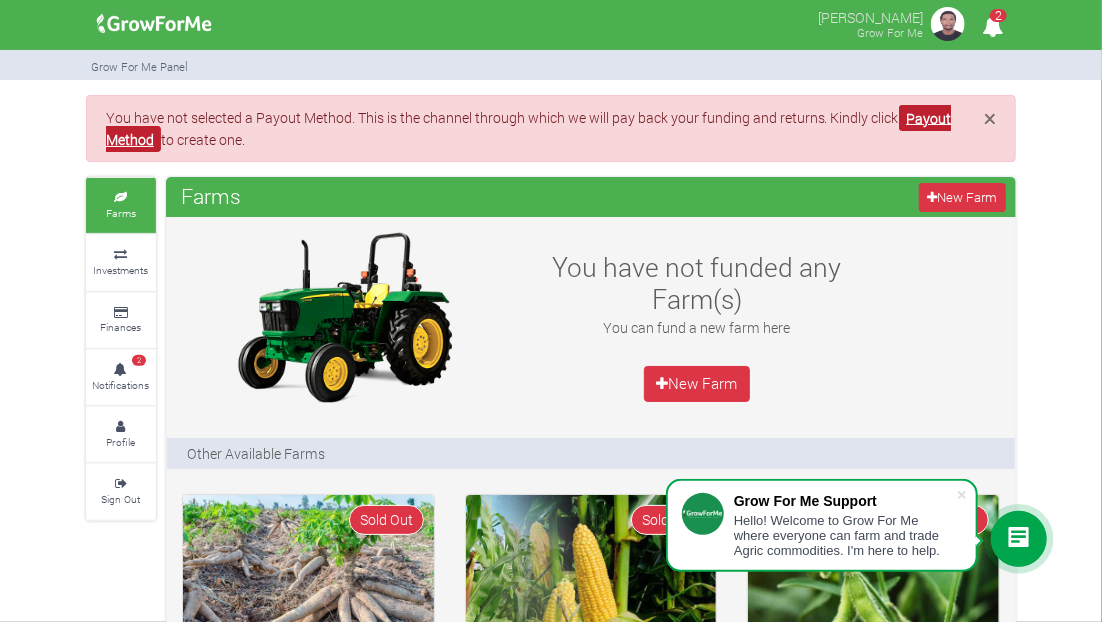click on "Payout Method" at bounding box center [529, 129] 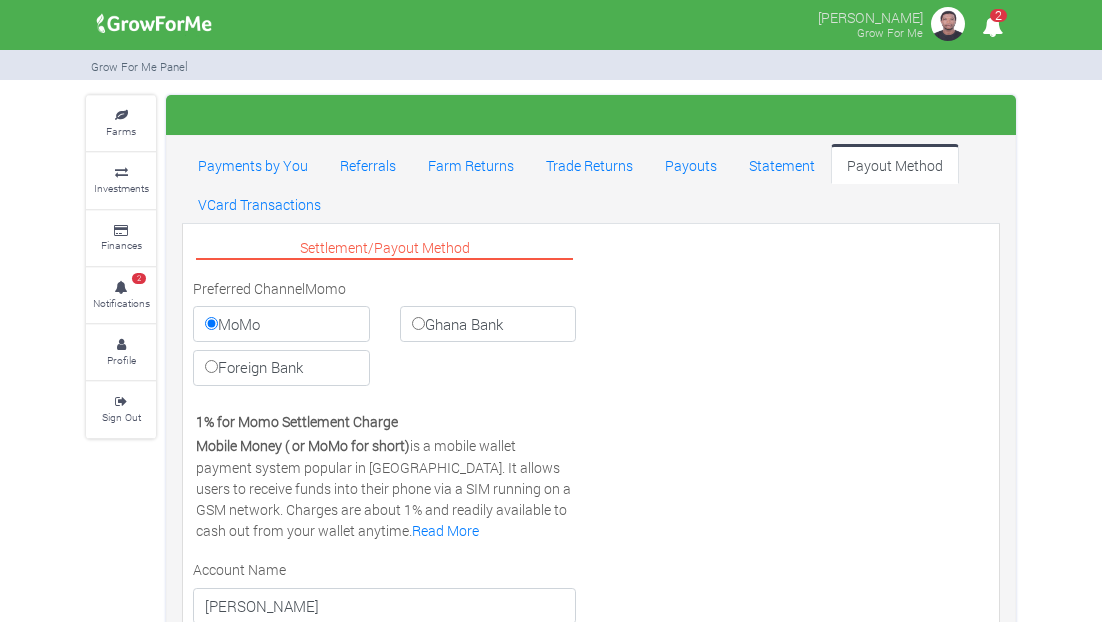 scroll, scrollTop: 0, scrollLeft: 0, axis: both 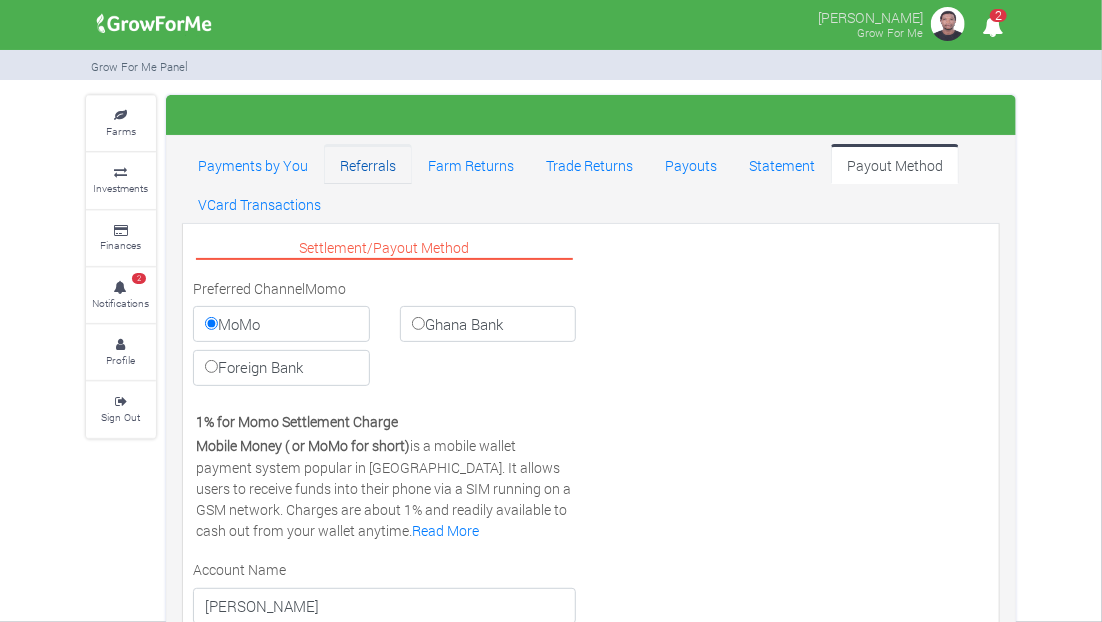 click on "Referrals" at bounding box center (368, 164) 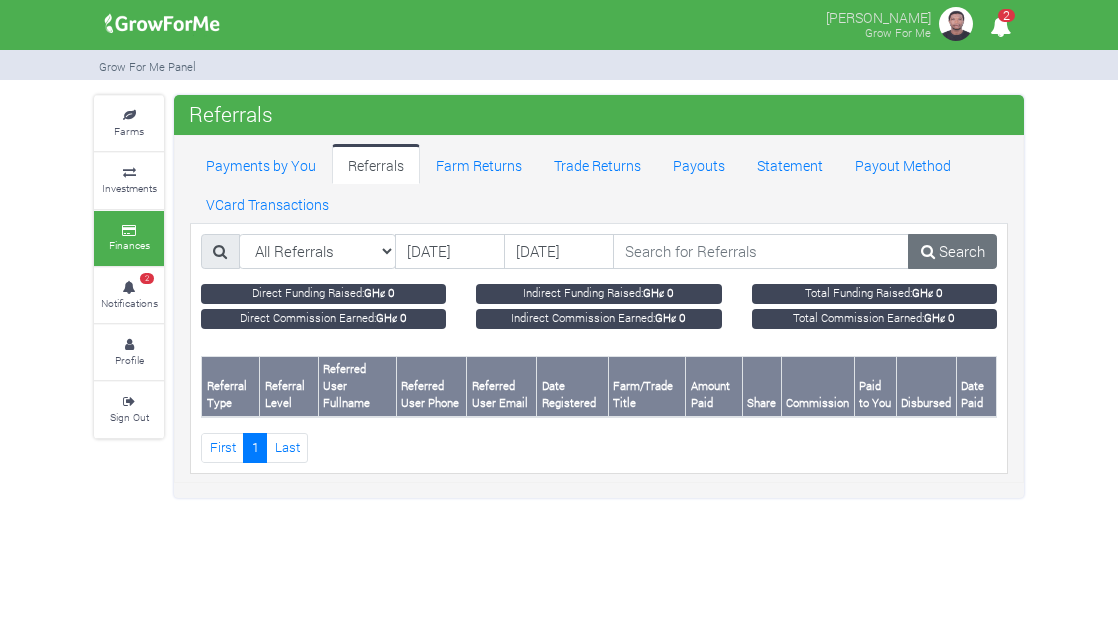 scroll, scrollTop: 0, scrollLeft: 0, axis: both 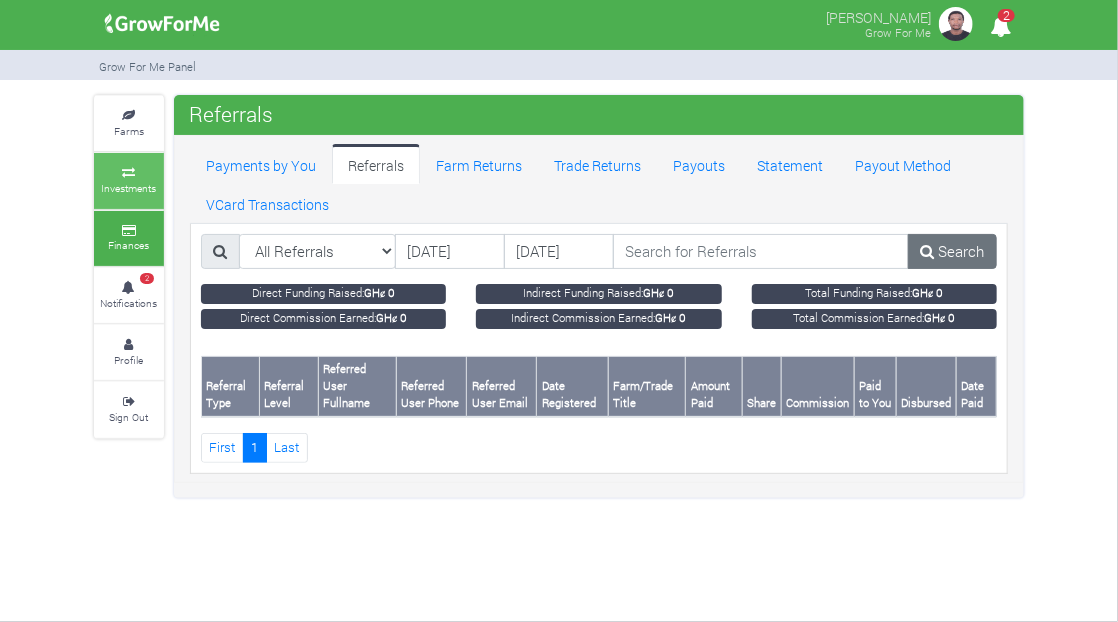 click on "Investments" at bounding box center (129, 188) 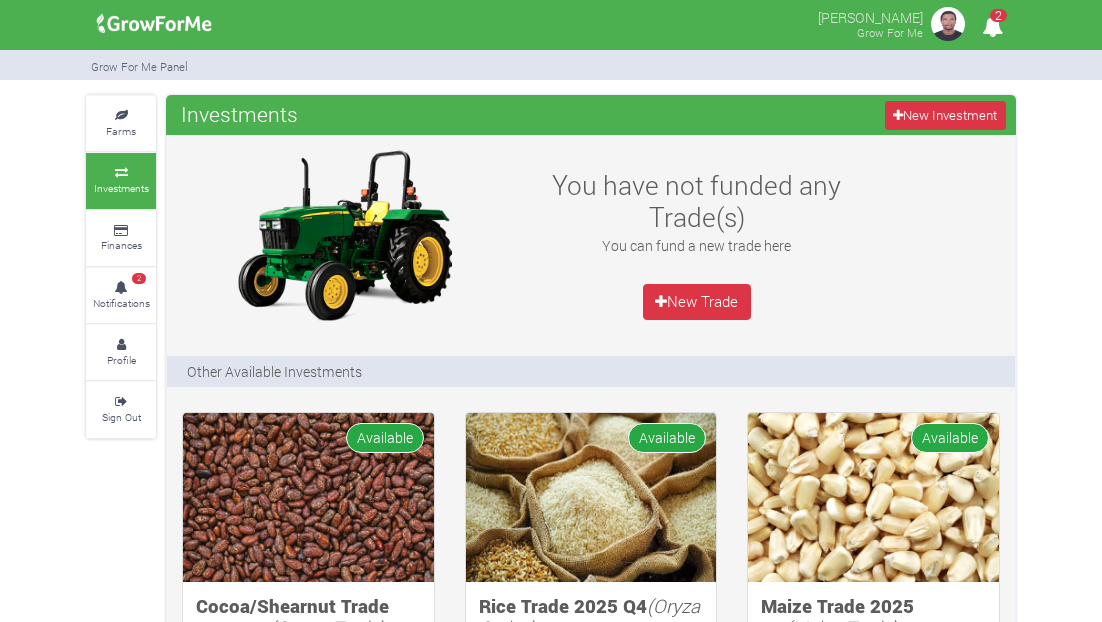 scroll, scrollTop: 200, scrollLeft: 0, axis: vertical 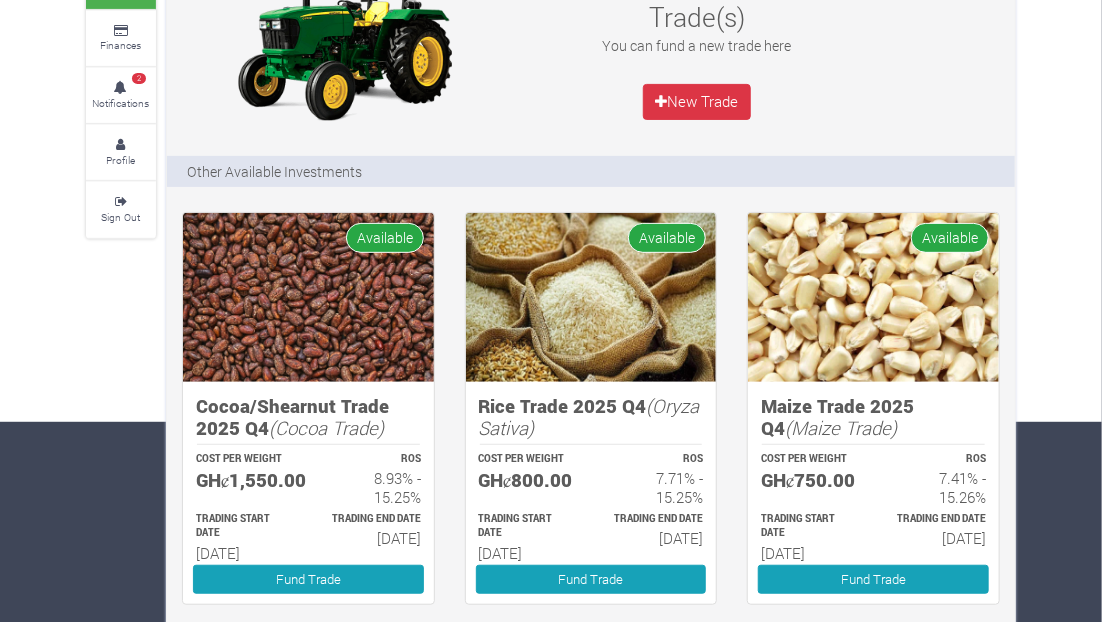 click on "COST PER WEIGHT
GHȼ800.00" at bounding box center [526, 479] 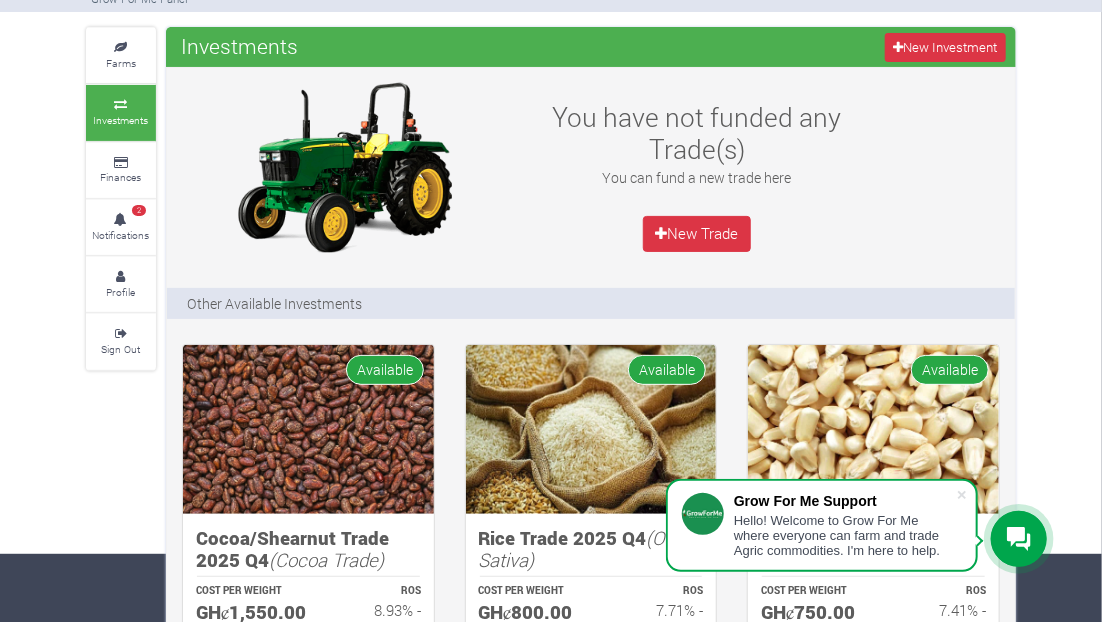scroll, scrollTop: 300, scrollLeft: 0, axis: vertical 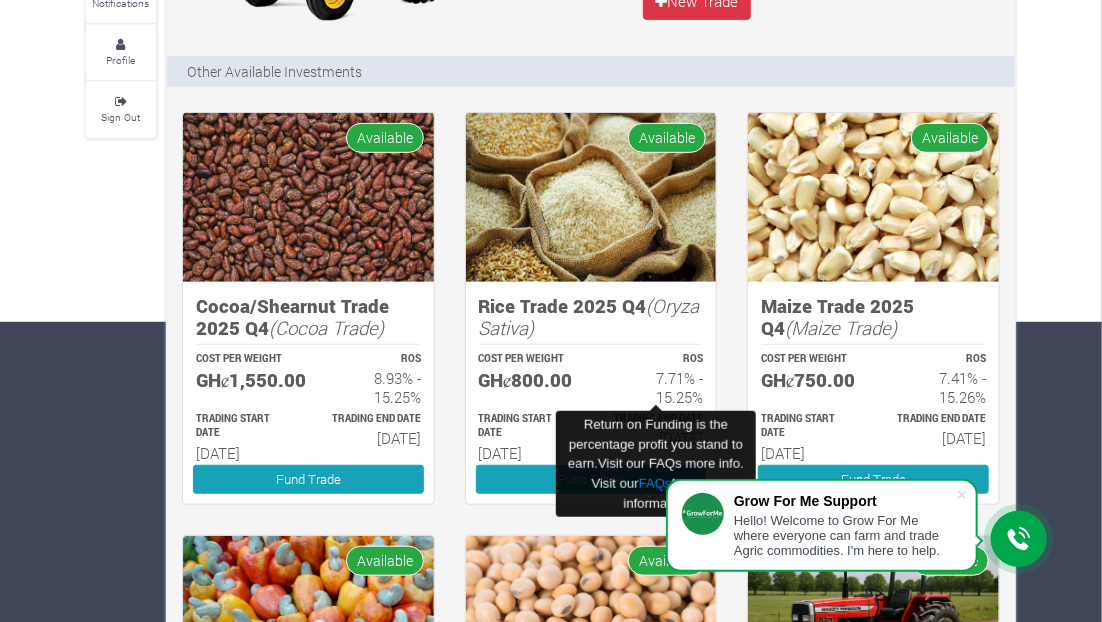 click on "7.71% - 15.25%" at bounding box center (656, 387) 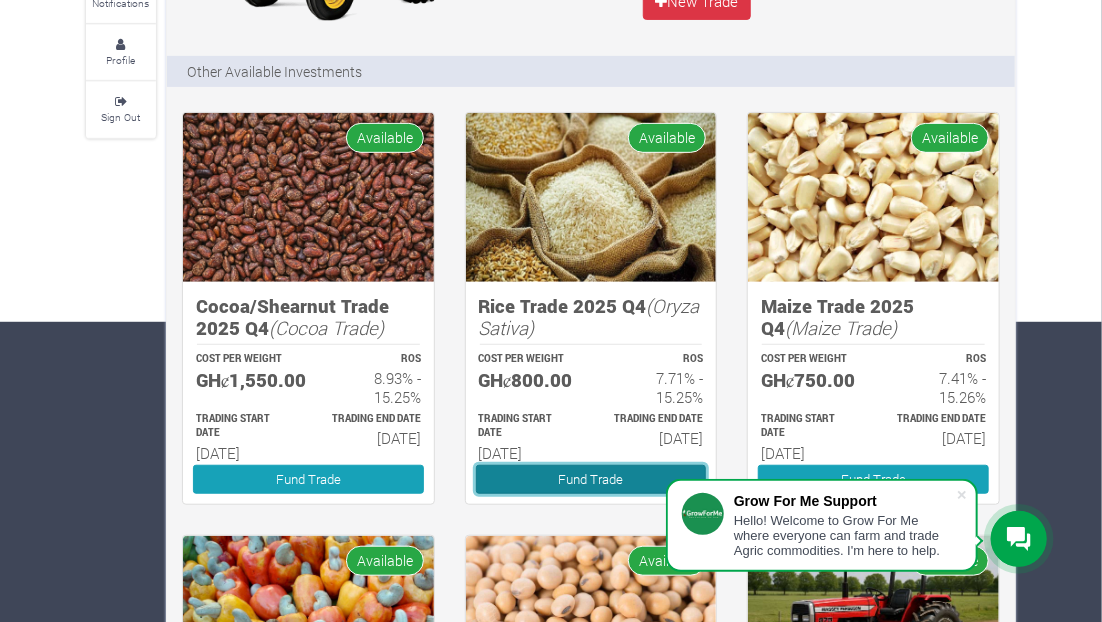 click on "Fund Trade" at bounding box center [591, 479] 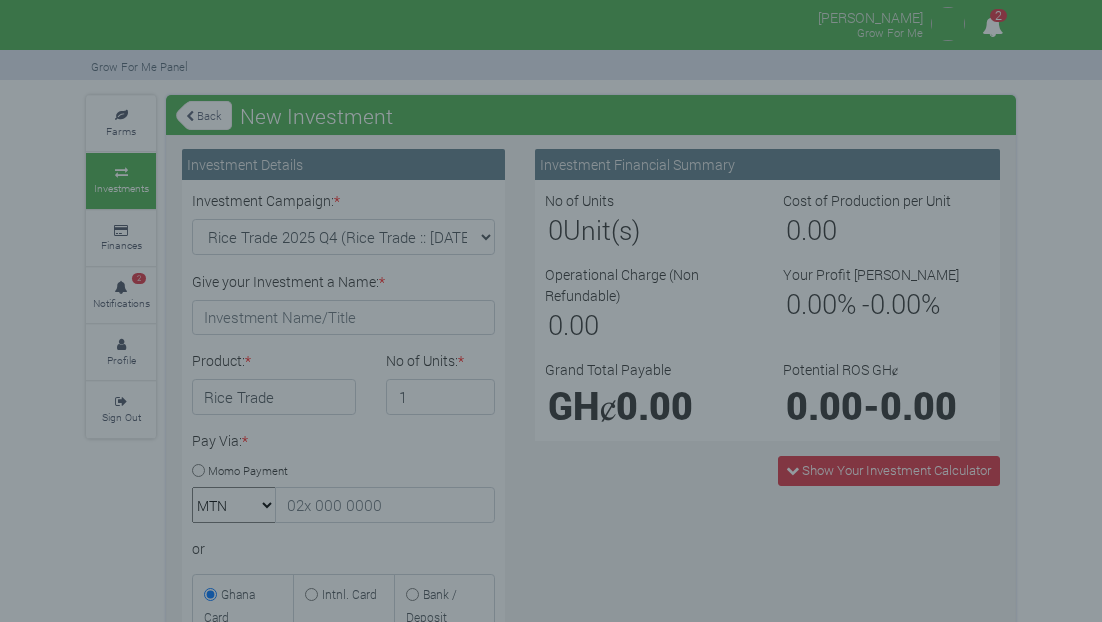 type on "1" 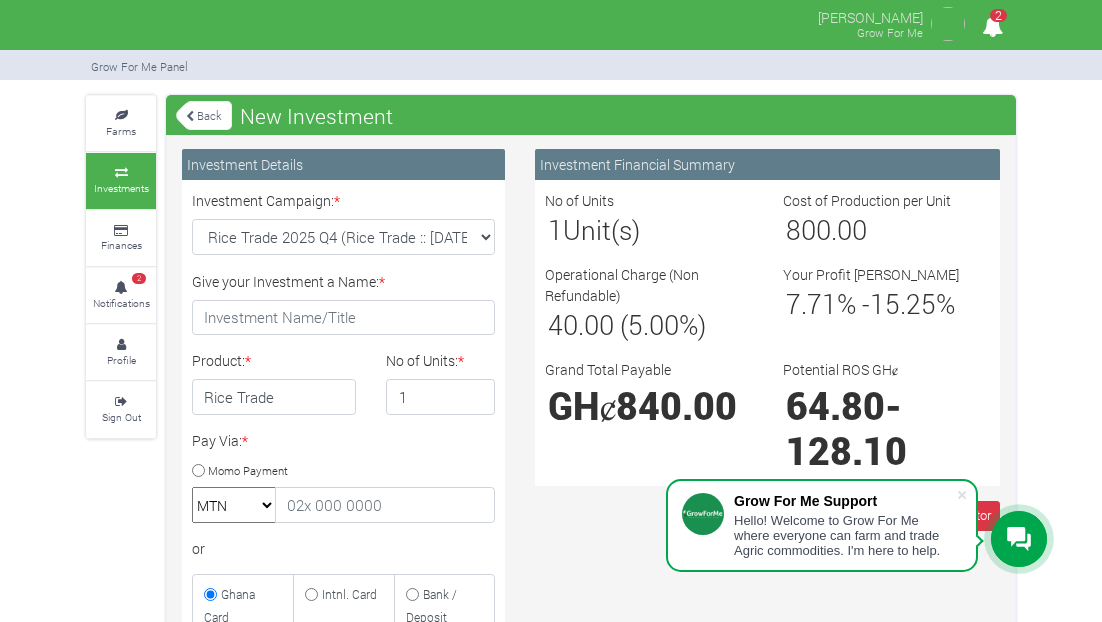 scroll, scrollTop: 0, scrollLeft: 0, axis: both 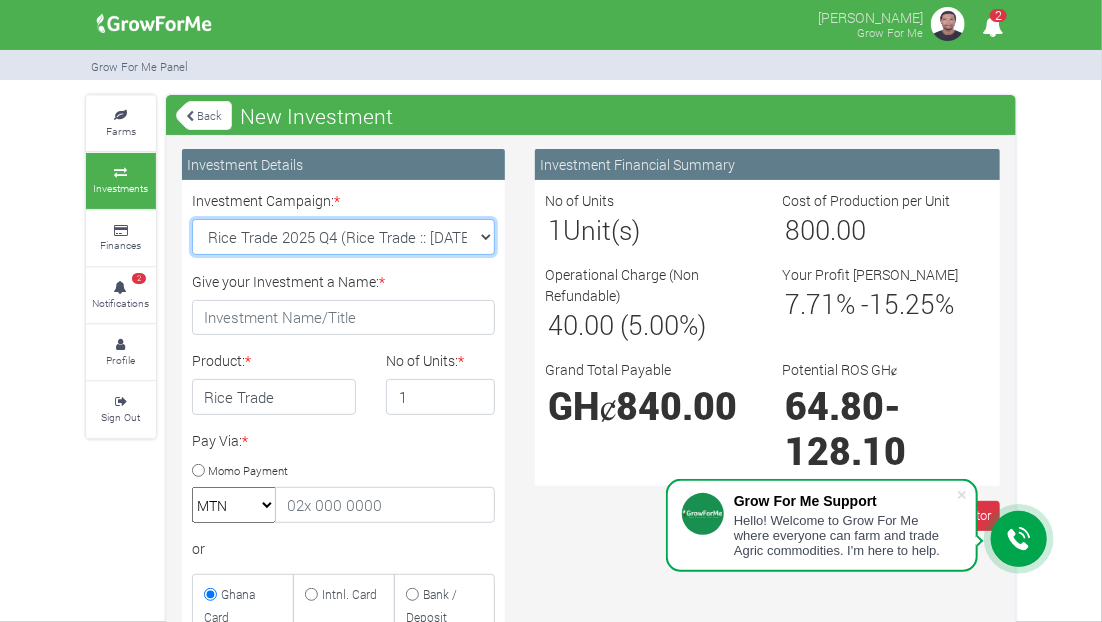 click on "Rice Trade 2025 Q4 (Rice Trade :: [DATE] - [DATE])
Maize Trade 2025 Q4 (Maize Trade :: [DATE] - [DATE])
Cashew Trade 2025 Q4 (Cashew Trade :: [DATE] - [DATE])
Machinery Fund (10 Yrs) (Machinery :: [DATE] - [DATE]) Soybean Trade 2025 Q4 (Soybean Trade :: [DATE] - [DATE])" at bounding box center (343, 237) 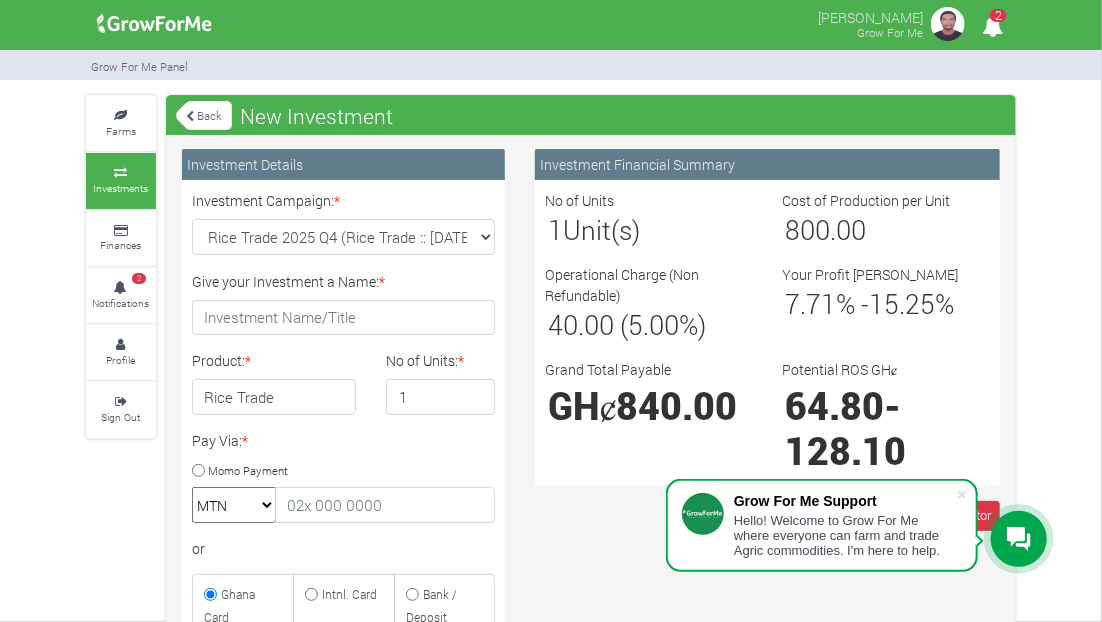 click on "Investment Details
Investment Campaign:  *
Rice Trade 2025 Q4 (Rice Trade :: 01st Oct 2025 - 31st Mar 2026)
Maize Trade 2025 Q4 (Maize Trade :: 01st Oct 2025 - 31st Mar 2026)
Cashew Trade 2025 Q4 (Cashew Trade :: 01st Oct 2025 - 31st Mar 2026)
× * Product:  * * 1 *" at bounding box center [343, 610] 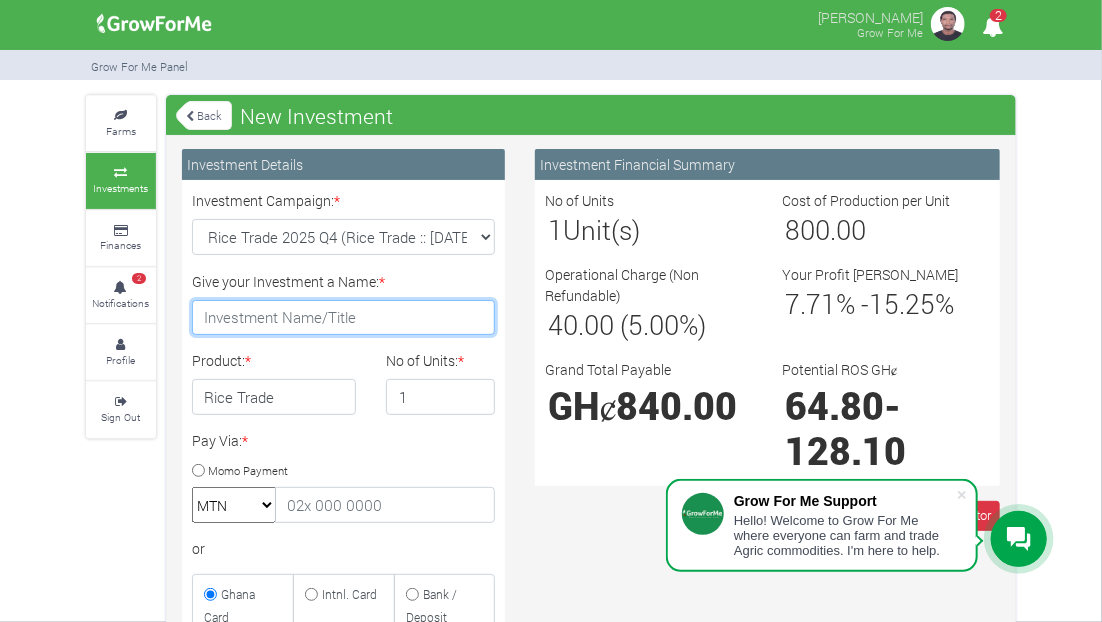 click on "Give your Investment a Name:  *" at bounding box center [343, 318] 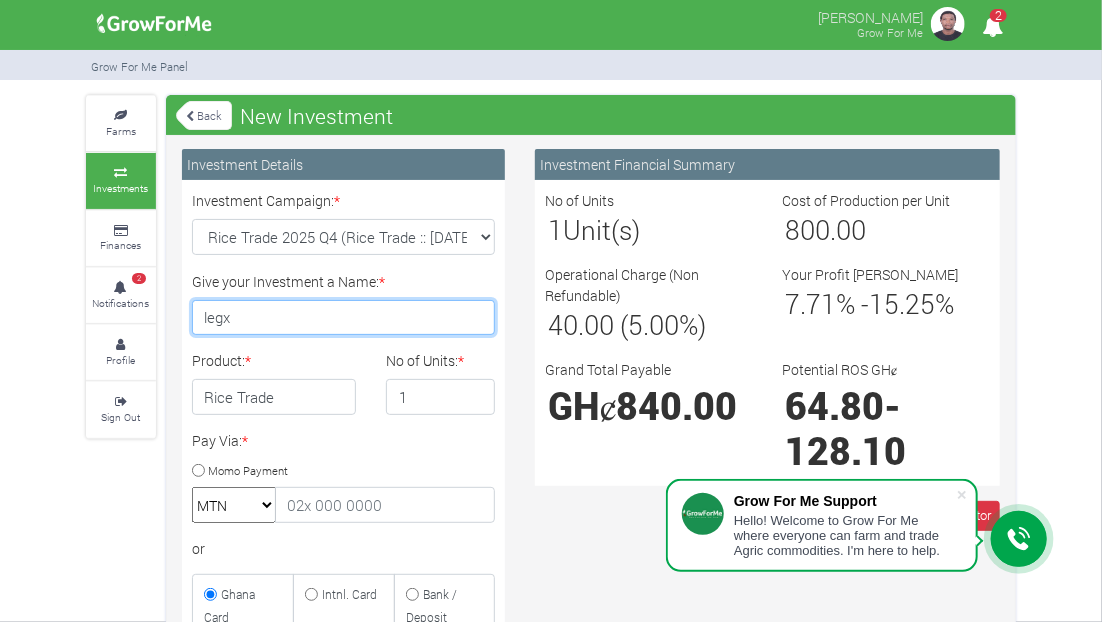 type on "legx" 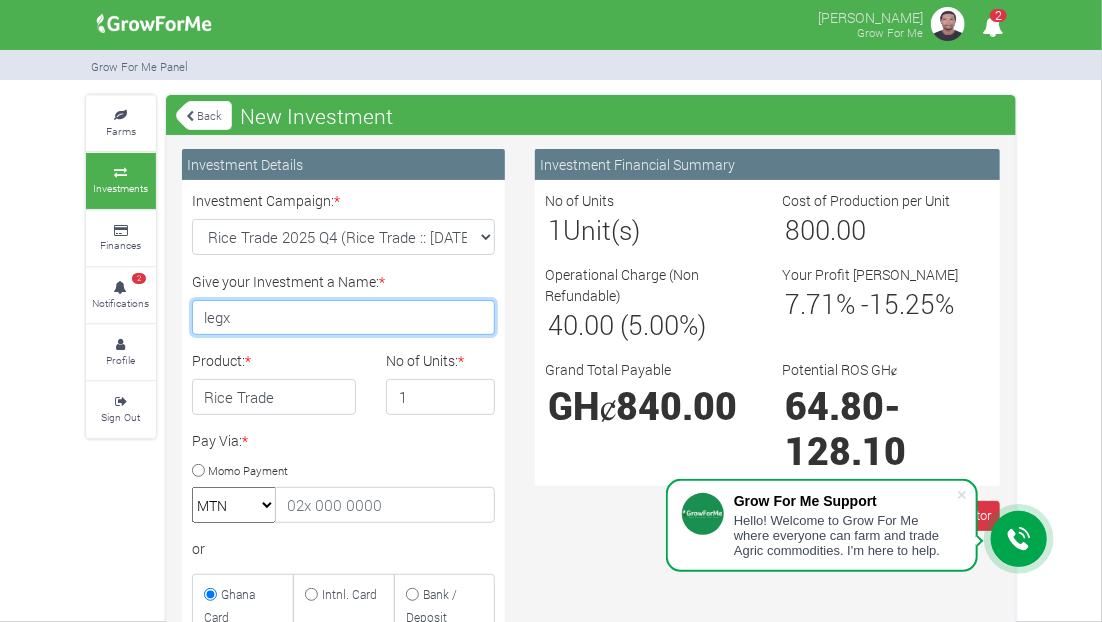 click on "PAY NOW" at bounding box center [268, 856] 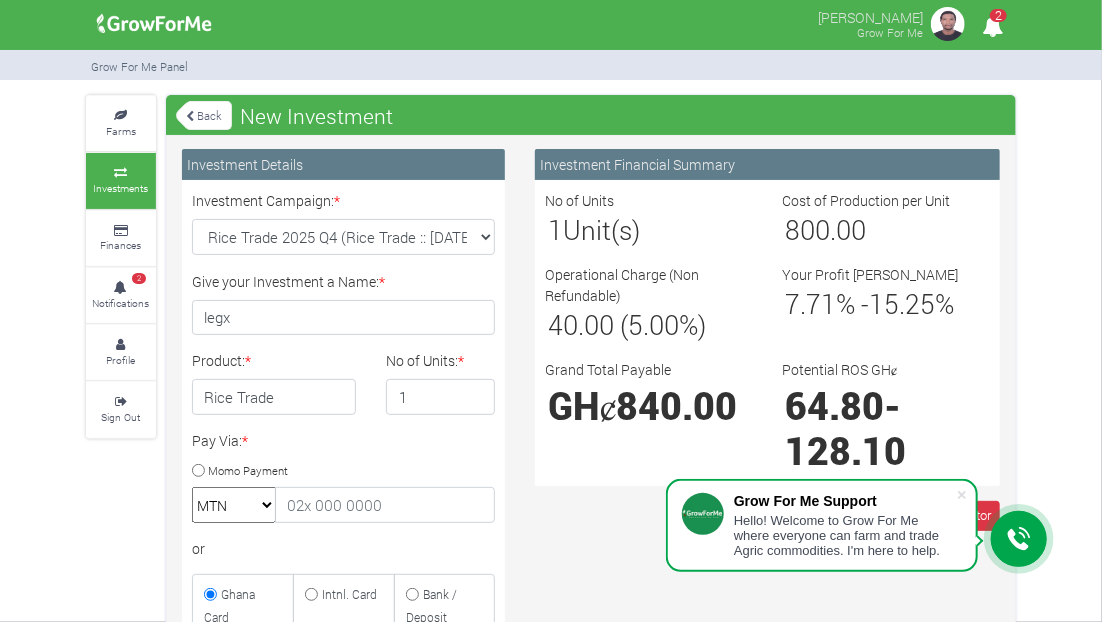 scroll, scrollTop: 171, scrollLeft: 0, axis: vertical 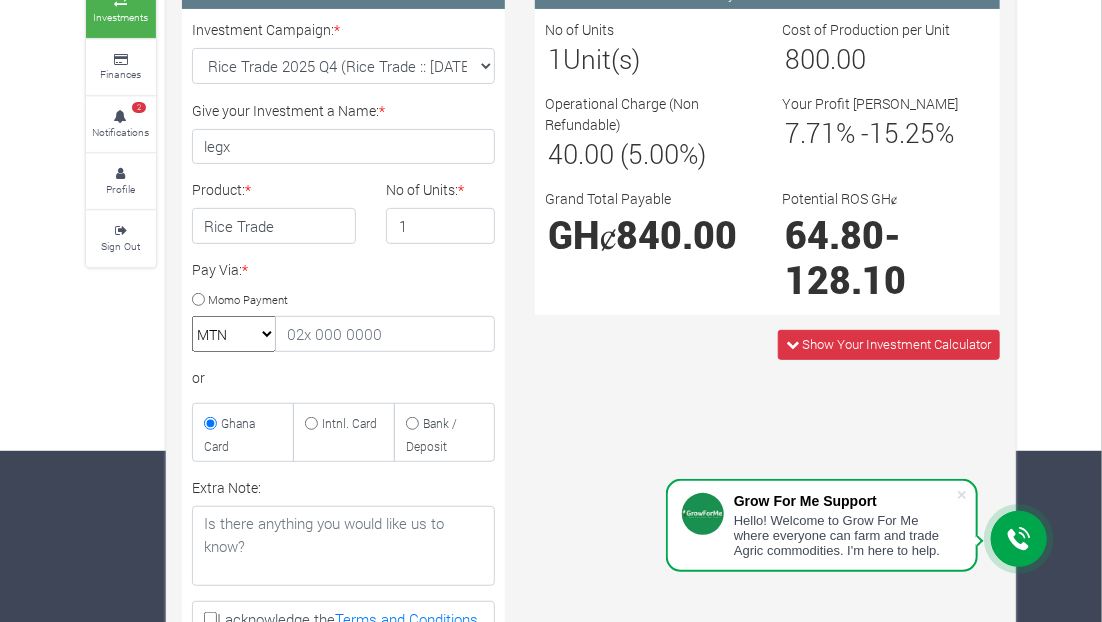 click on "Momo Payment" at bounding box center [198, 299] 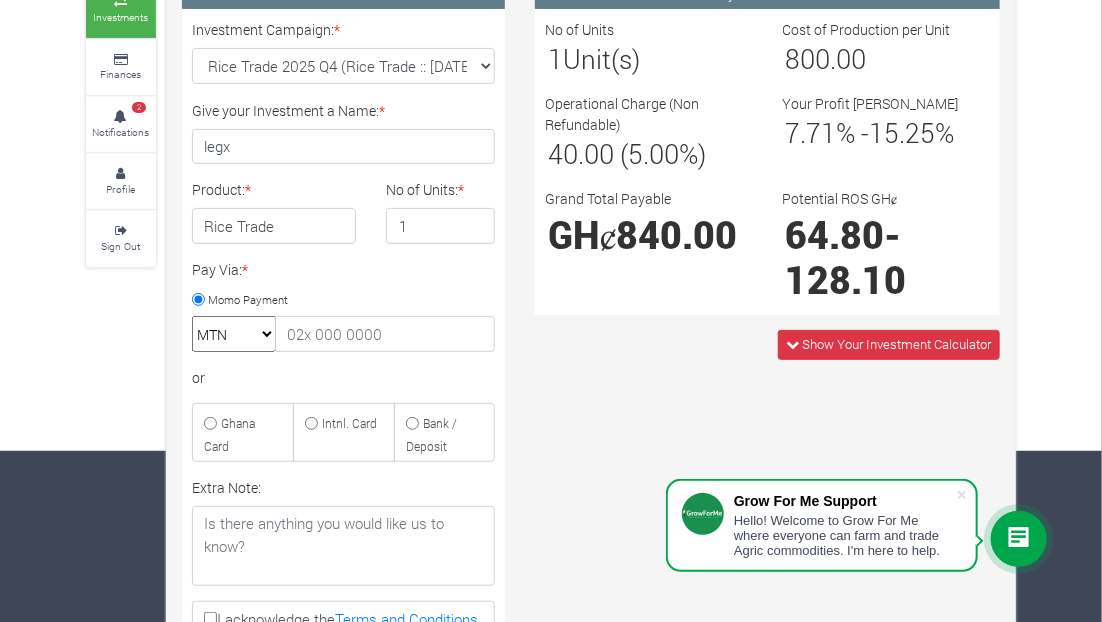 click on "Ghana Card" at bounding box center (210, 423) 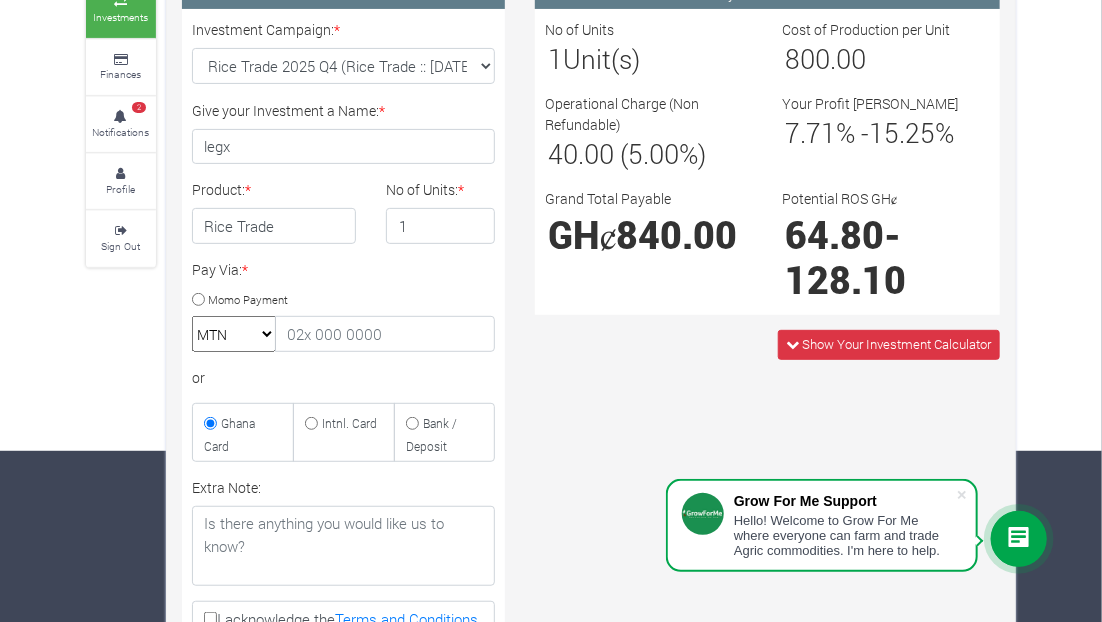 click on "MTN
Telecel
Airtel Tigo" at bounding box center [234, 334] 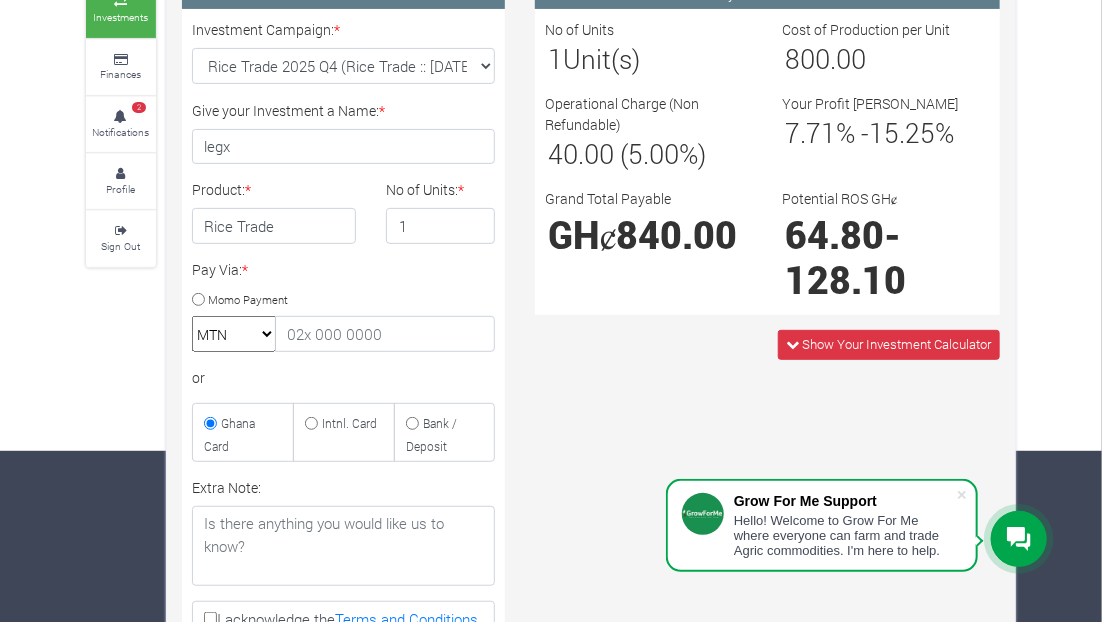 click on "MTN
Telecel
Airtel Tigo" at bounding box center [234, 334] 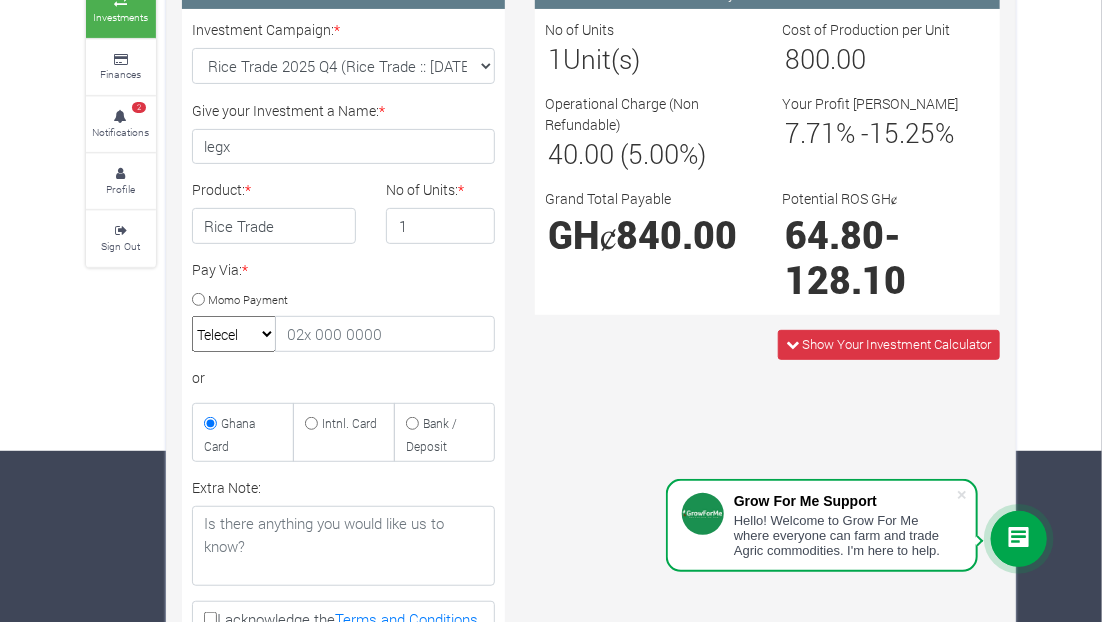 click on "MTN
Telecel
Airtel Tigo" at bounding box center [234, 334] 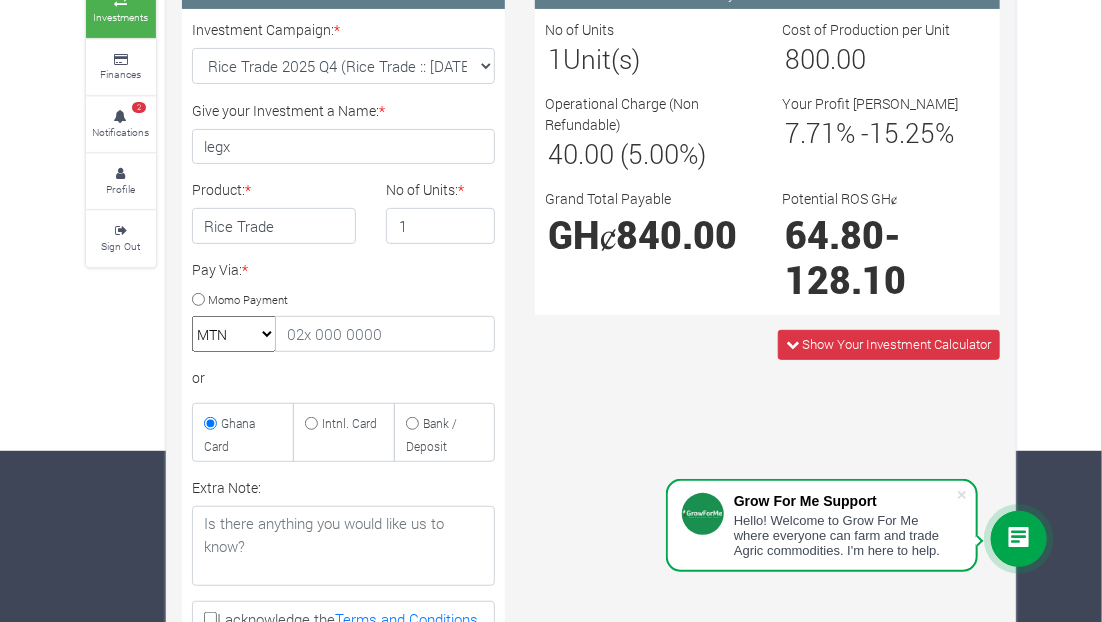 click on "MTN
Telecel
Airtel Tigo" at bounding box center (234, 334) 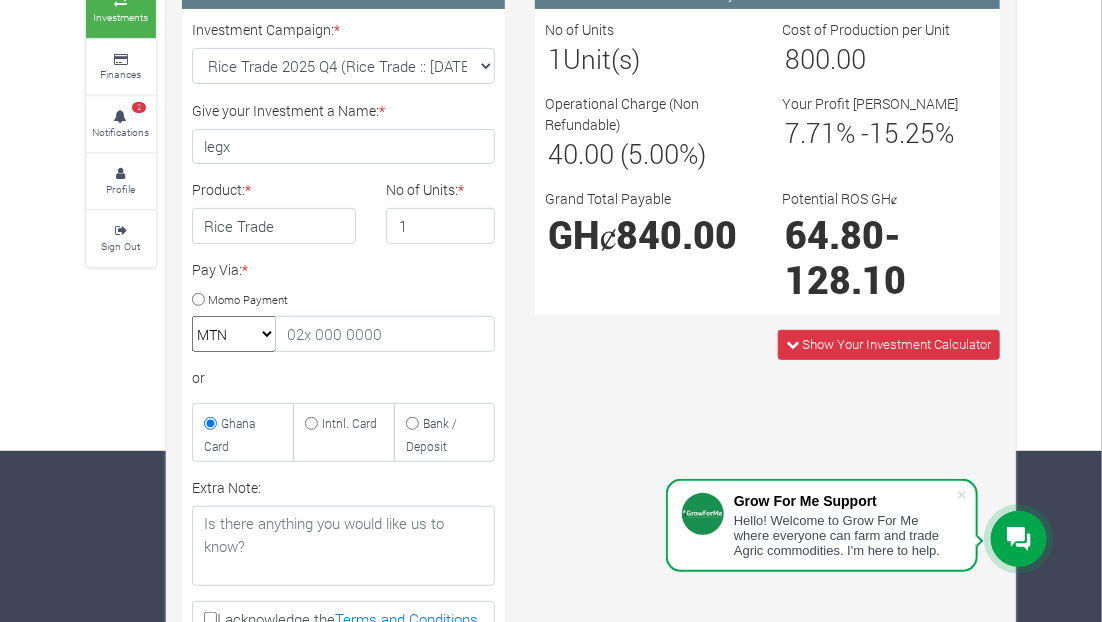click on "Momo Payment" at bounding box center [198, 299] 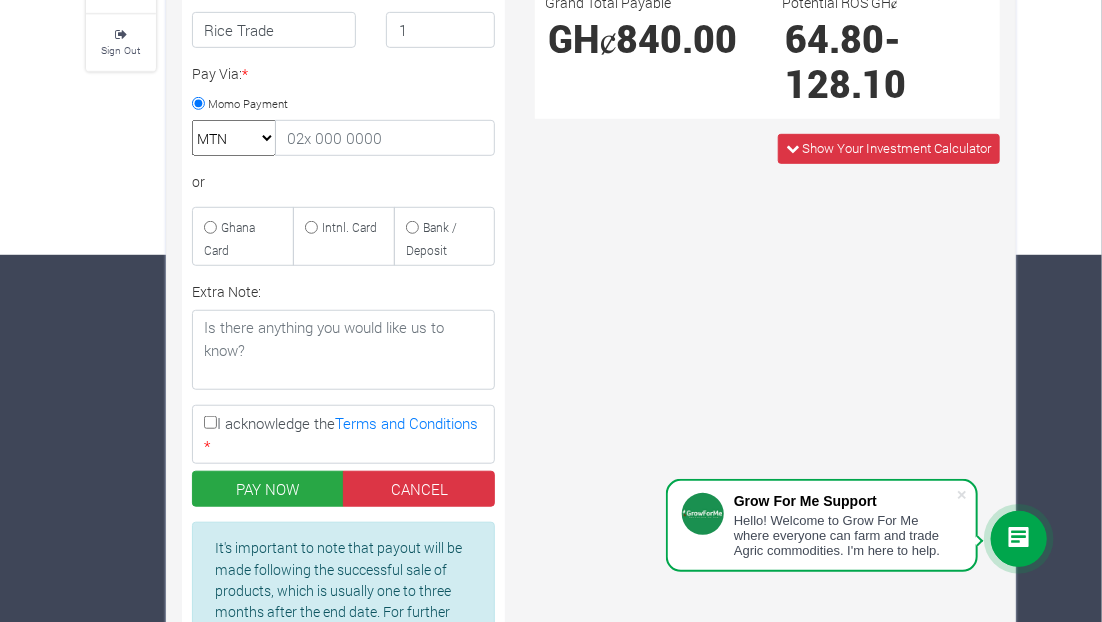 scroll, scrollTop: 371, scrollLeft: 0, axis: vertical 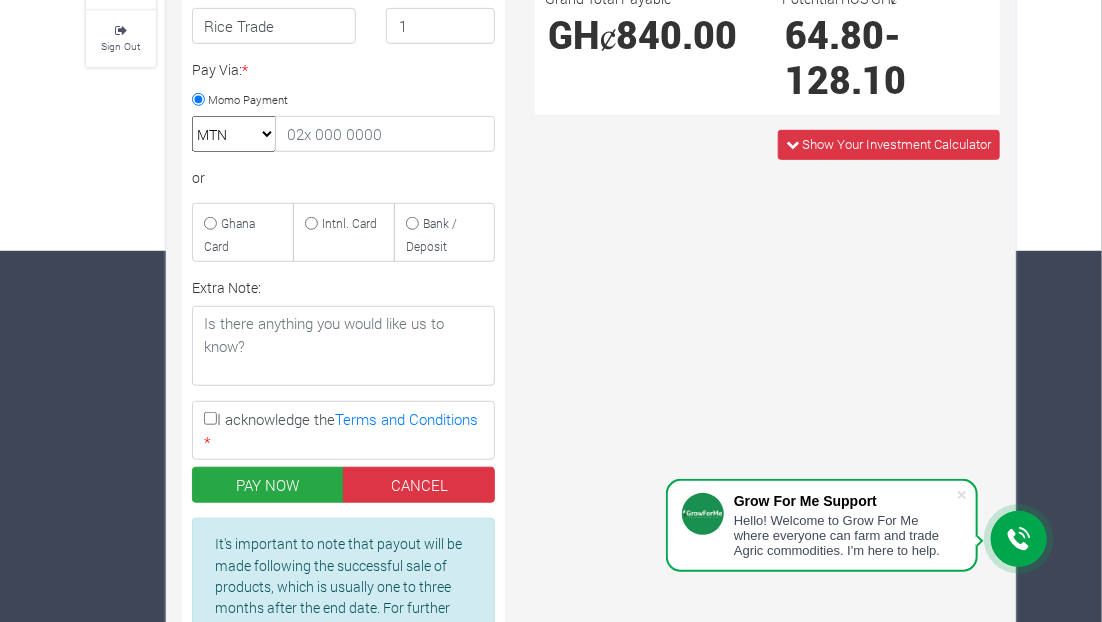 click on "I acknowledge the   Terms and Conditions    *" at bounding box center (210, 418) 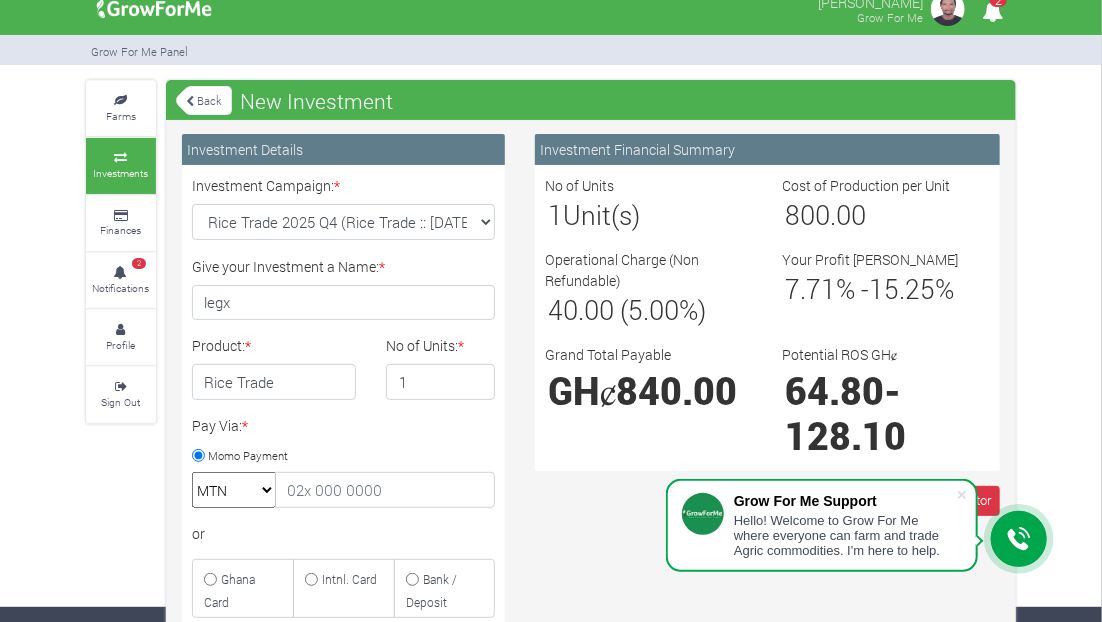 scroll, scrollTop: 115, scrollLeft: 0, axis: vertical 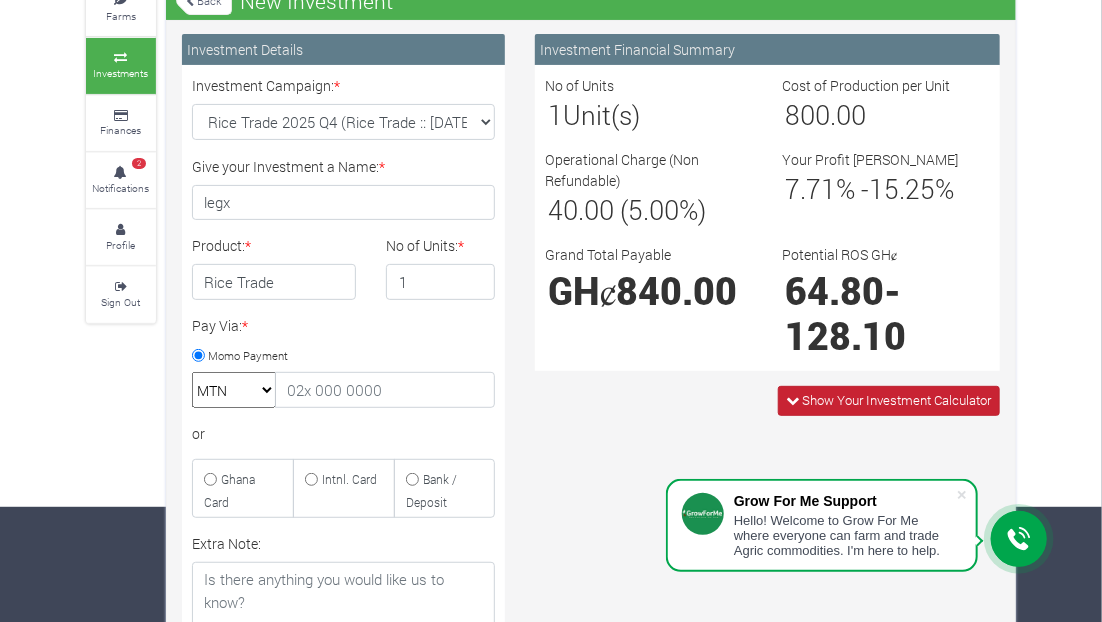click on "Show Your Investment Calculator" at bounding box center [889, 400] 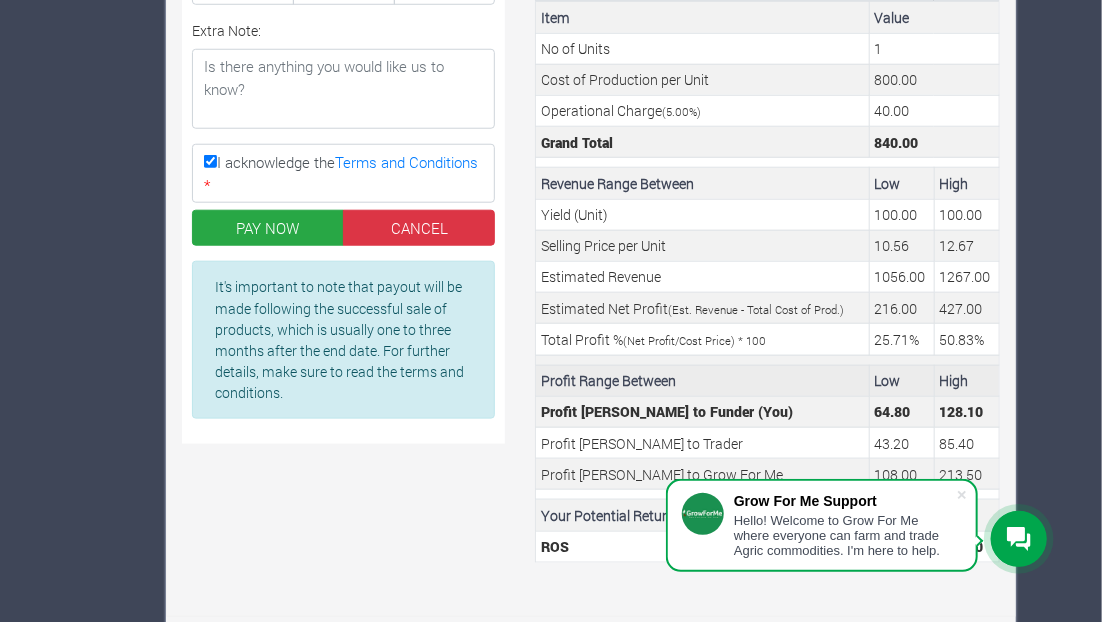 scroll, scrollTop: 632, scrollLeft: 0, axis: vertical 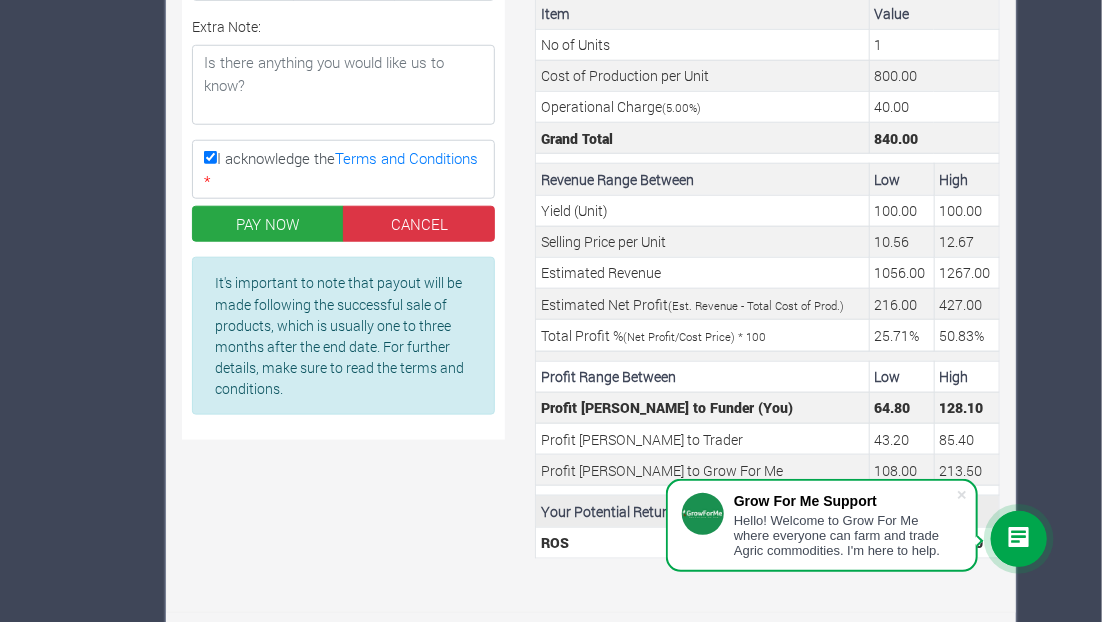 click at bounding box center (962, 495) 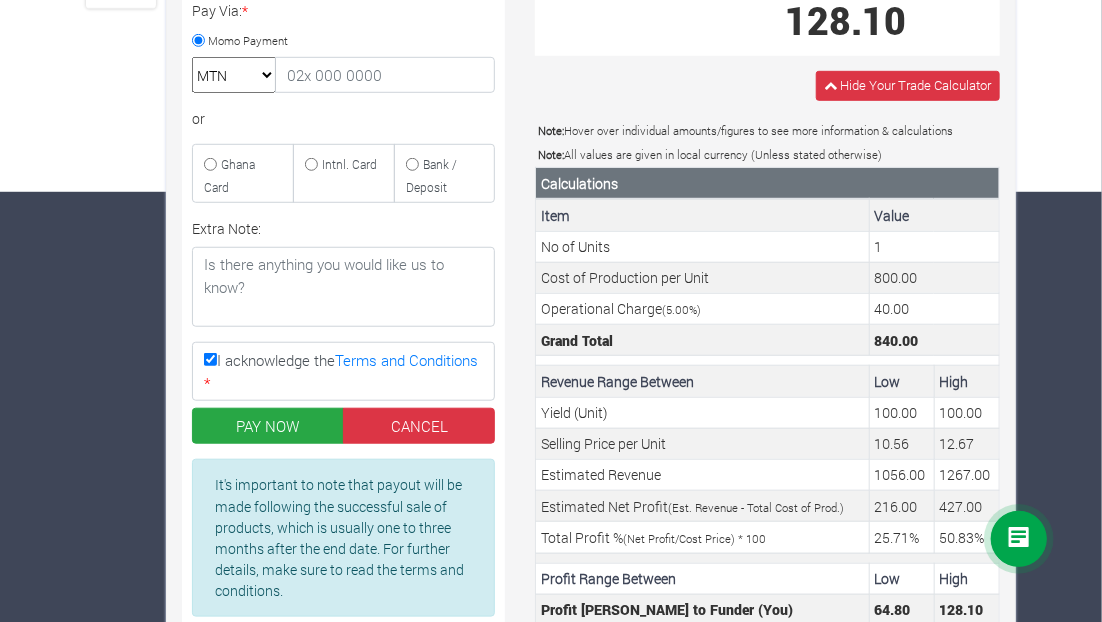 scroll, scrollTop: 432, scrollLeft: 0, axis: vertical 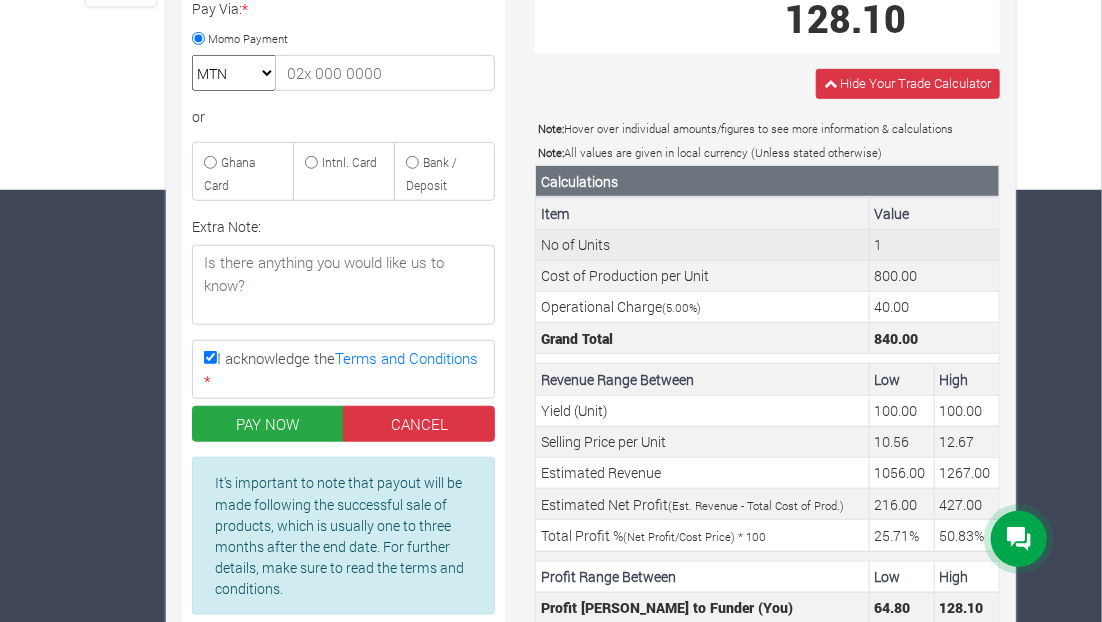 click on "1" at bounding box center [934, 244] 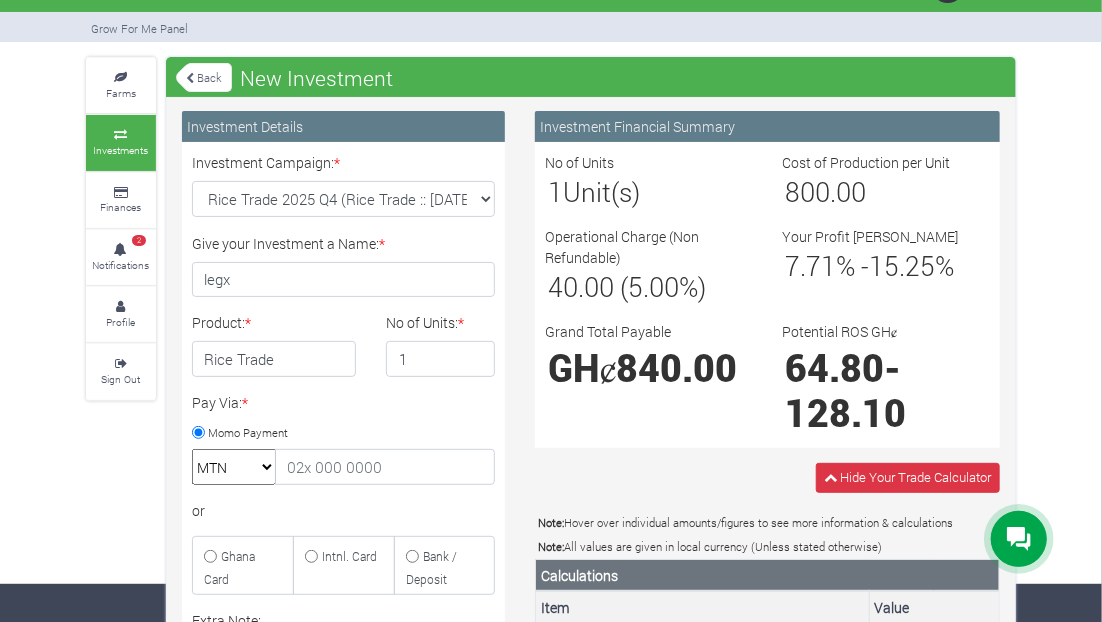 scroll, scrollTop: 0, scrollLeft: 0, axis: both 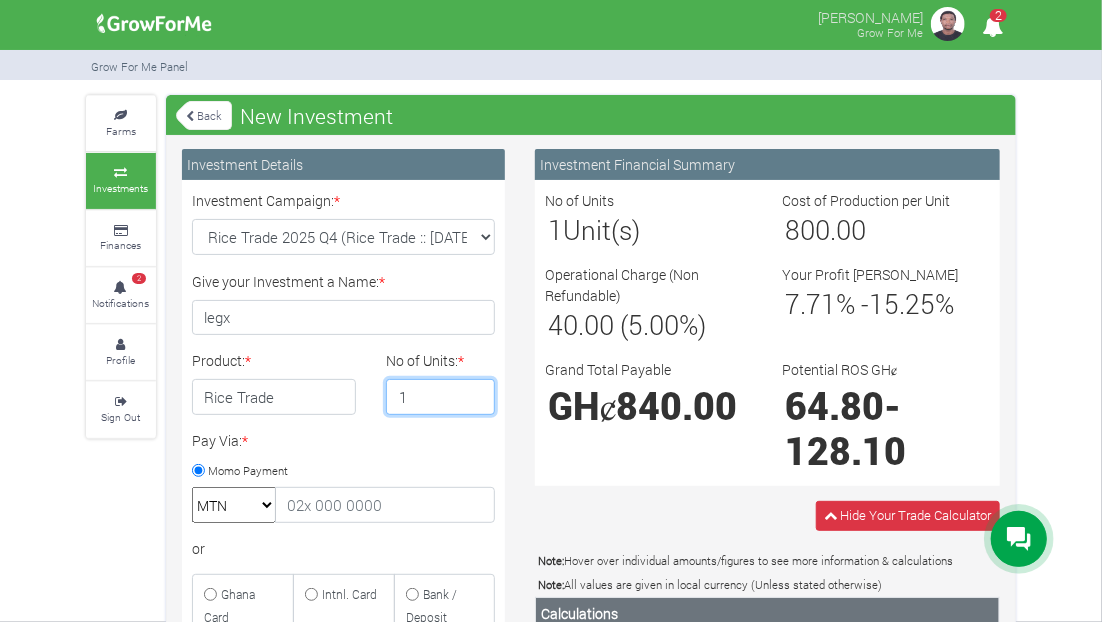 click on "1" at bounding box center [440, 397] 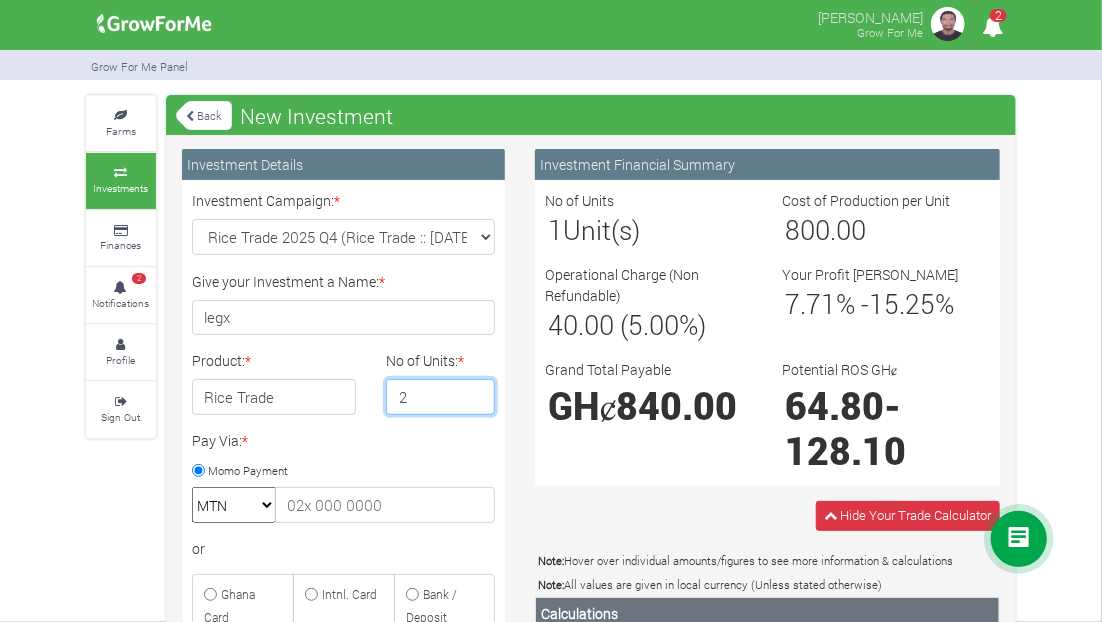 click on "2" at bounding box center [440, 397] 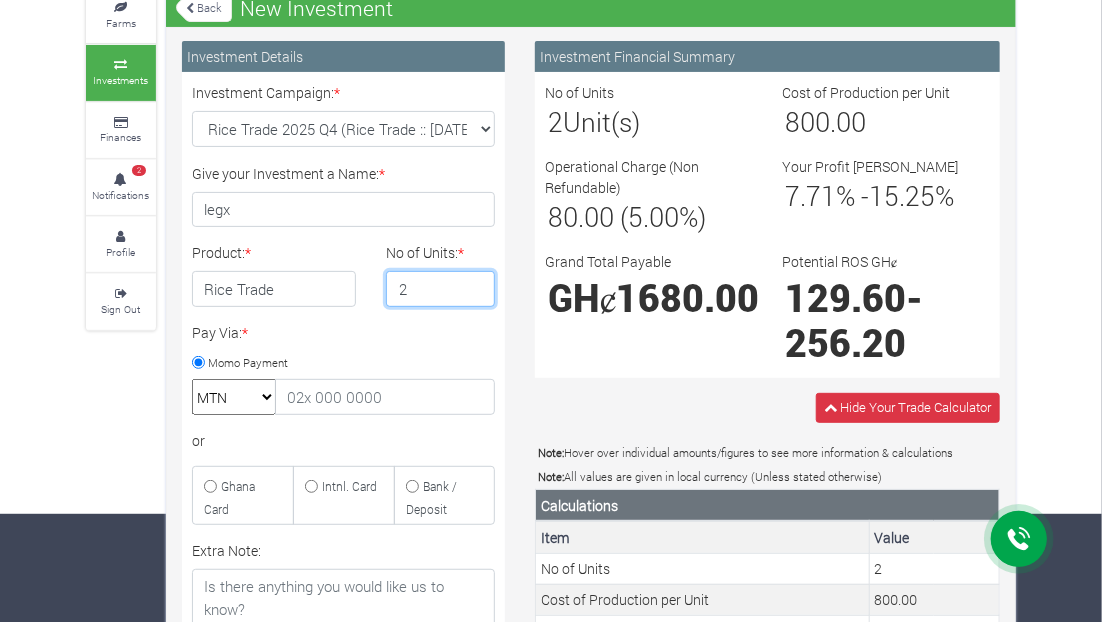 scroll, scrollTop: 100, scrollLeft: 0, axis: vertical 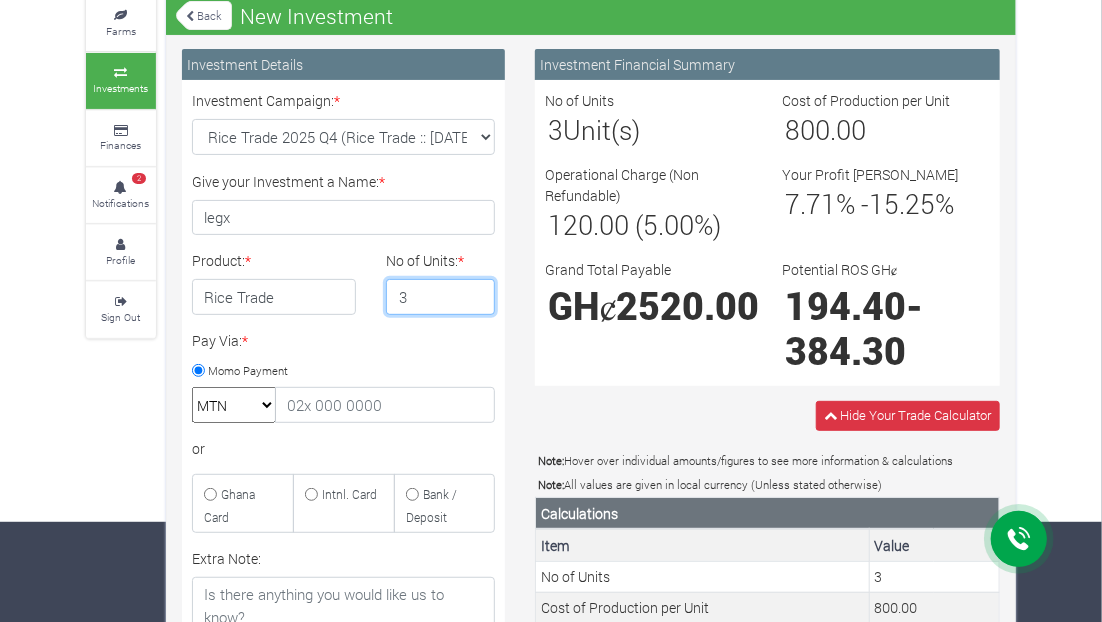 click on "3" at bounding box center (440, 297) 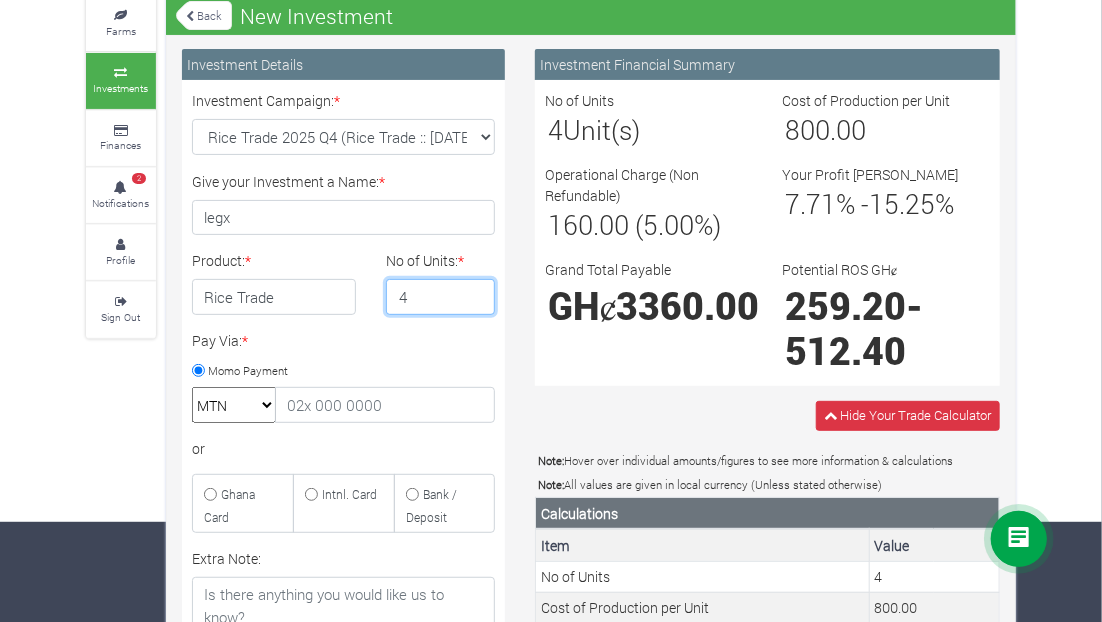 click on "4" at bounding box center [440, 297] 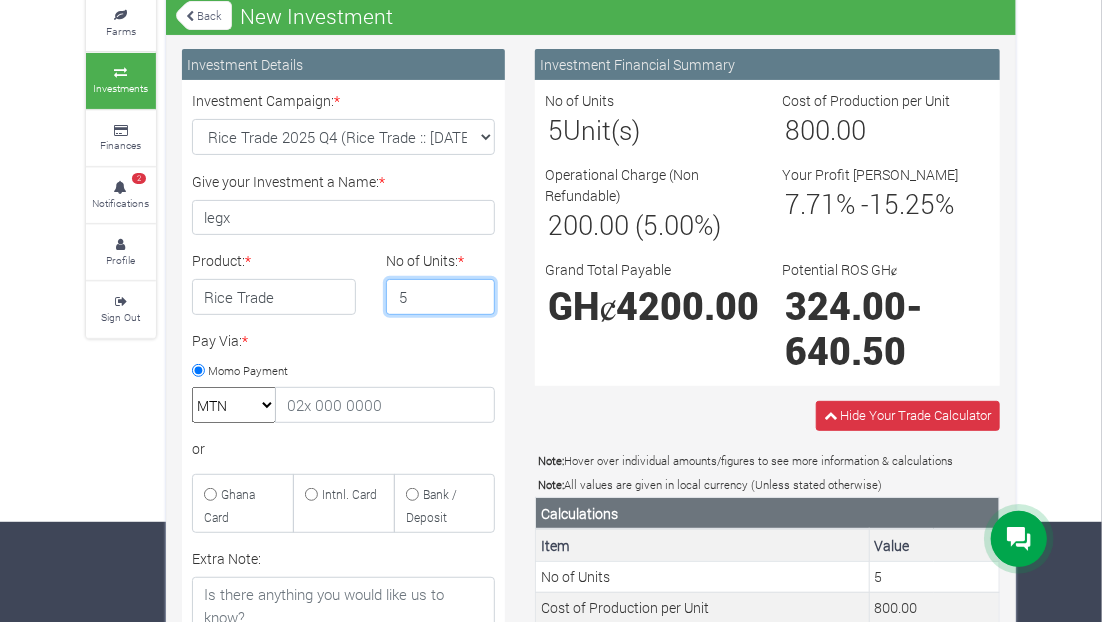 click on "5" at bounding box center (440, 297) 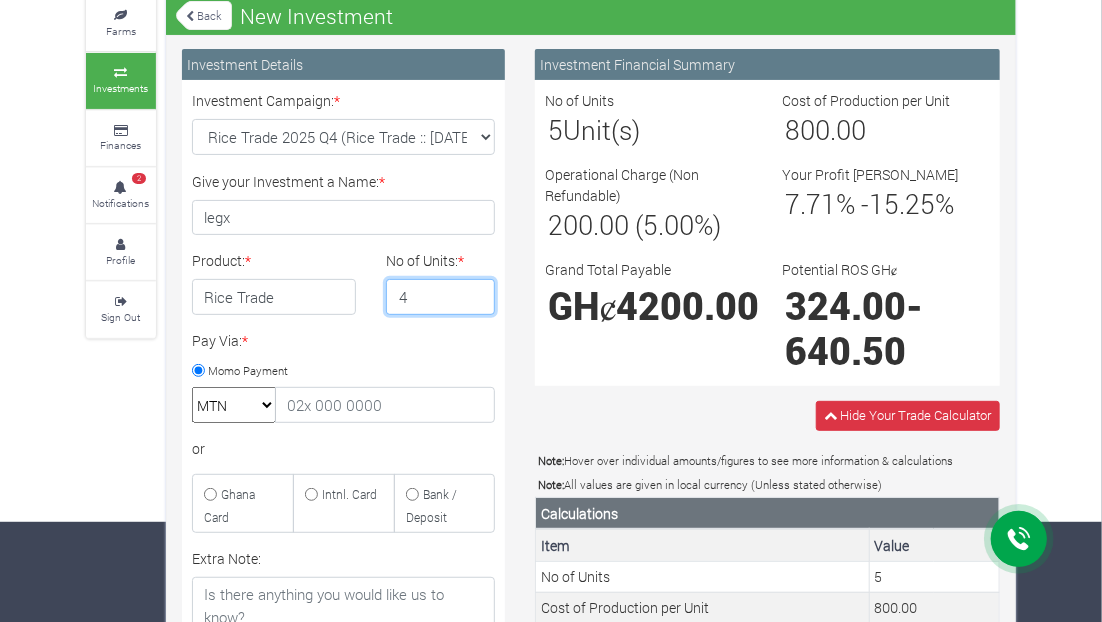click on "4" at bounding box center (440, 297) 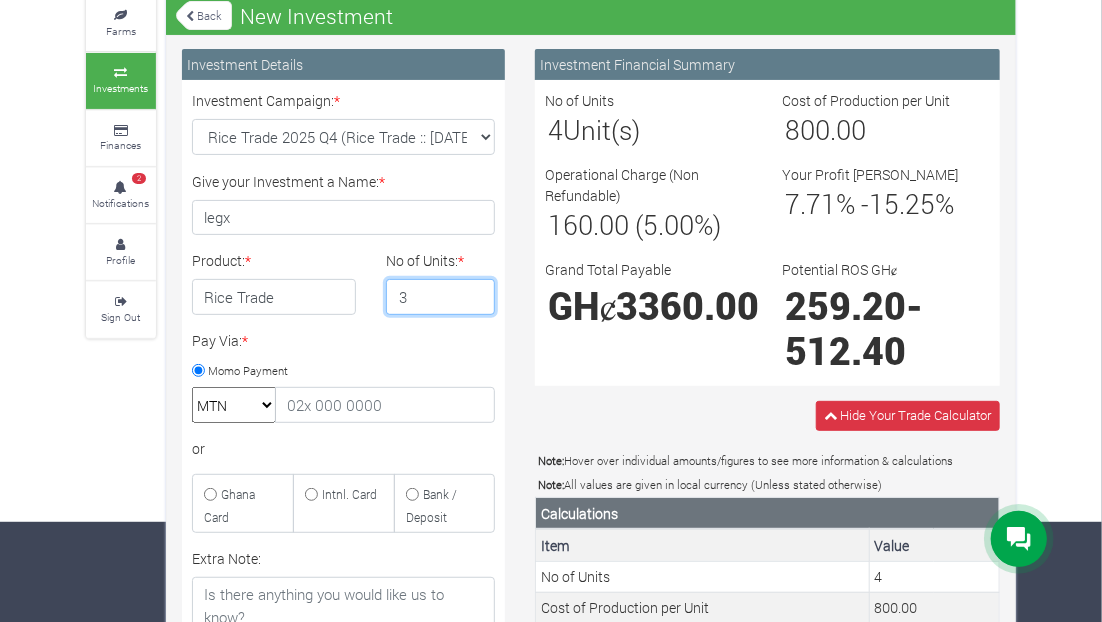 click on "3" at bounding box center (440, 297) 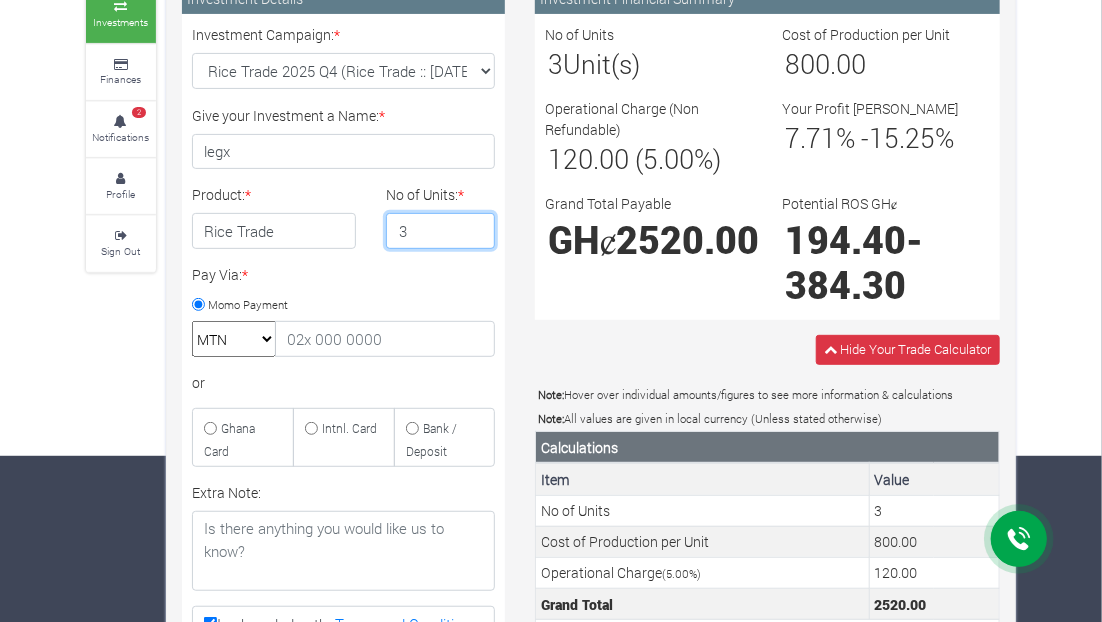 scroll, scrollTop: 132, scrollLeft: 0, axis: vertical 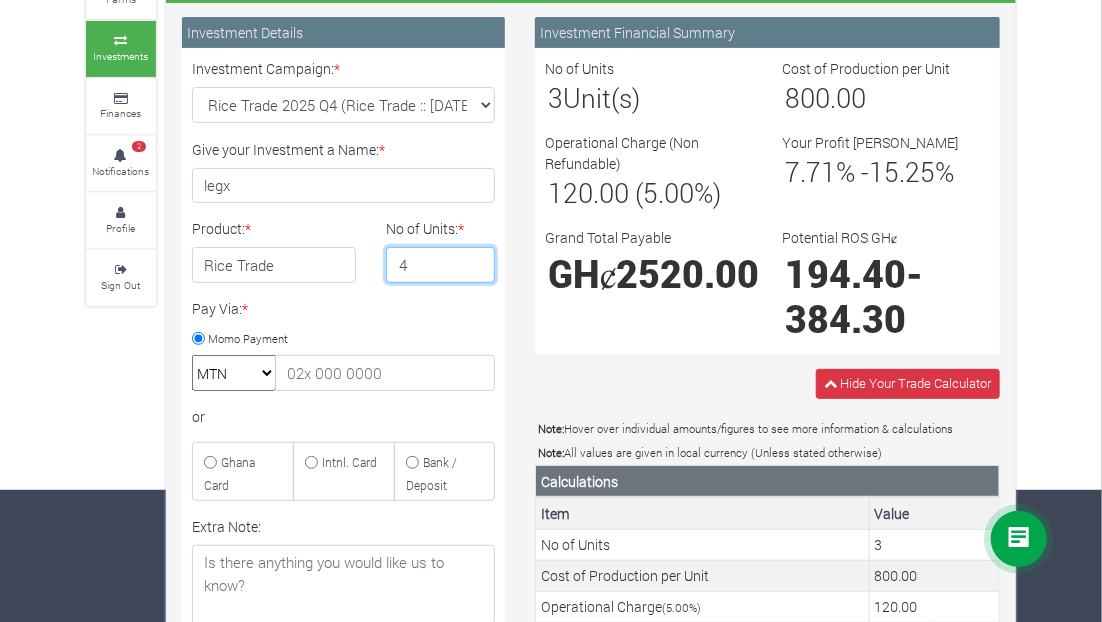click on "4" at bounding box center [440, 265] 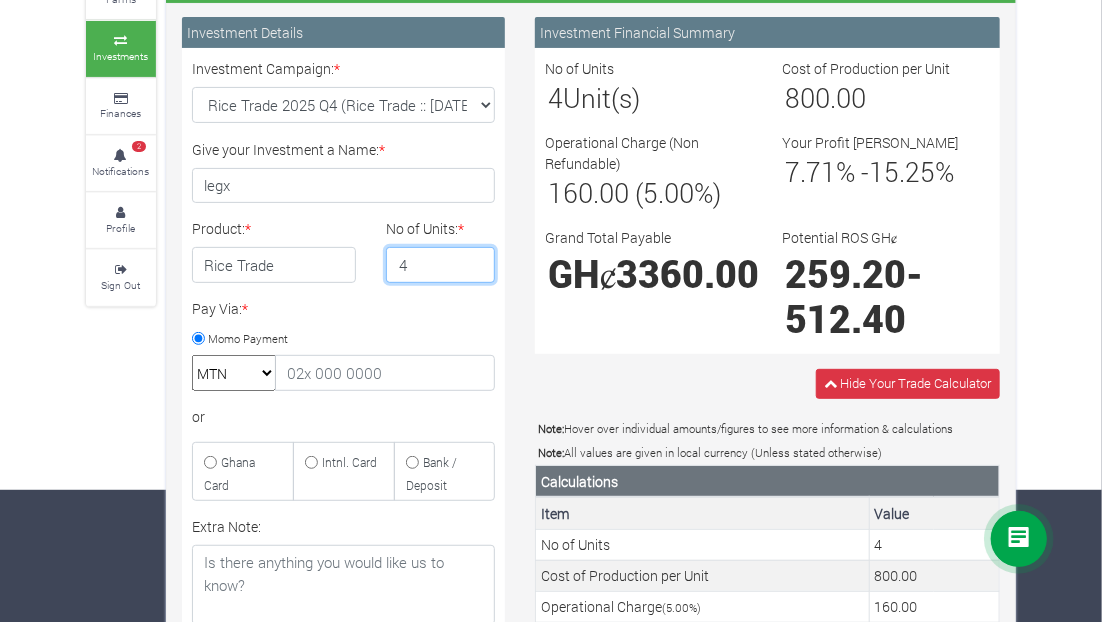 click on "4" at bounding box center [440, 265] 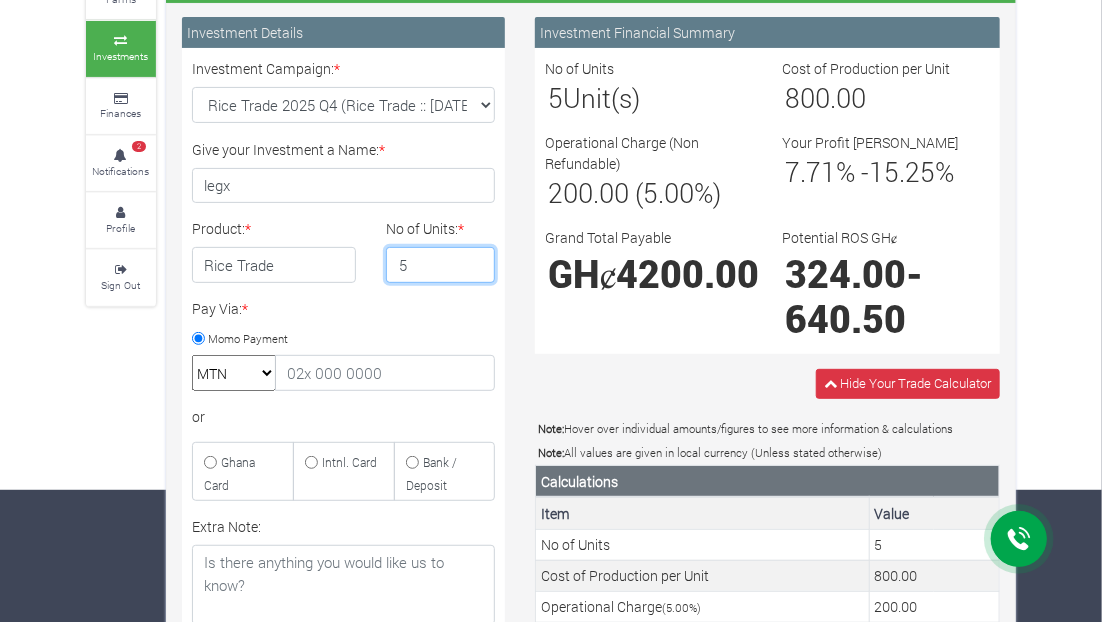 click on "5" at bounding box center (440, 265) 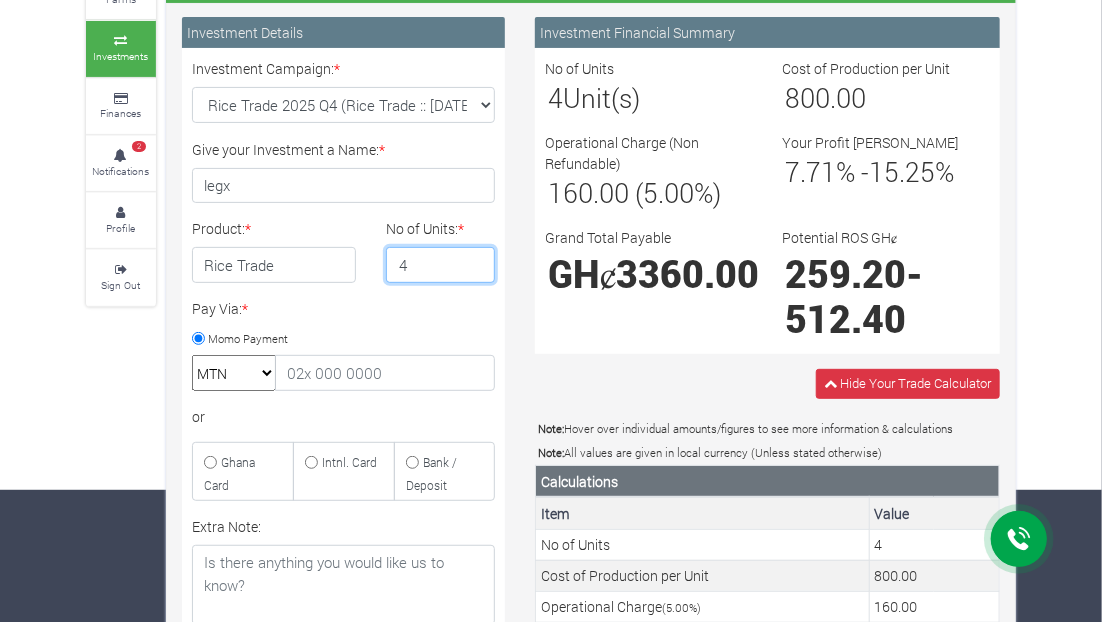 click on "4" at bounding box center [440, 265] 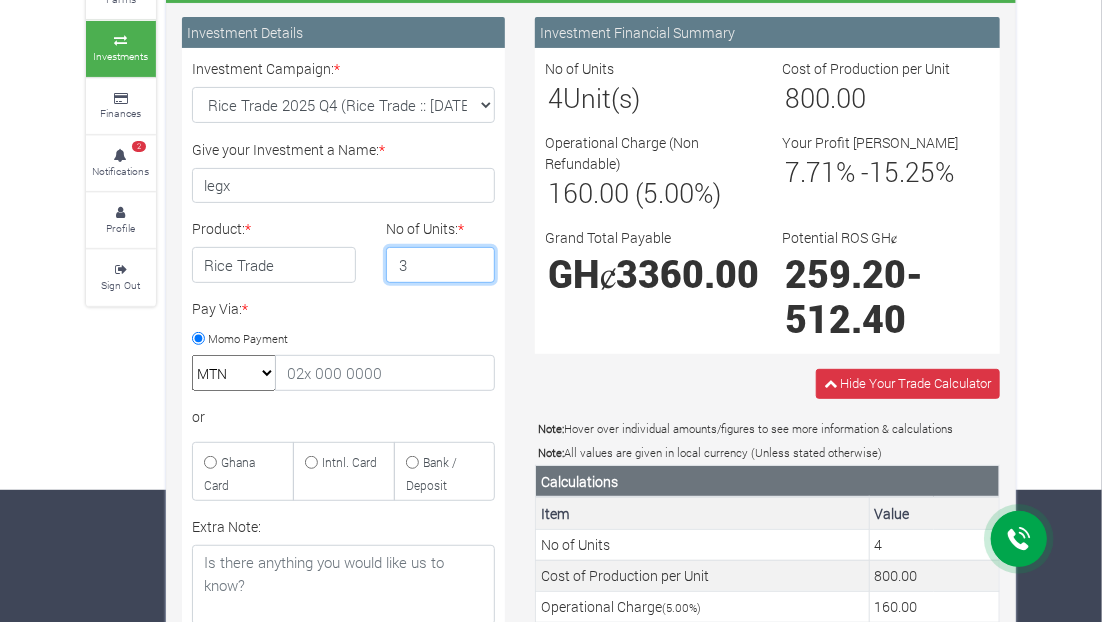 click on "3" at bounding box center (440, 265) 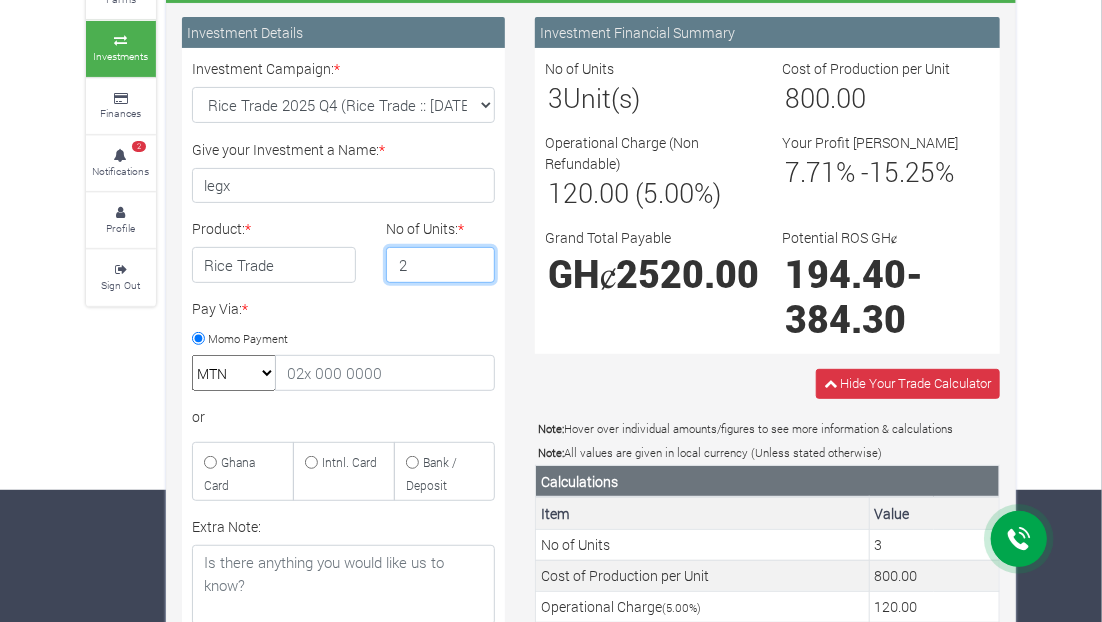 click on "2" at bounding box center [440, 265] 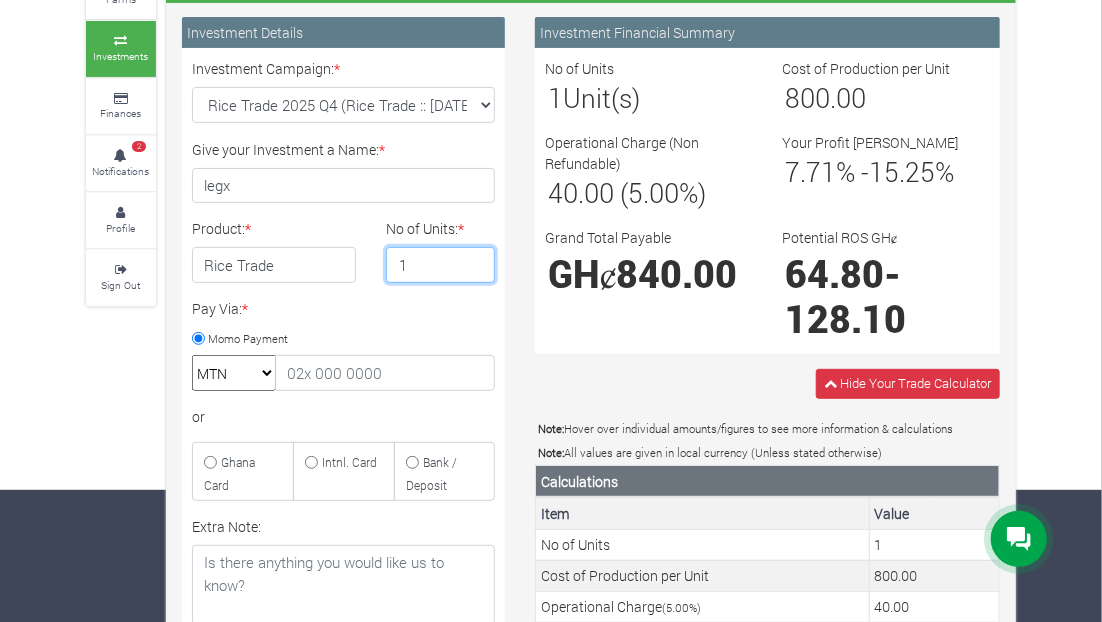 type on "1" 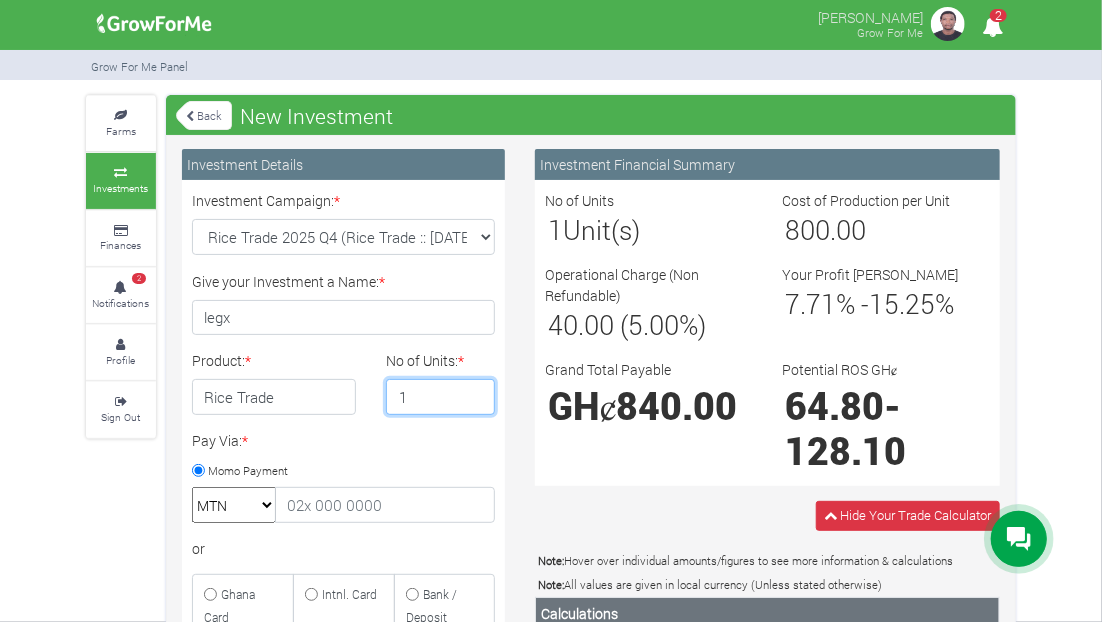scroll, scrollTop: 0, scrollLeft: 0, axis: both 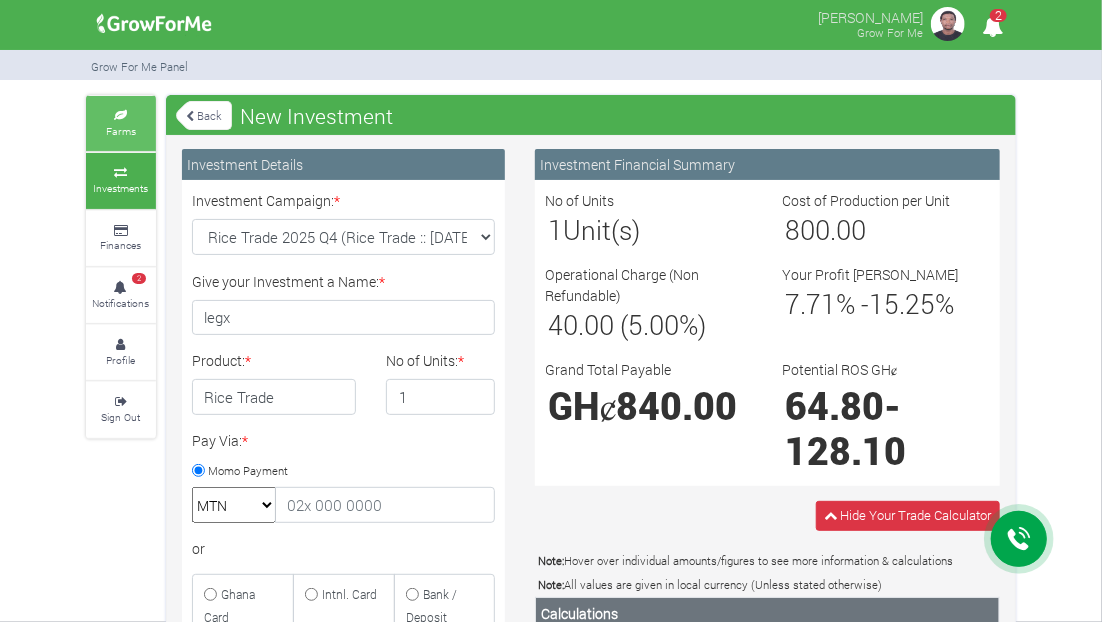 click at bounding box center [121, 116] 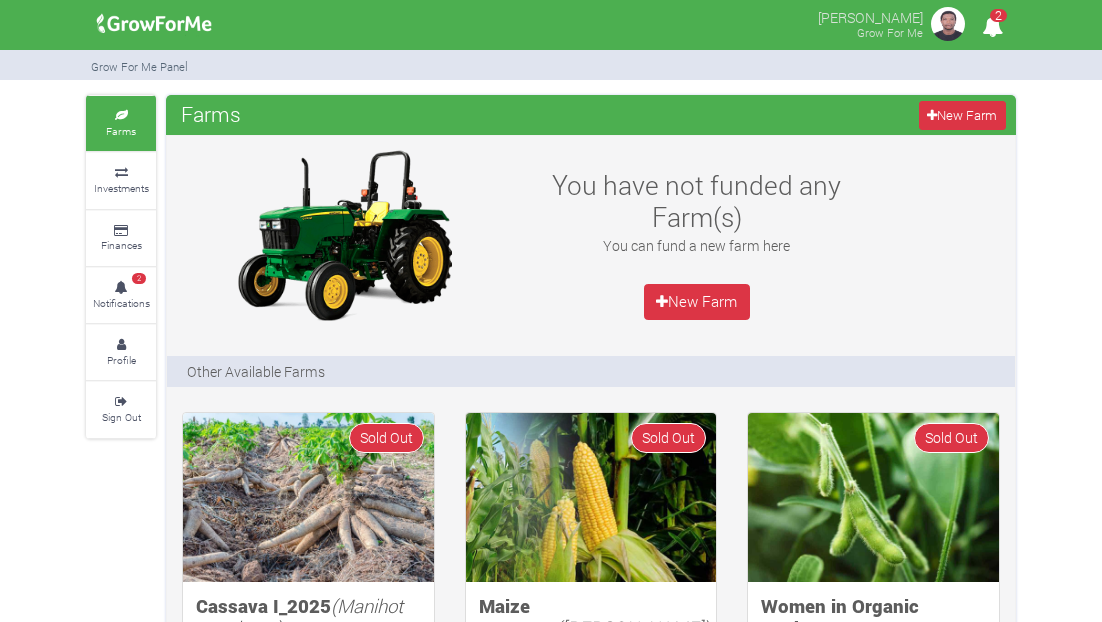 scroll, scrollTop: 300, scrollLeft: 0, axis: vertical 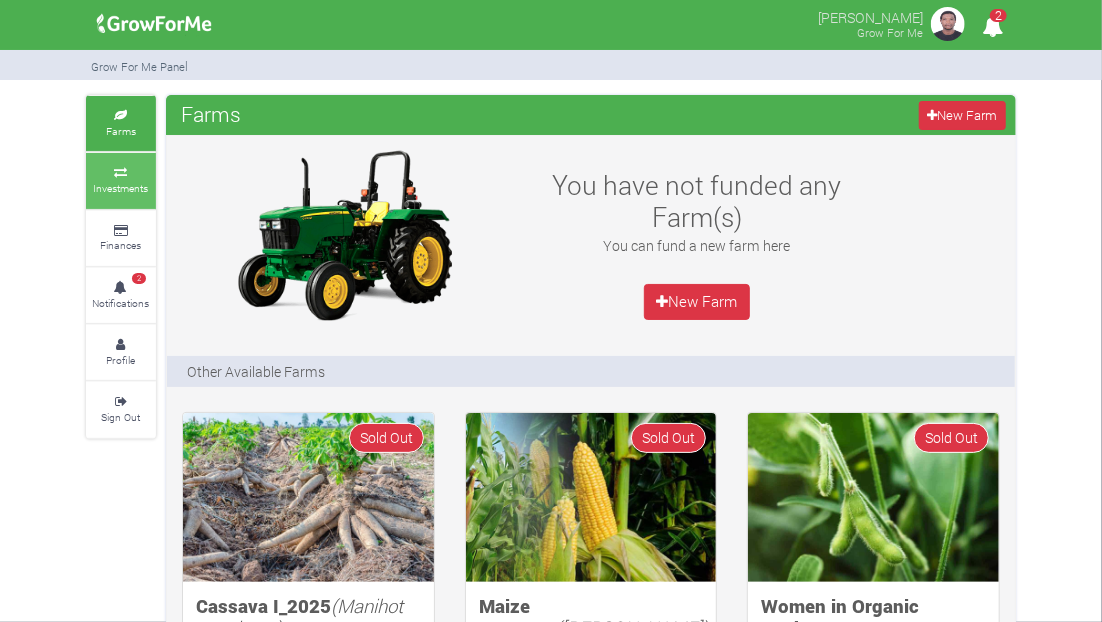 click on "Investments" at bounding box center (121, 188) 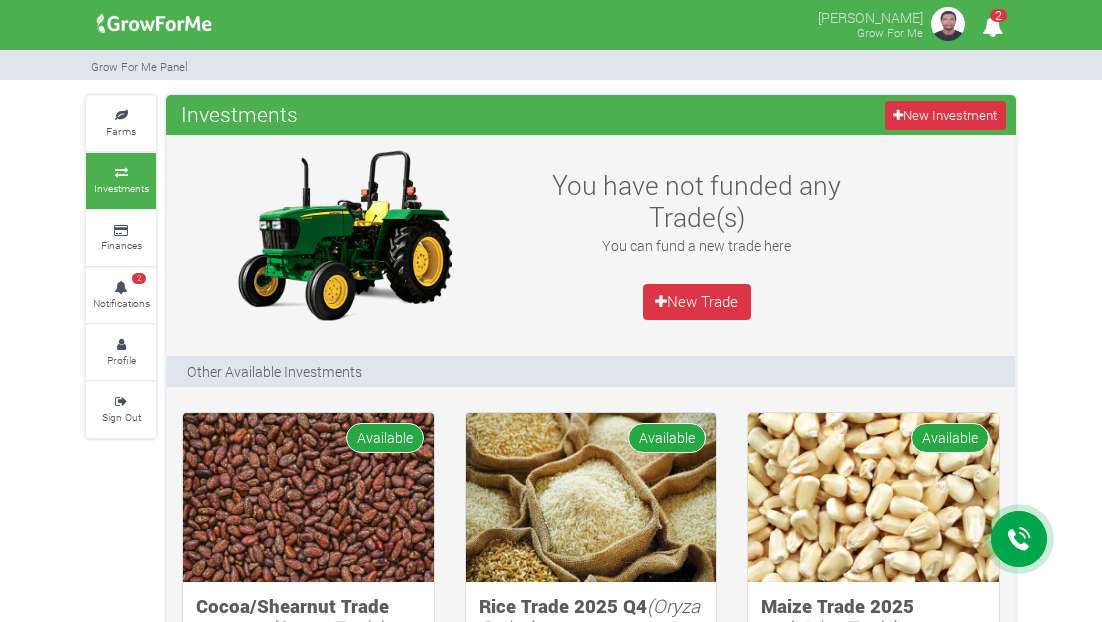 scroll, scrollTop: 0, scrollLeft: 0, axis: both 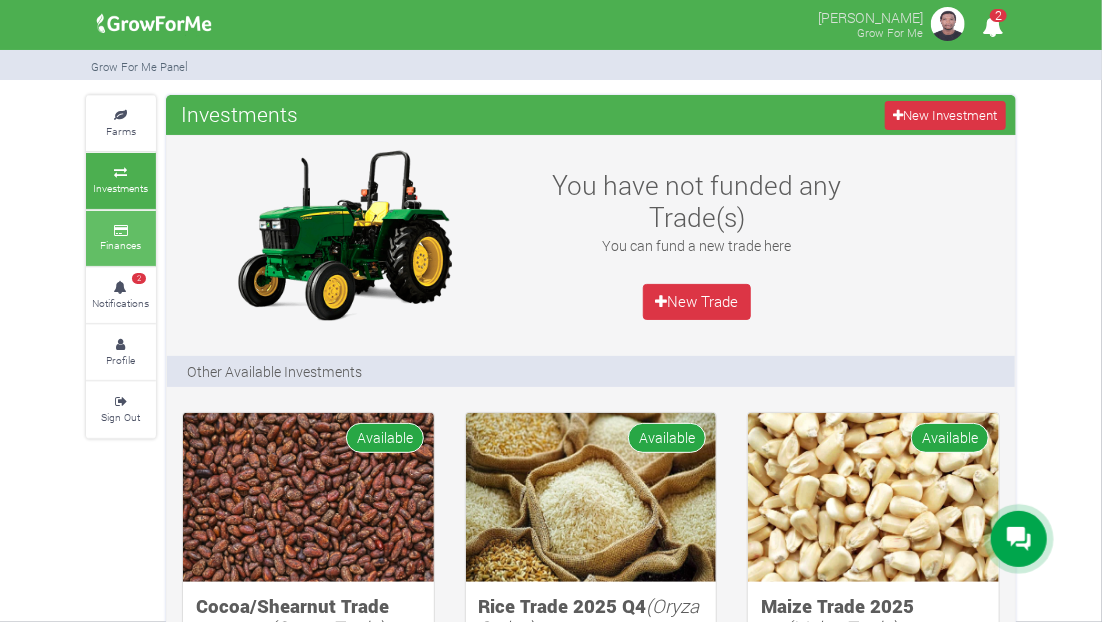 click at bounding box center (121, 231) 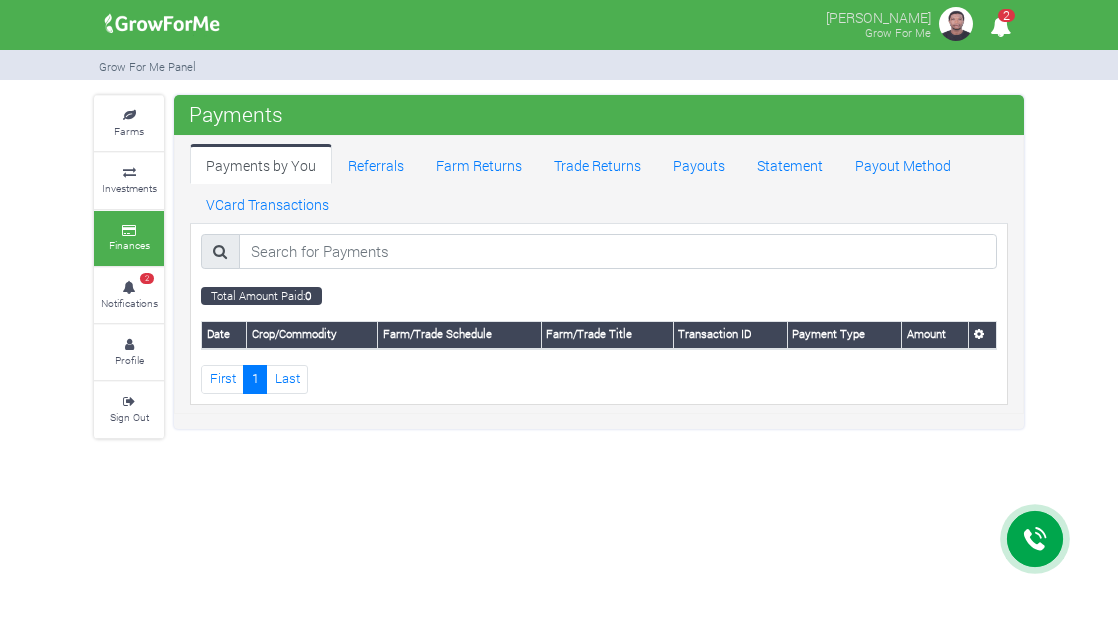scroll, scrollTop: 0, scrollLeft: 0, axis: both 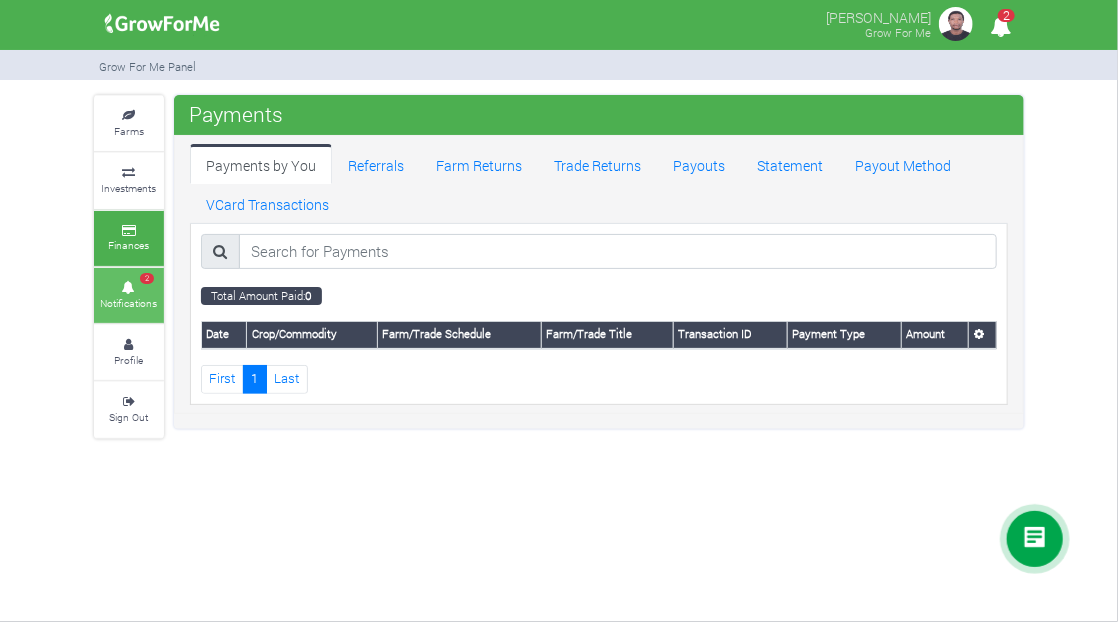 click at bounding box center (129, 288) 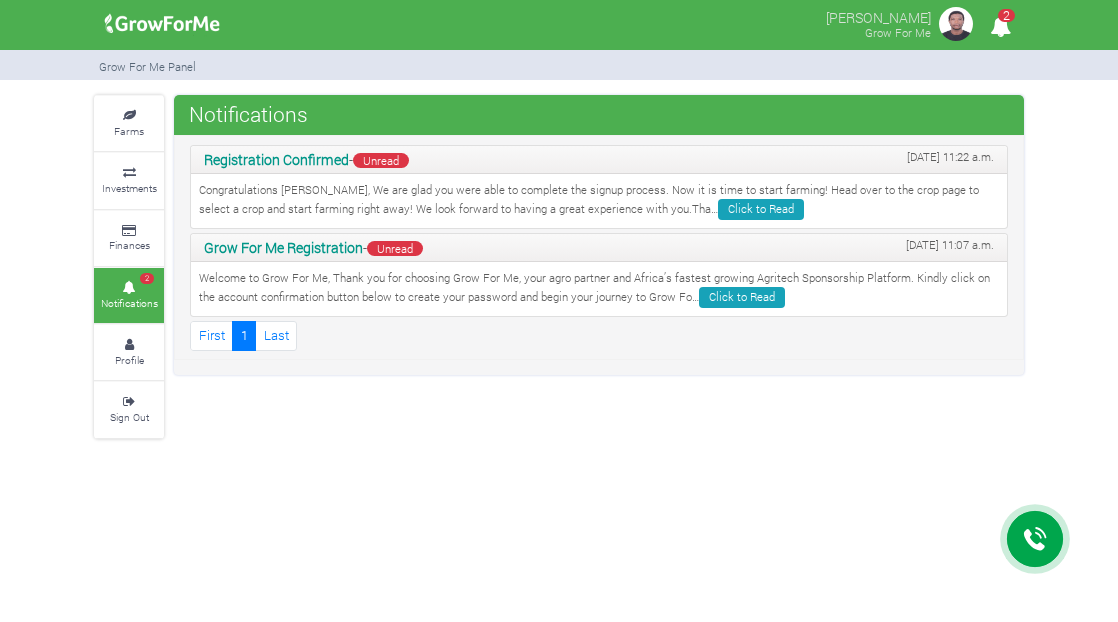 scroll, scrollTop: 0, scrollLeft: 0, axis: both 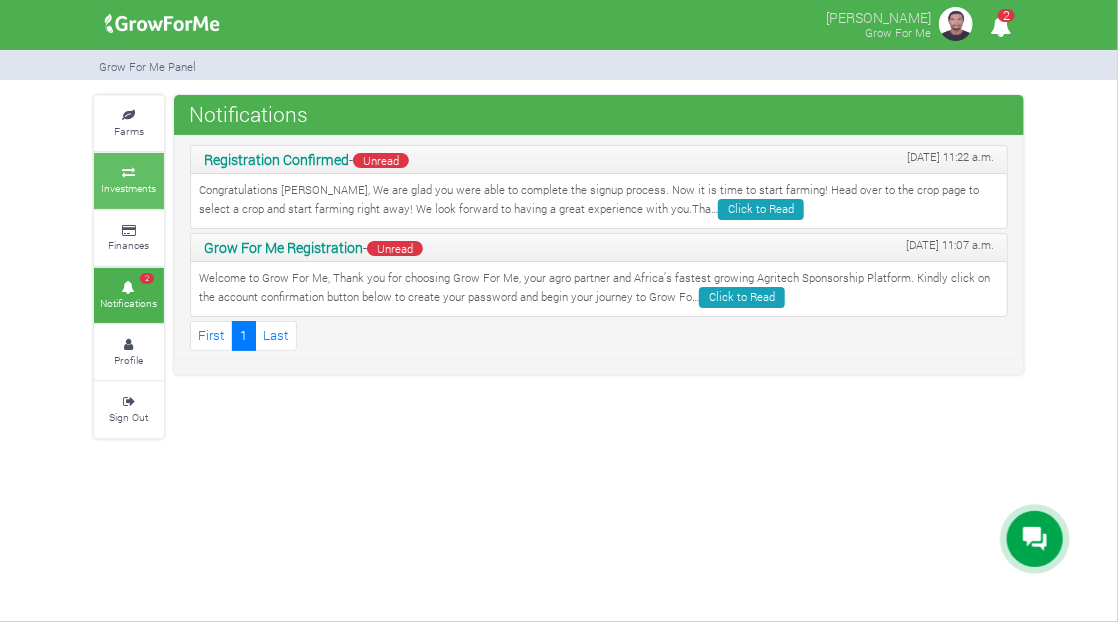 click on "Investments" at bounding box center [129, 188] 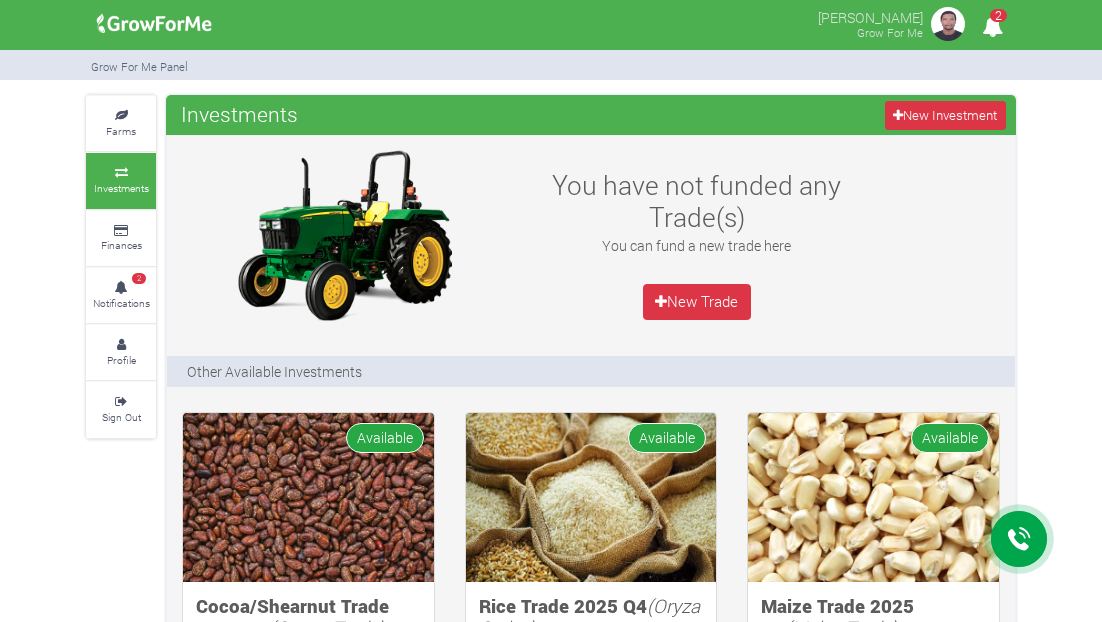 scroll, scrollTop: 200, scrollLeft: 0, axis: vertical 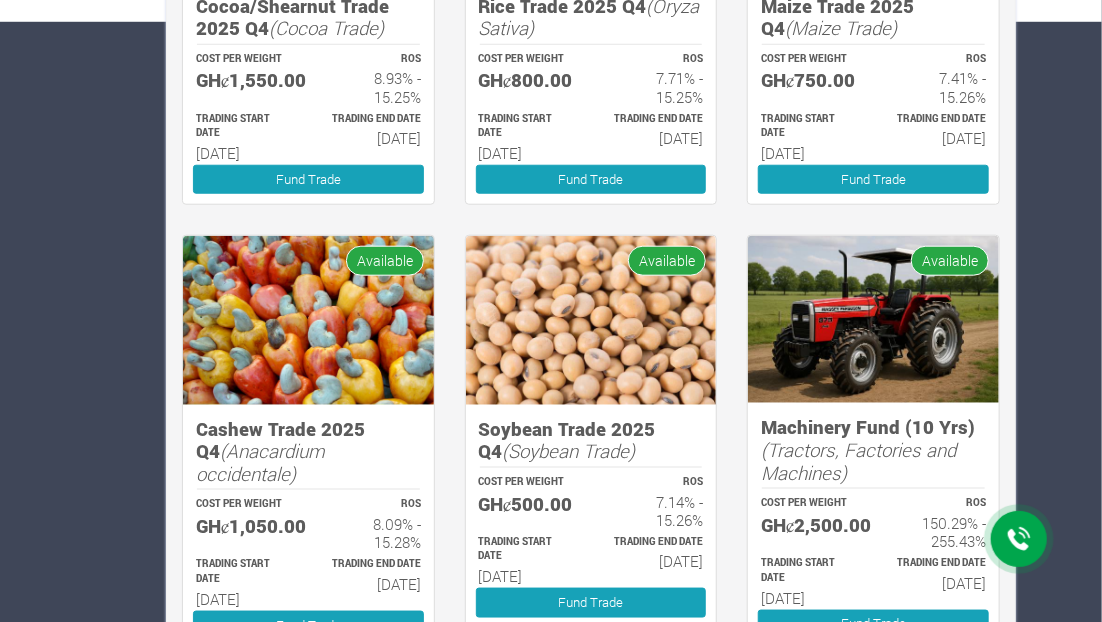 click at bounding box center (591, 320) 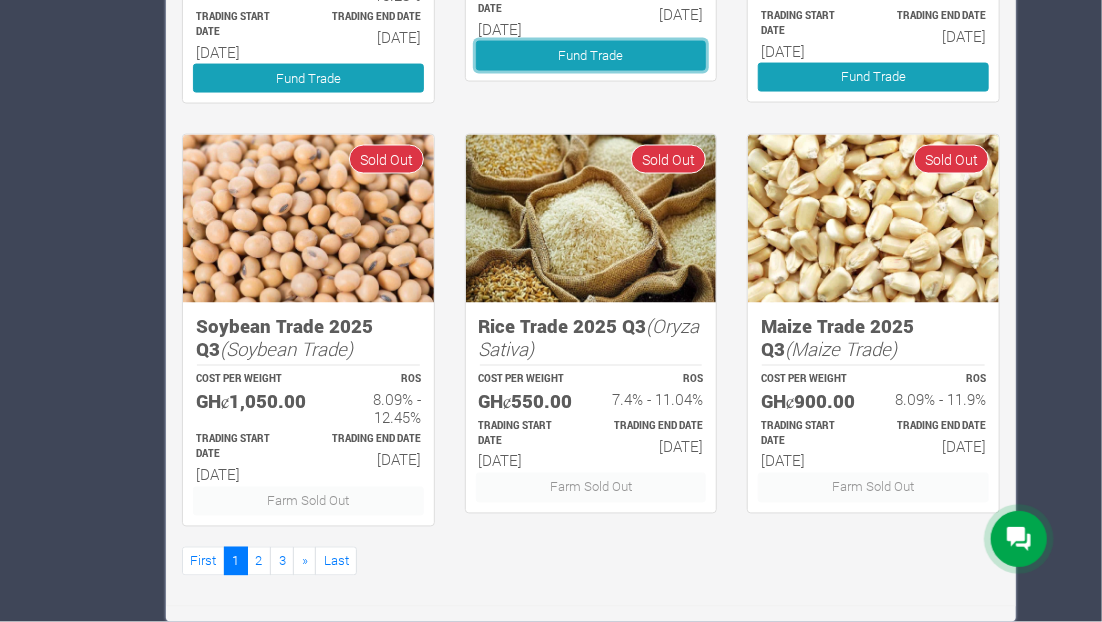 scroll, scrollTop: 1167, scrollLeft: 0, axis: vertical 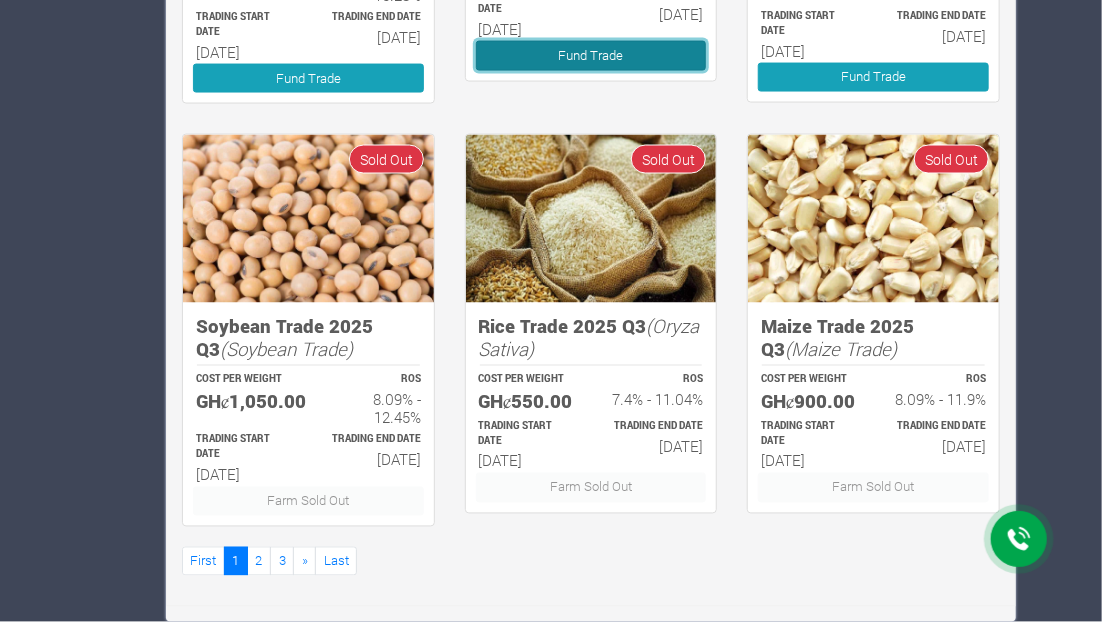 click on "Fund Trade" at bounding box center (591, 55) 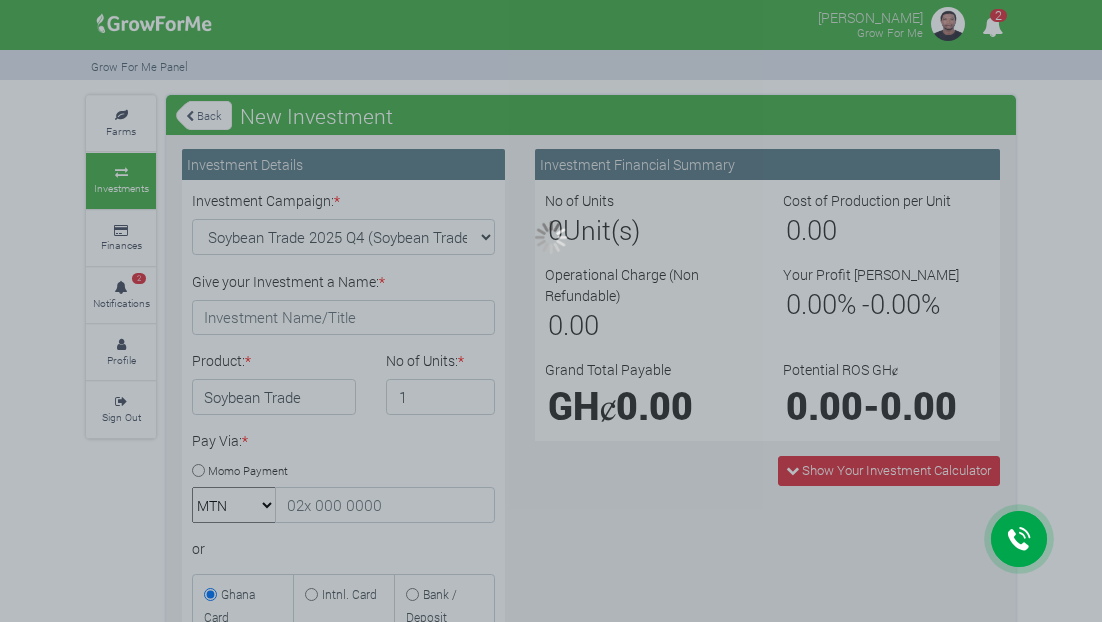 scroll, scrollTop: 0, scrollLeft: 0, axis: both 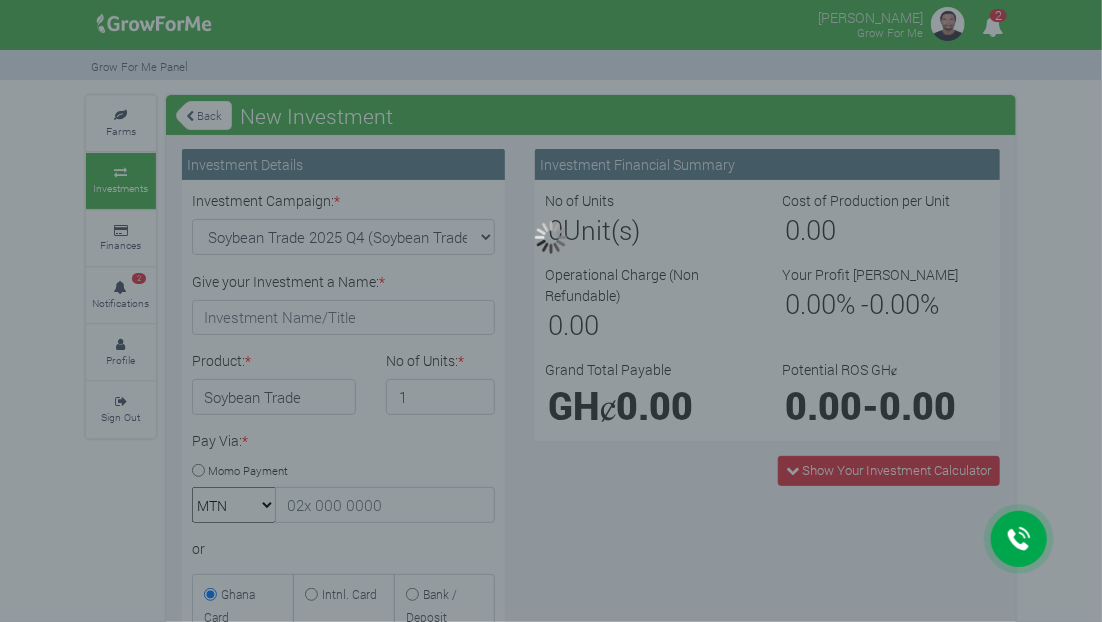 type on "1" 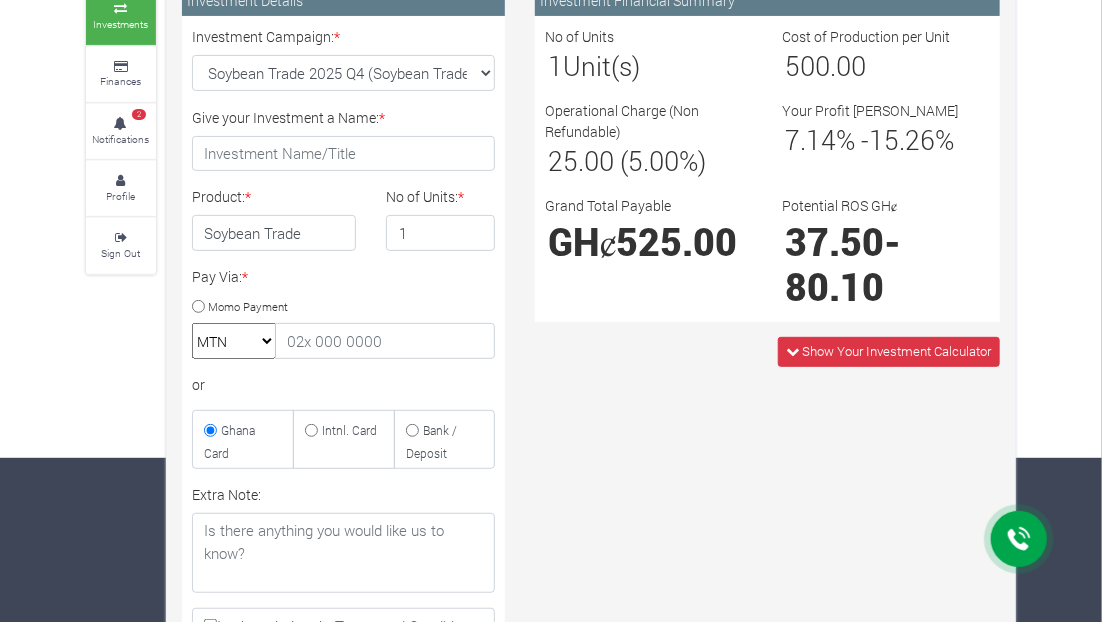 scroll, scrollTop: 200, scrollLeft: 0, axis: vertical 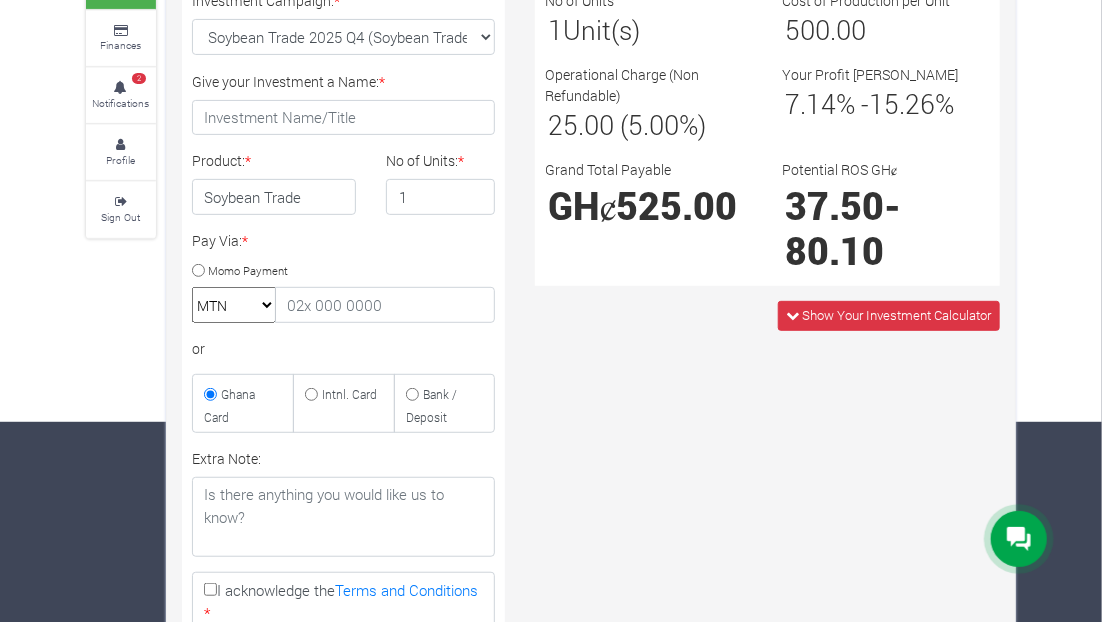 click on "Momo Payment" at bounding box center (248, 269) 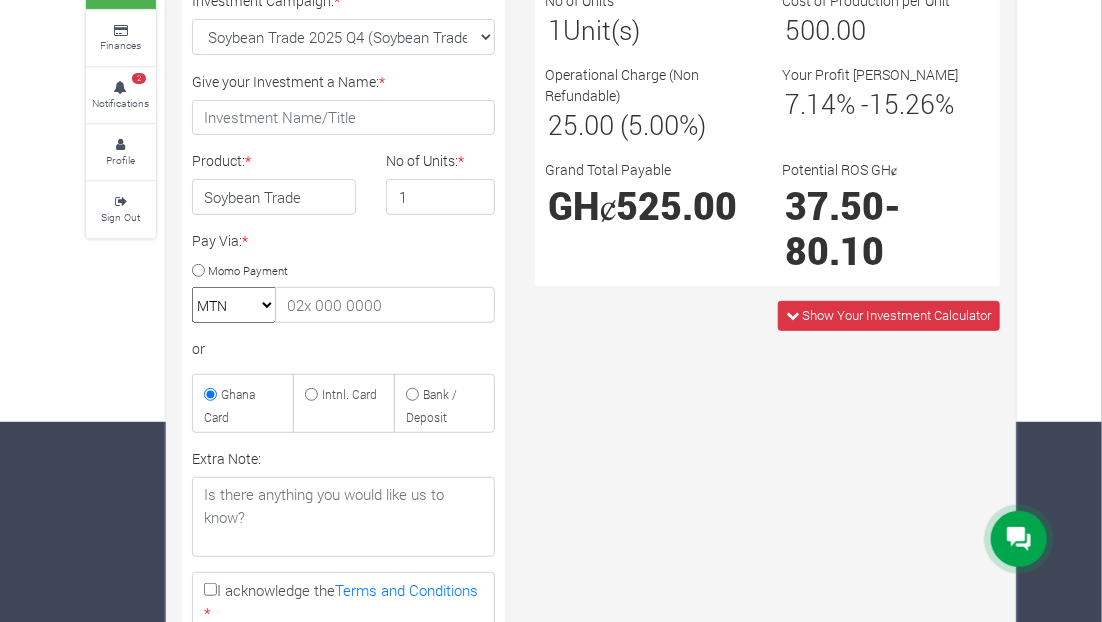 click on "Momo Payment" at bounding box center [198, 270] 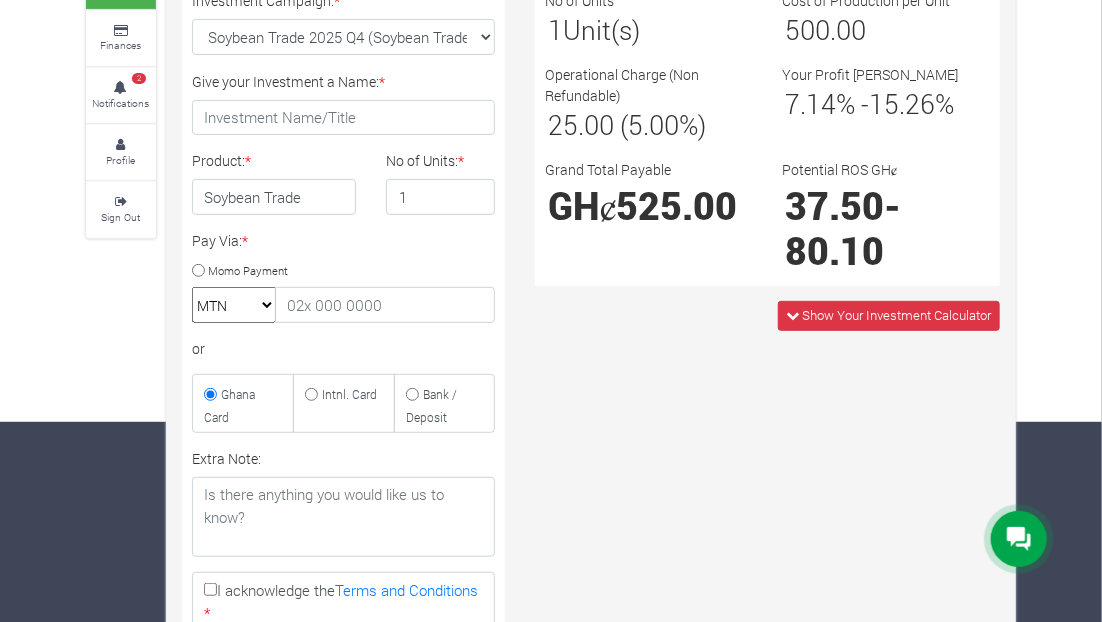 radio on "true" 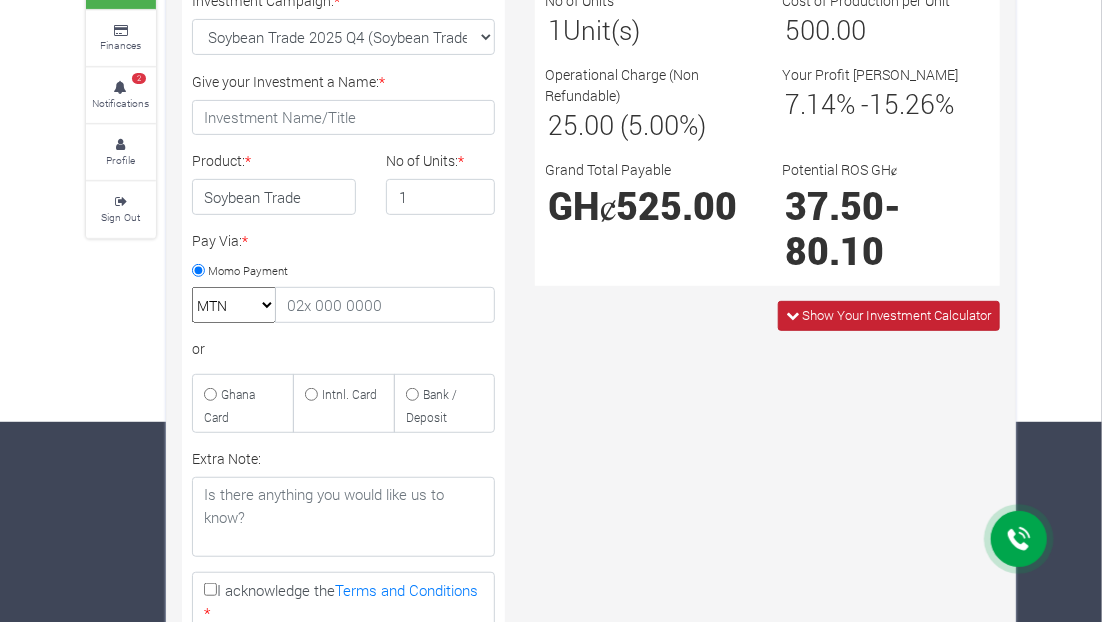 click on "Show Your Investment Calculator" at bounding box center (896, 315) 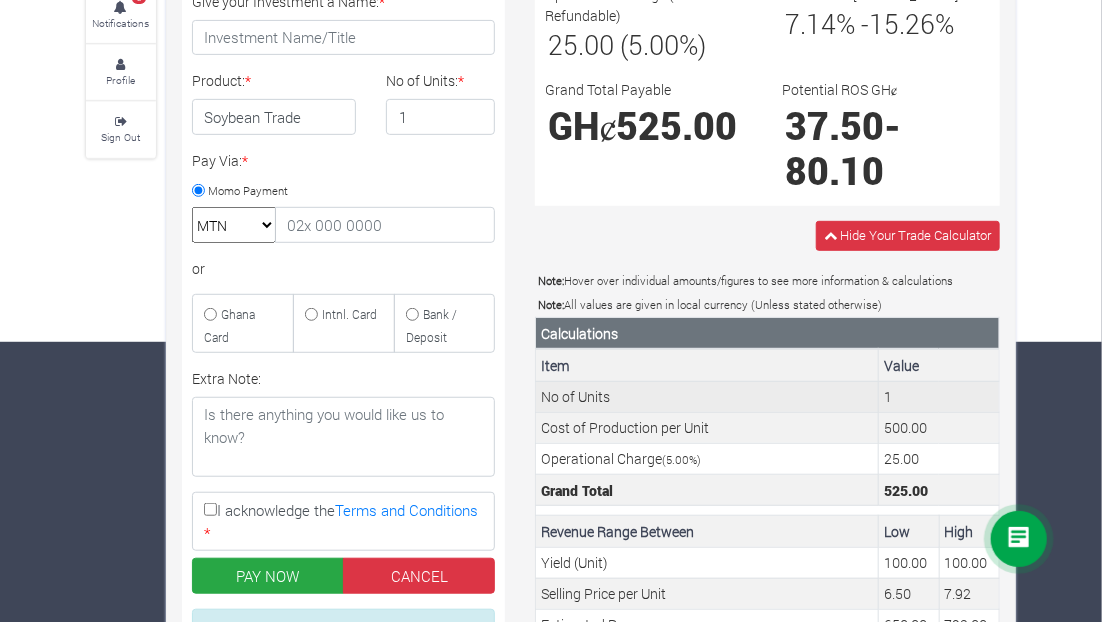 scroll, scrollTop: 200, scrollLeft: 0, axis: vertical 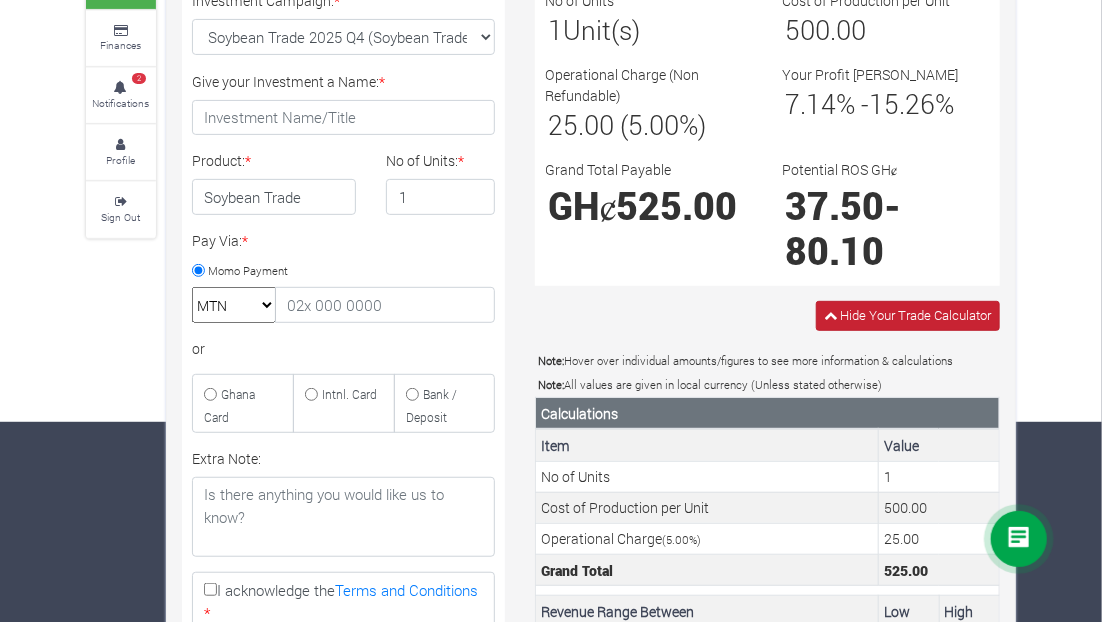 click at bounding box center (830, 315) 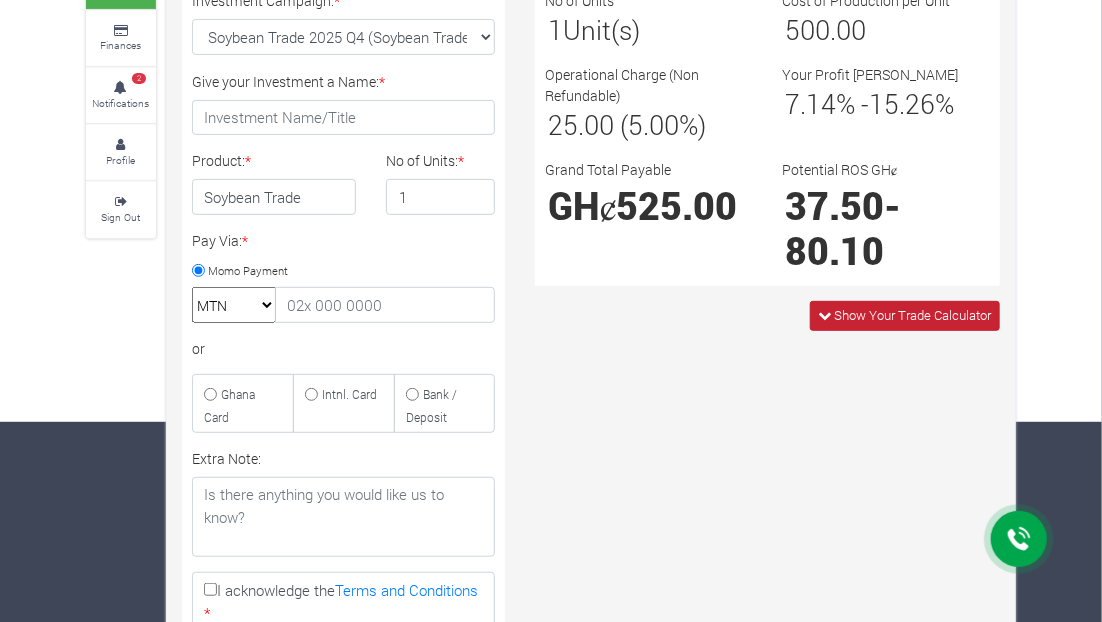click on "Show Your Trade Calculator" at bounding box center (912, 315) 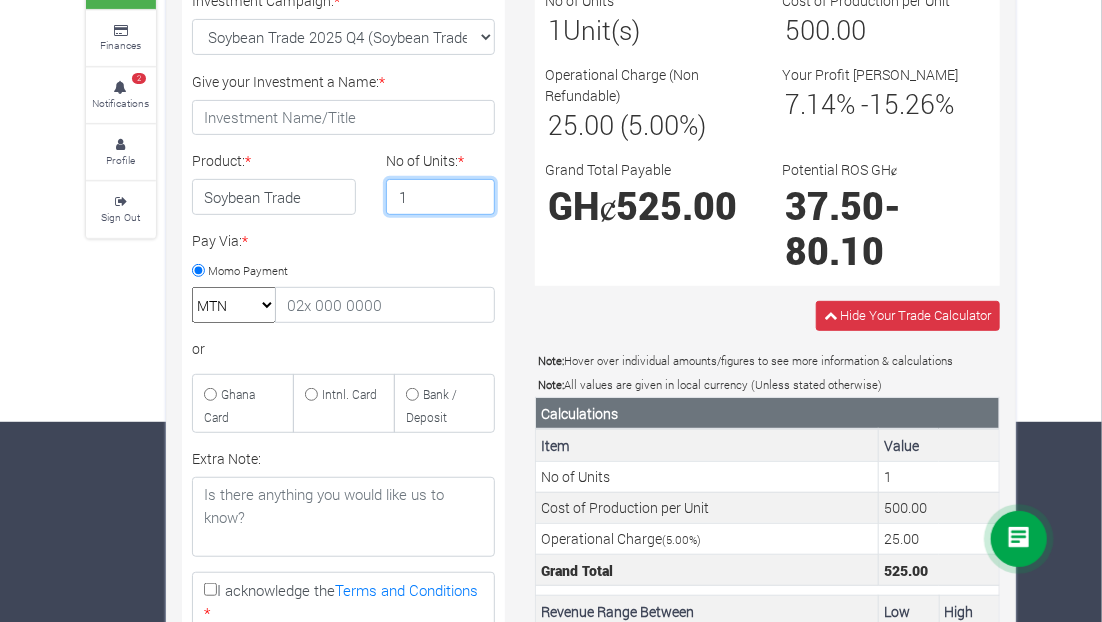 click on "1" at bounding box center [440, 197] 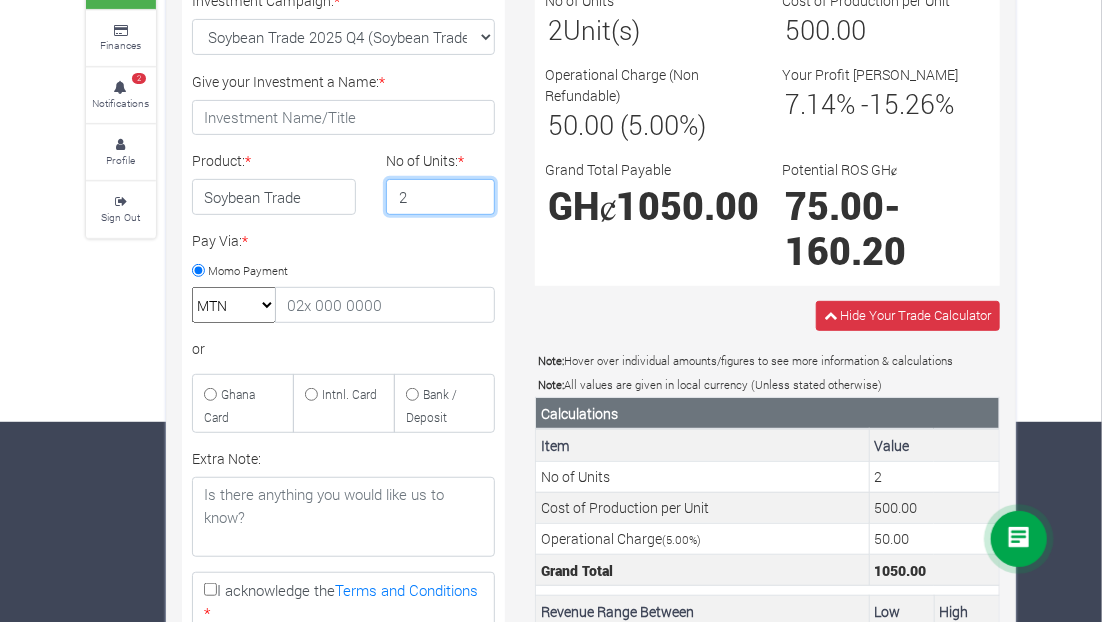 click on "2" at bounding box center [440, 197] 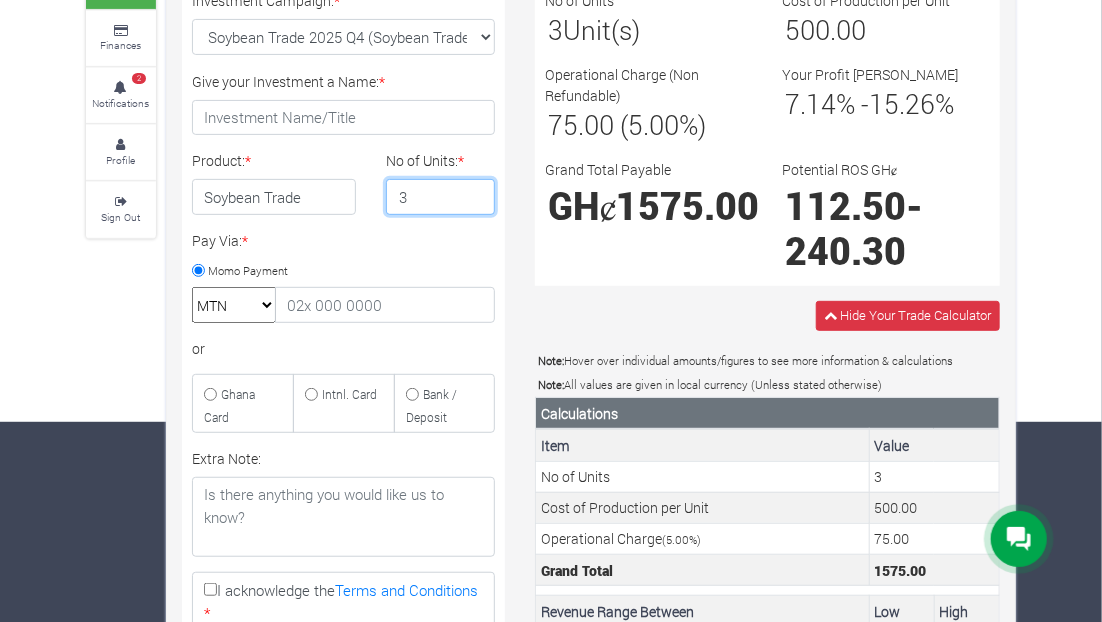 click on "3" at bounding box center [440, 197] 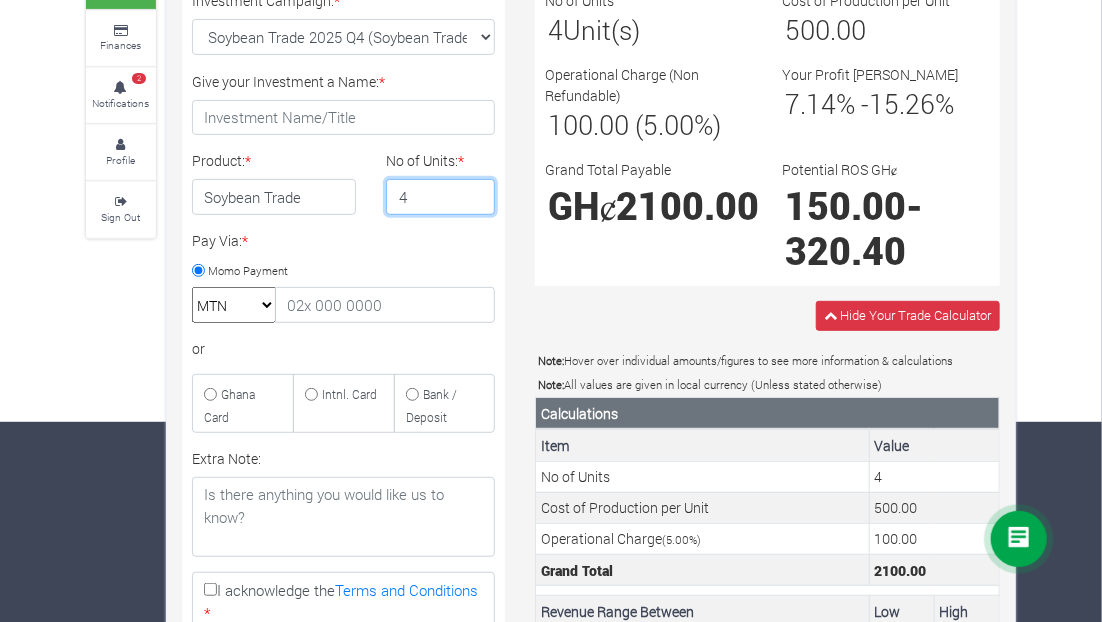 type on "4" 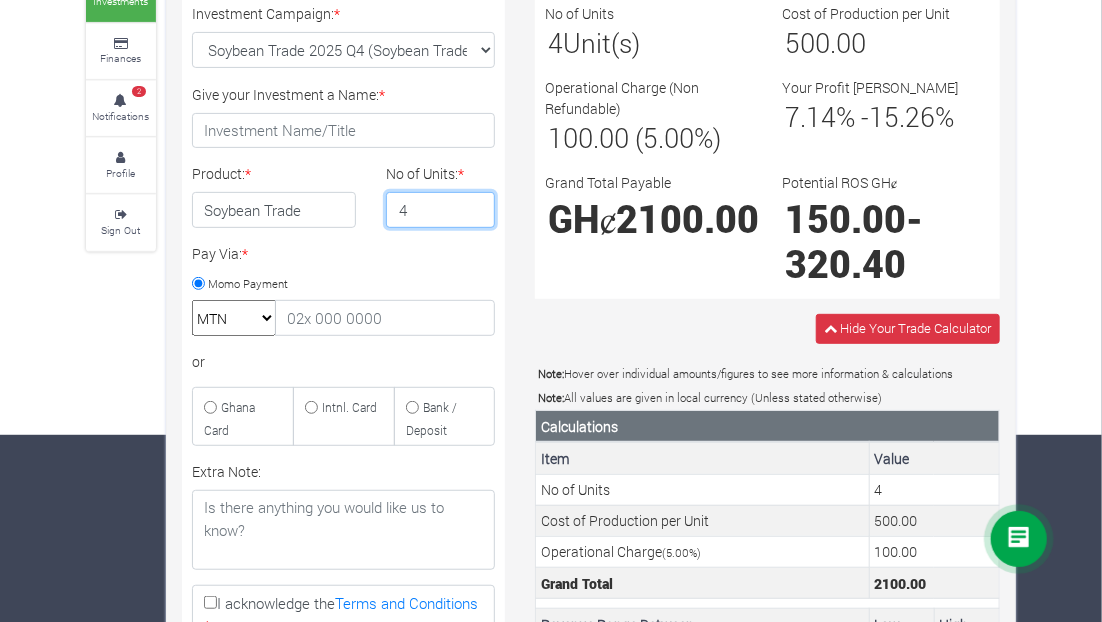 scroll, scrollTop: 100, scrollLeft: 0, axis: vertical 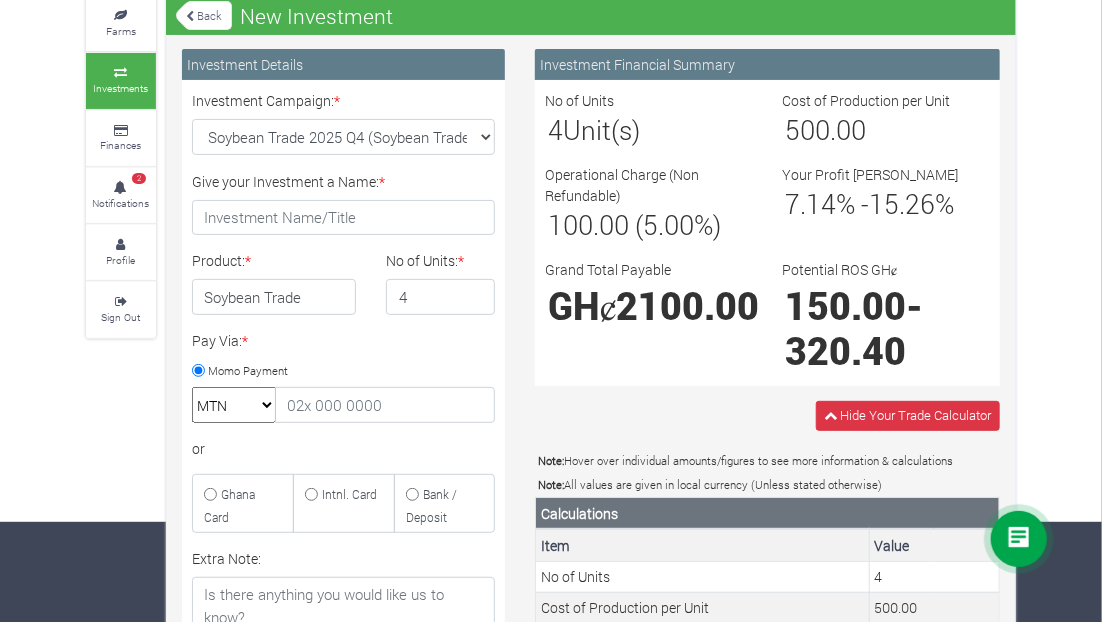 click at bounding box center [121, 73] 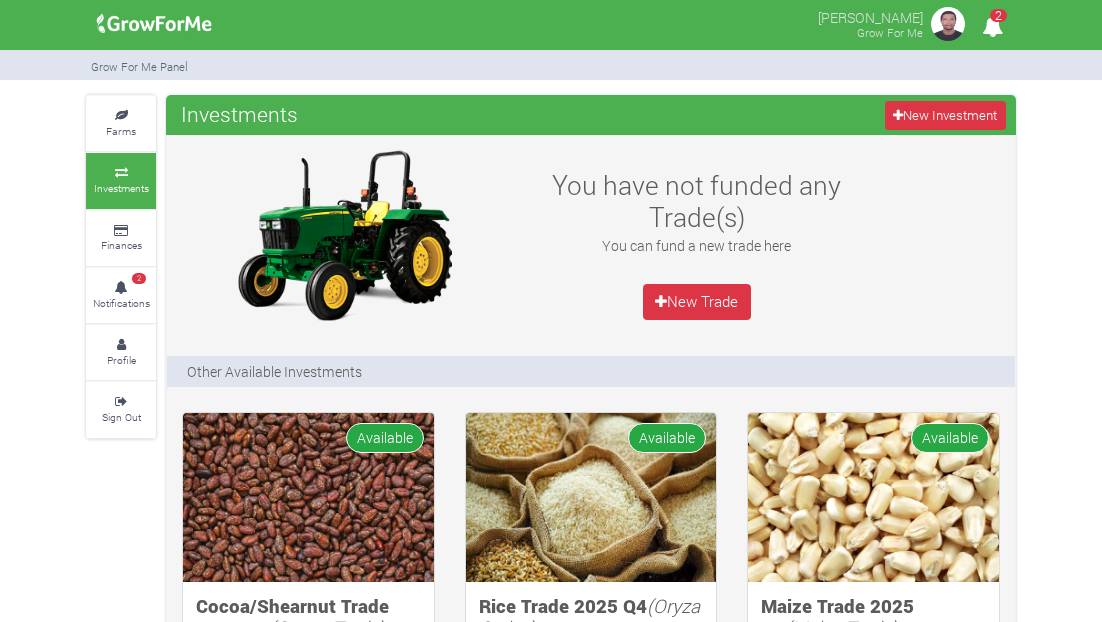 scroll, scrollTop: 900, scrollLeft: 0, axis: vertical 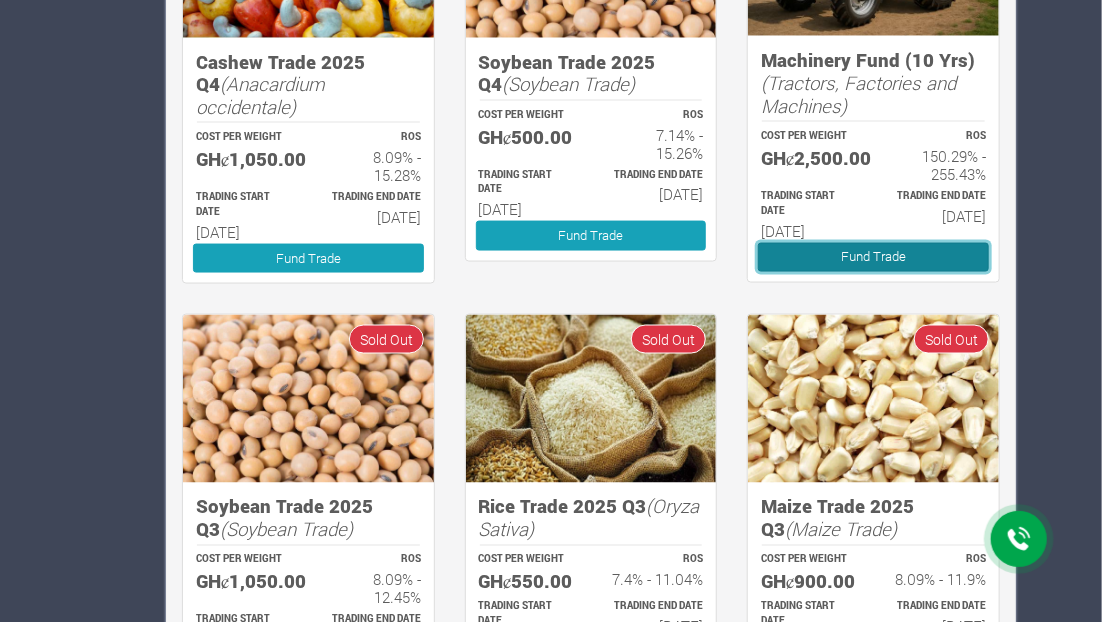 click on "Fund Trade" at bounding box center [873, 257] 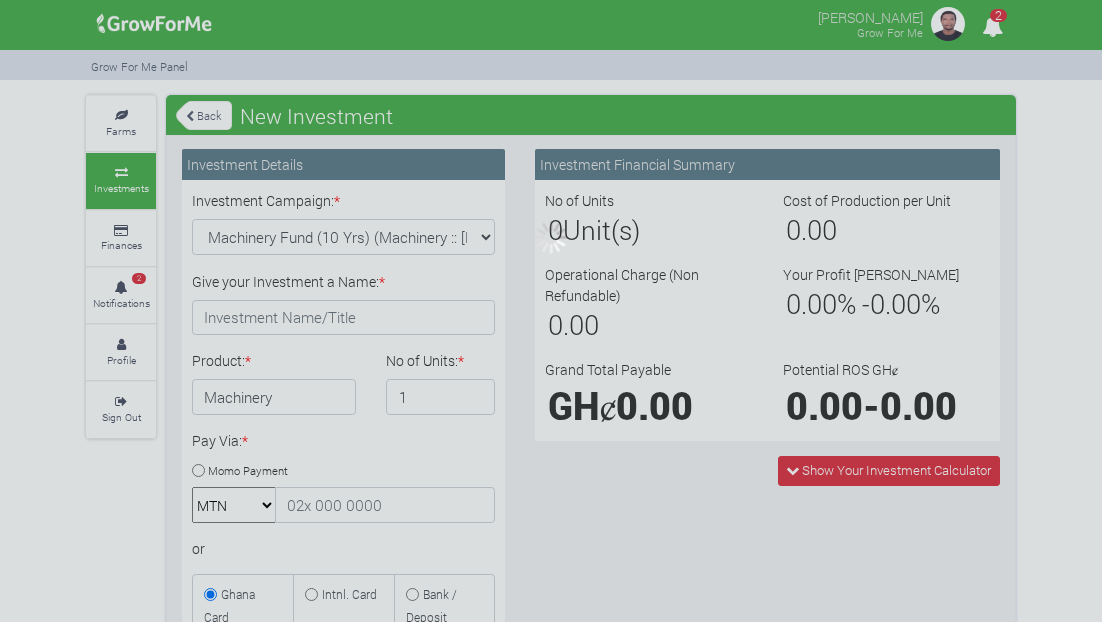 scroll, scrollTop: 0, scrollLeft: 0, axis: both 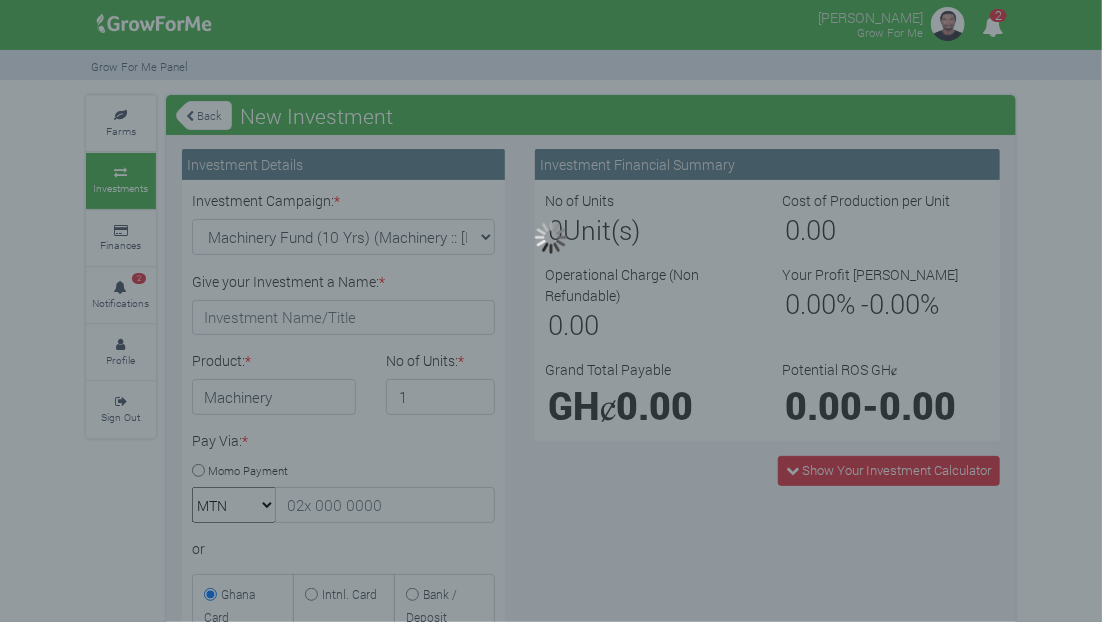 type on "1" 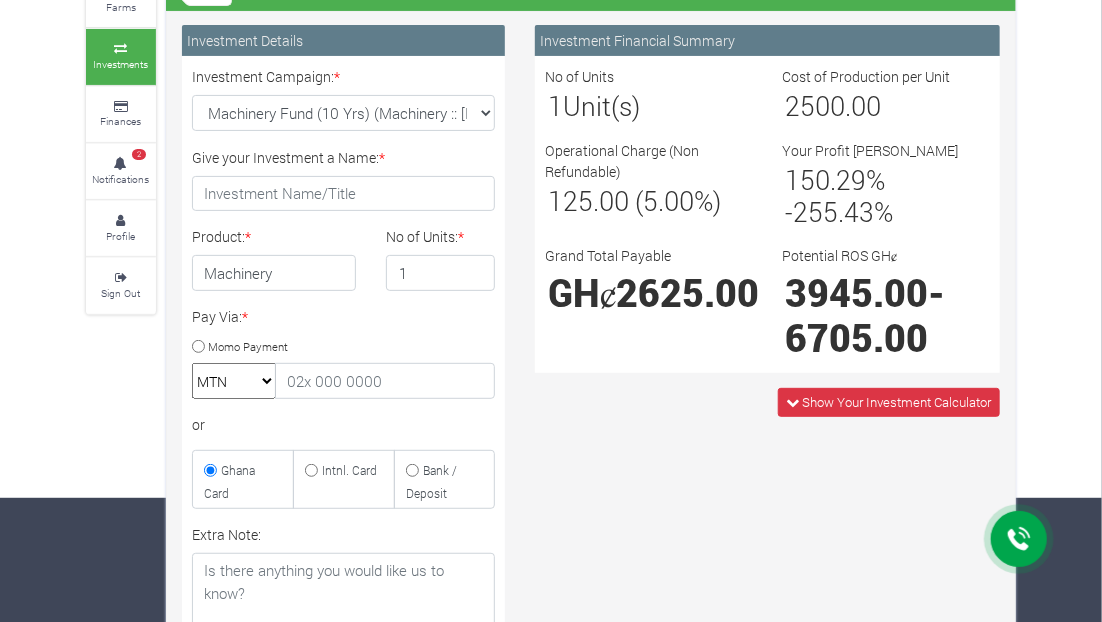 scroll, scrollTop: 200, scrollLeft: 0, axis: vertical 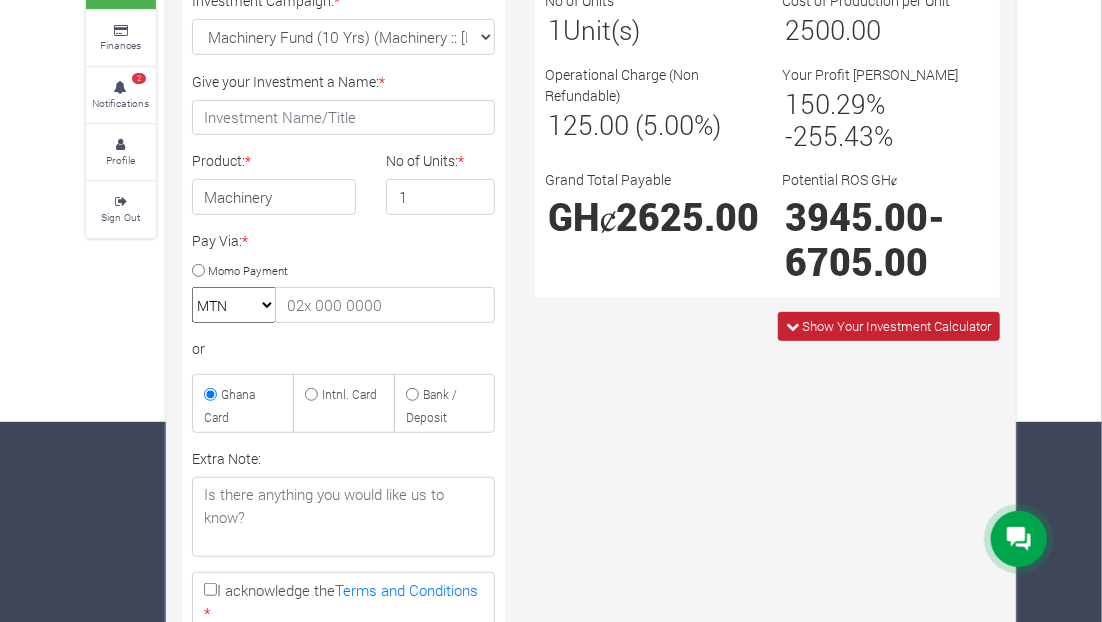 click on "Show Your Investment Calculator" at bounding box center (896, 326) 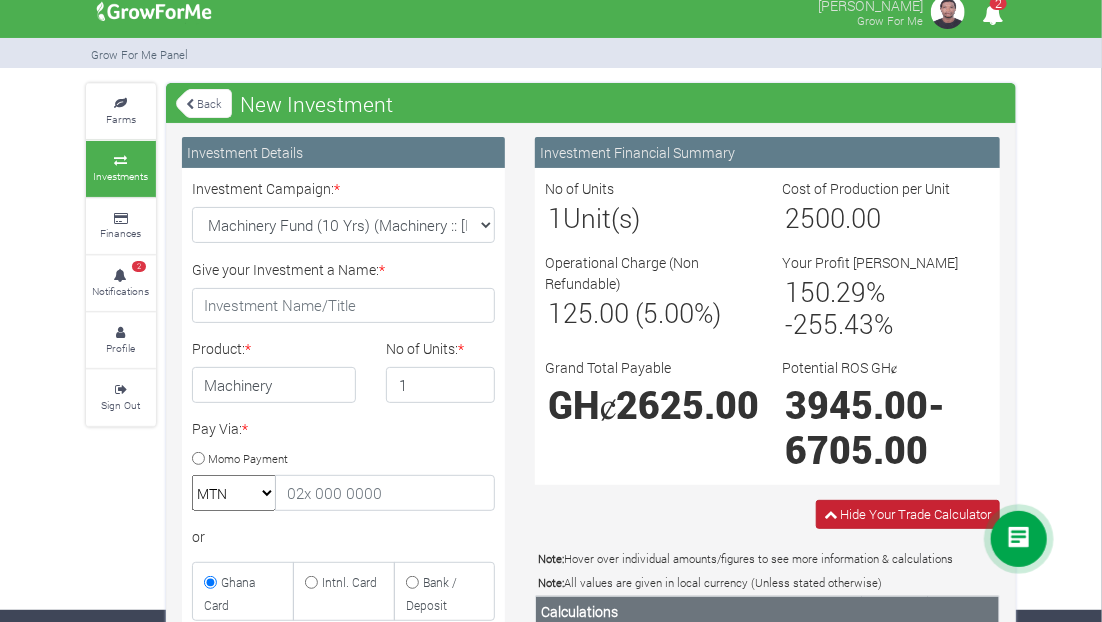 scroll, scrollTop: 0, scrollLeft: 0, axis: both 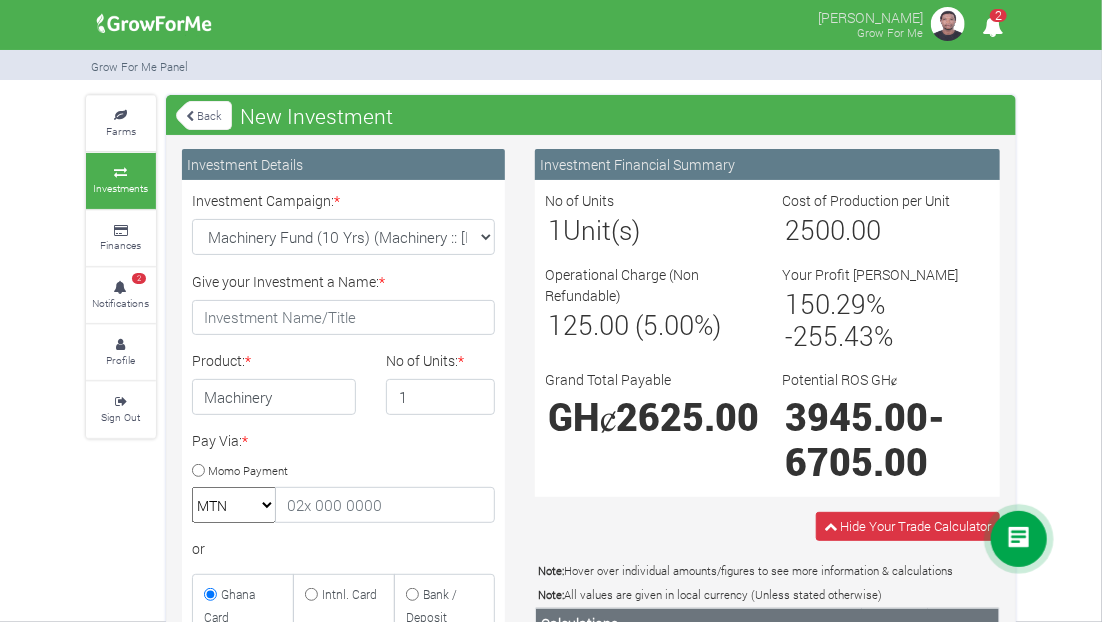 click on "Investments" at bounding box center (121, 180) 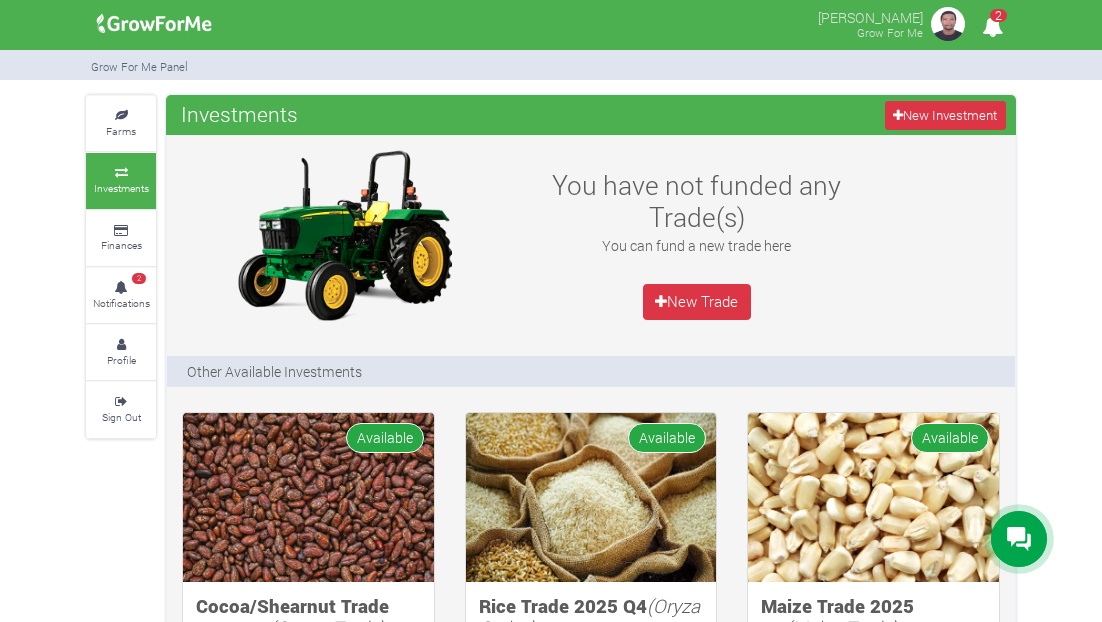 scroll, scrollTop: 0, scrollLeft: 0, axis: both 